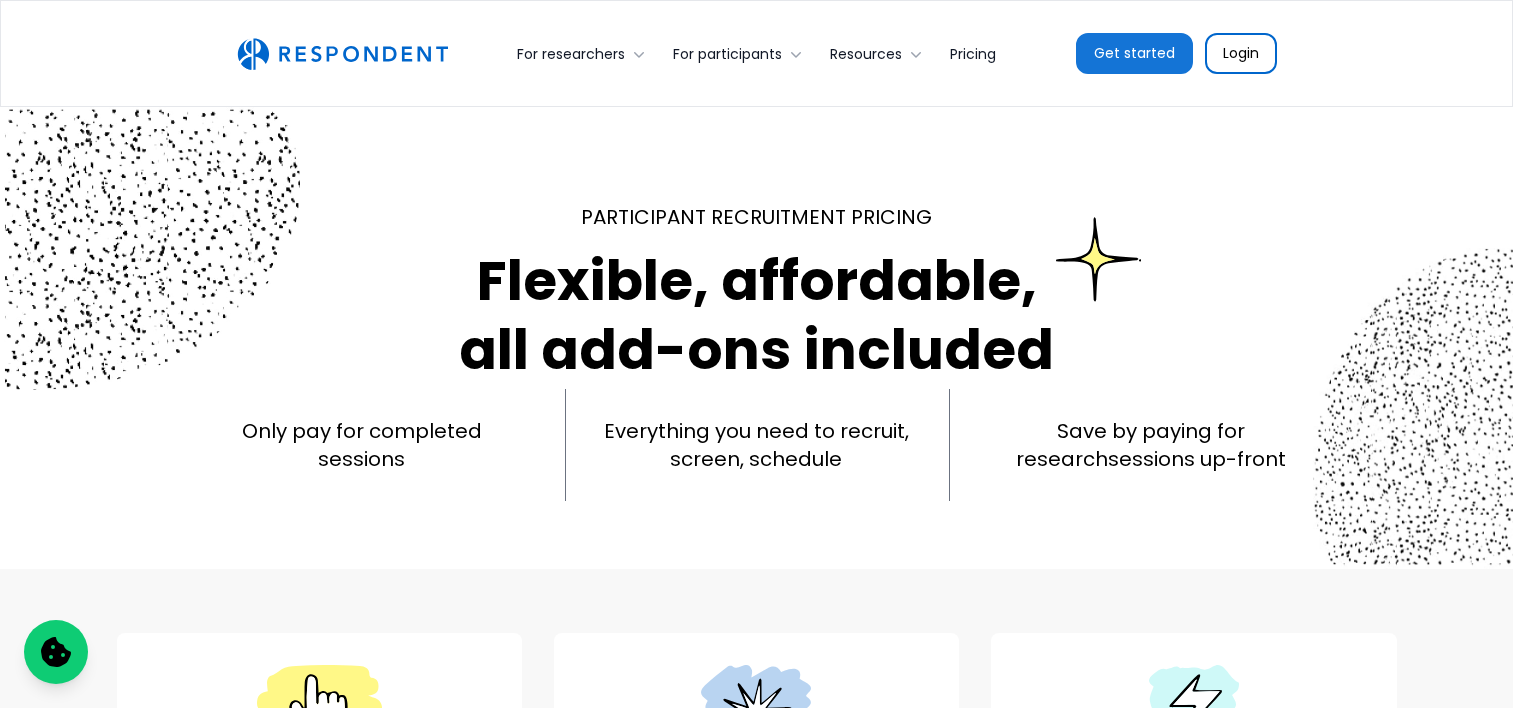 scroll, scrollTop: 400, scrollLeft: 0, axis: vertical 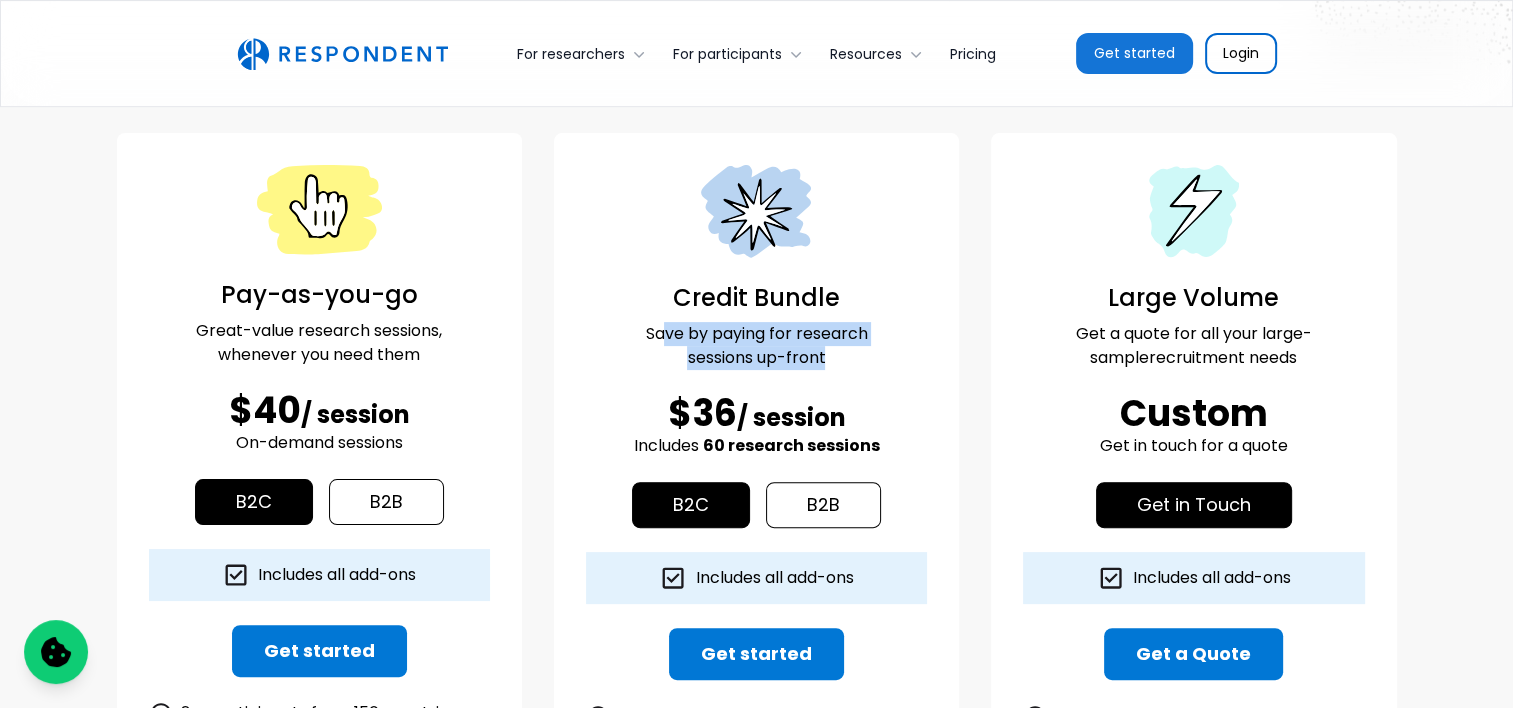 drag, startPoint x: 660, startPoint y: 332, endPoint x: 824, endPoint y: 350, distance: 164.98485 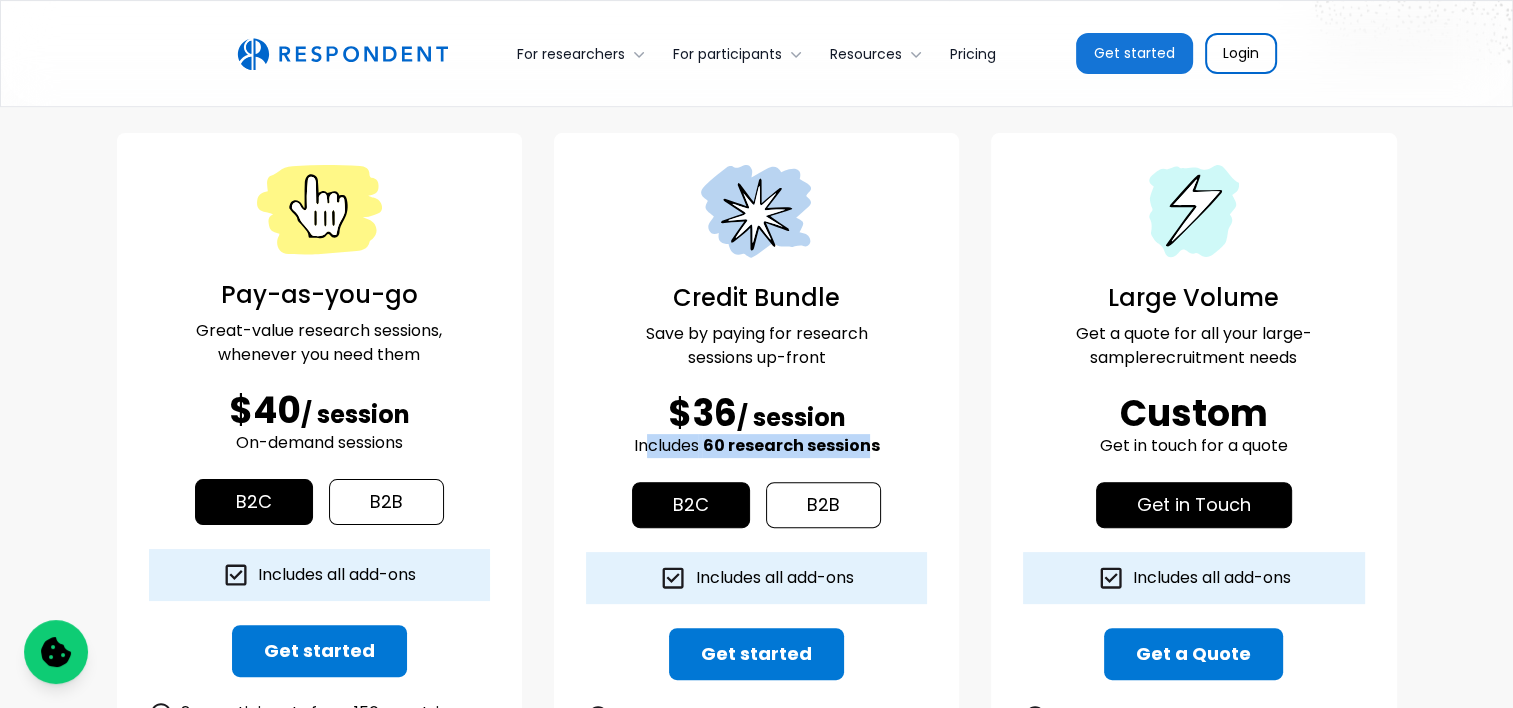drag, startPoint x: 648, startPoint y: 436, endPoint x: 868, endPoint y: 442, distance: 220.0818 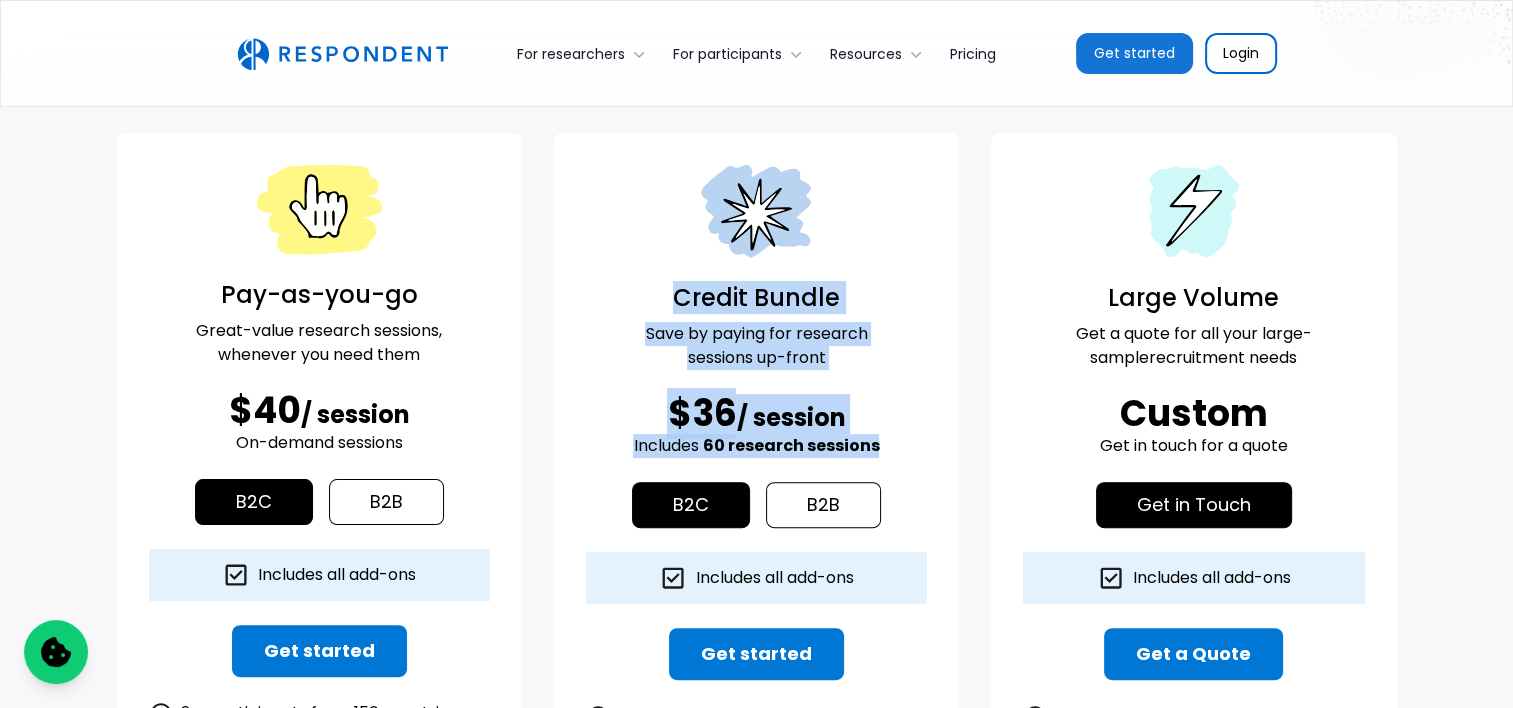 drag, startPoint x: 897, startPoint y: 452, endPoint x: 596, endPoint y: 279, distance: 347.17432 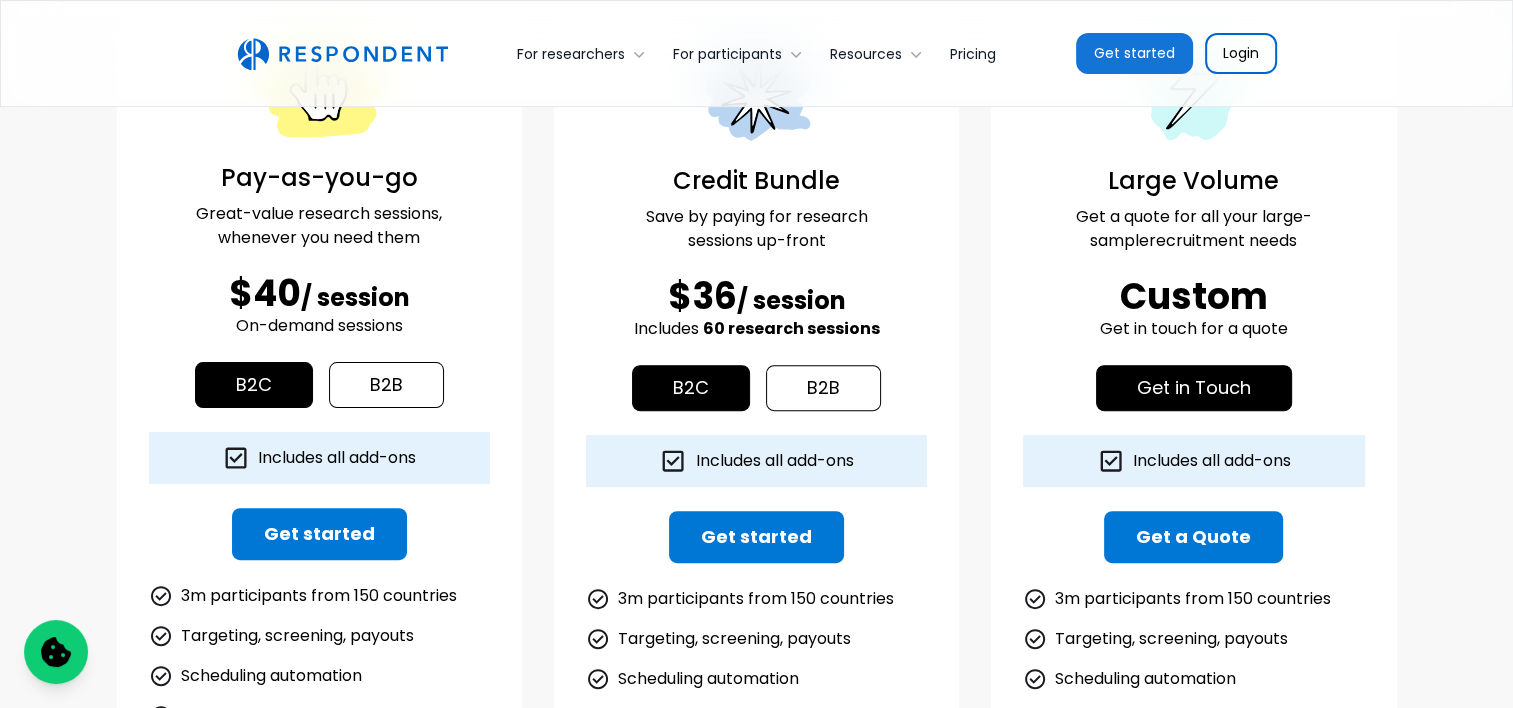 scroll, scrollTop: 400, scrollLeft: 0, axis: vertical 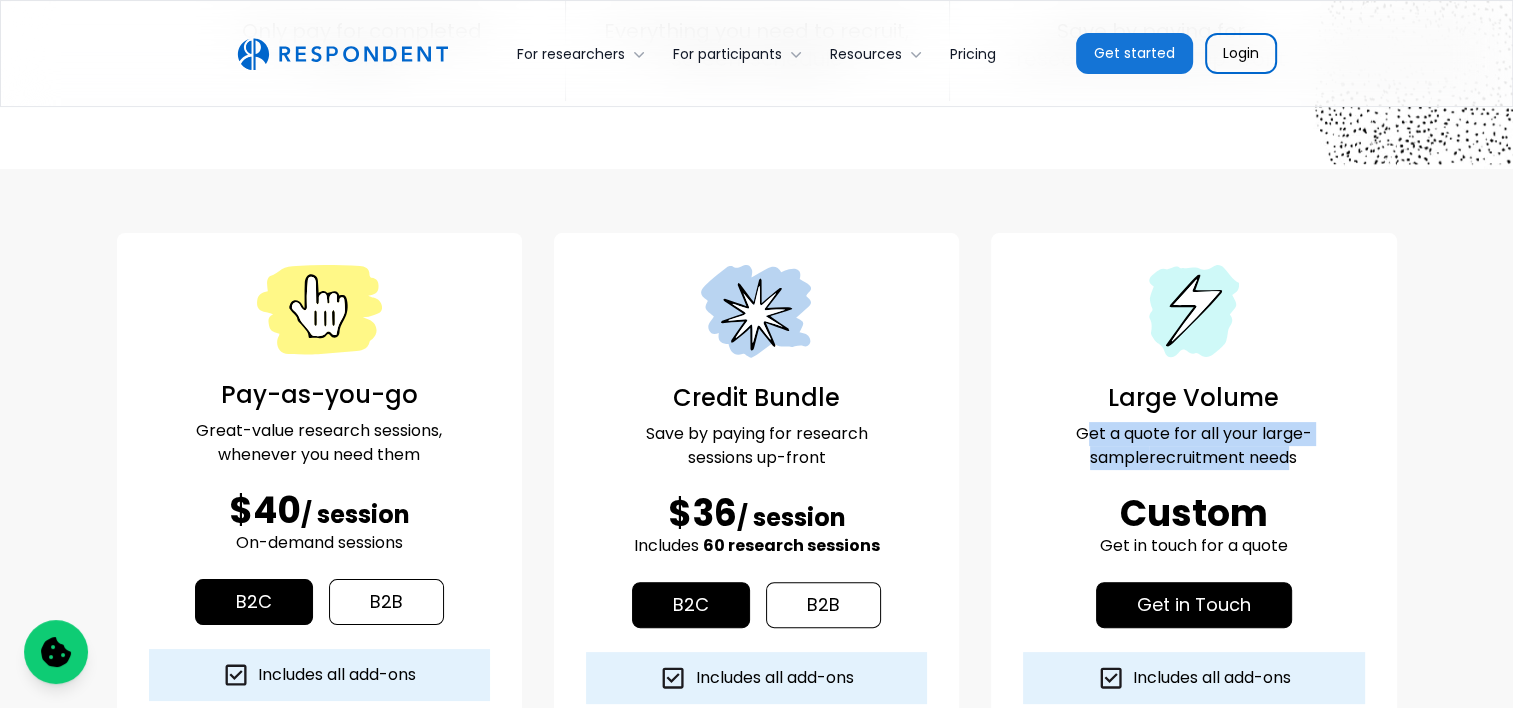 drag, startPoint x: 1136, startPoint y: 439, endPoint x: 1246, endPoint y: 448, distance: 110.36757 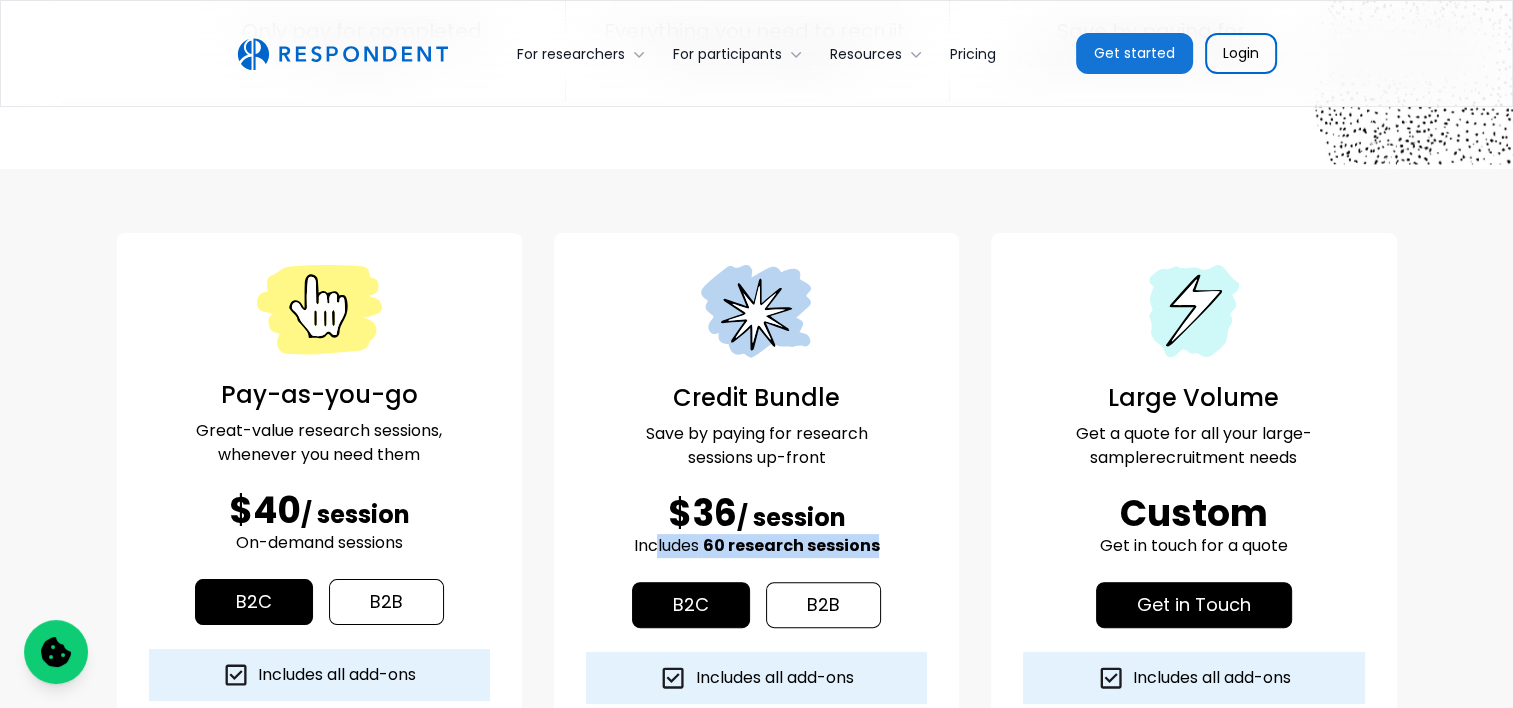 drag, startPoint x: 664, startPoint y: 543, endPoint x: 906, endPoint y: 549, distance: 242.07437 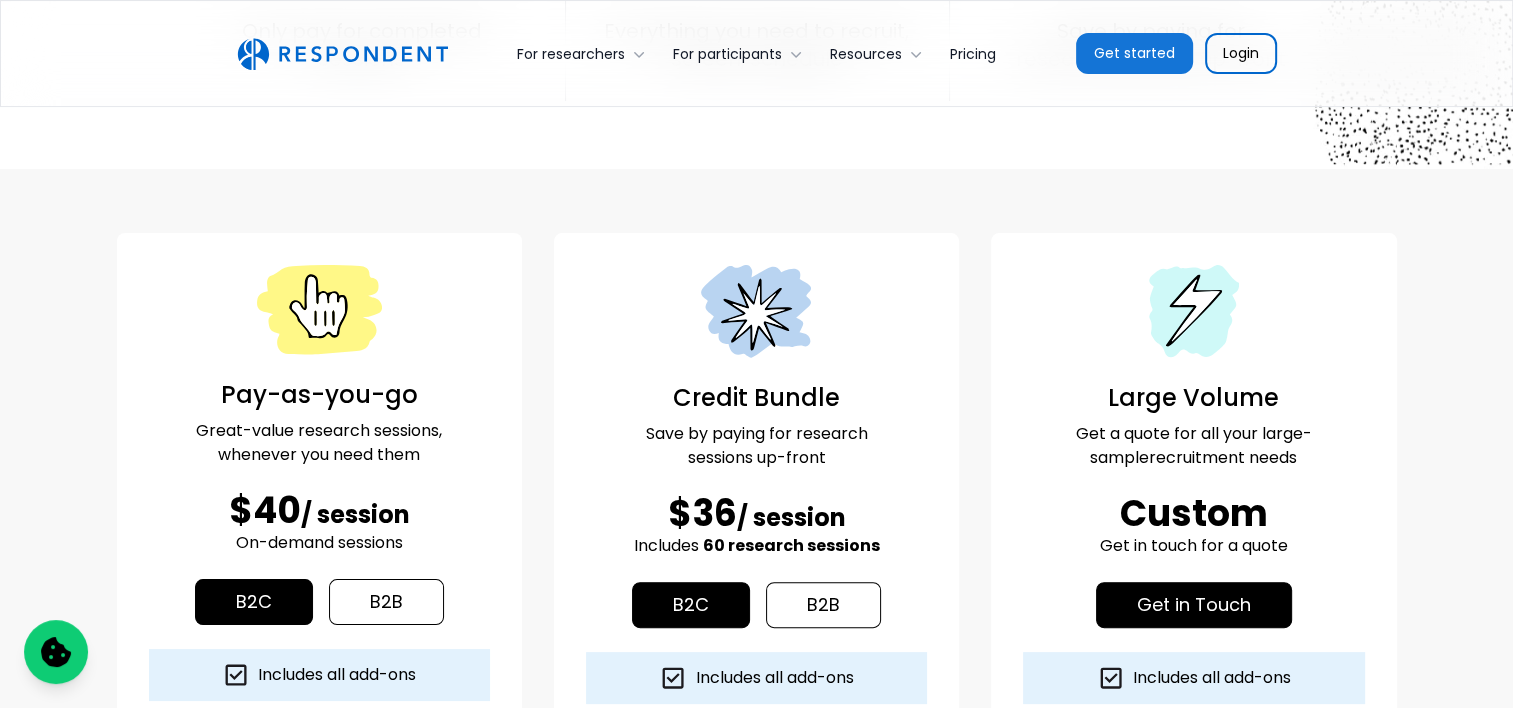 click on "sessions up-front" at bounding box center [756, 458] 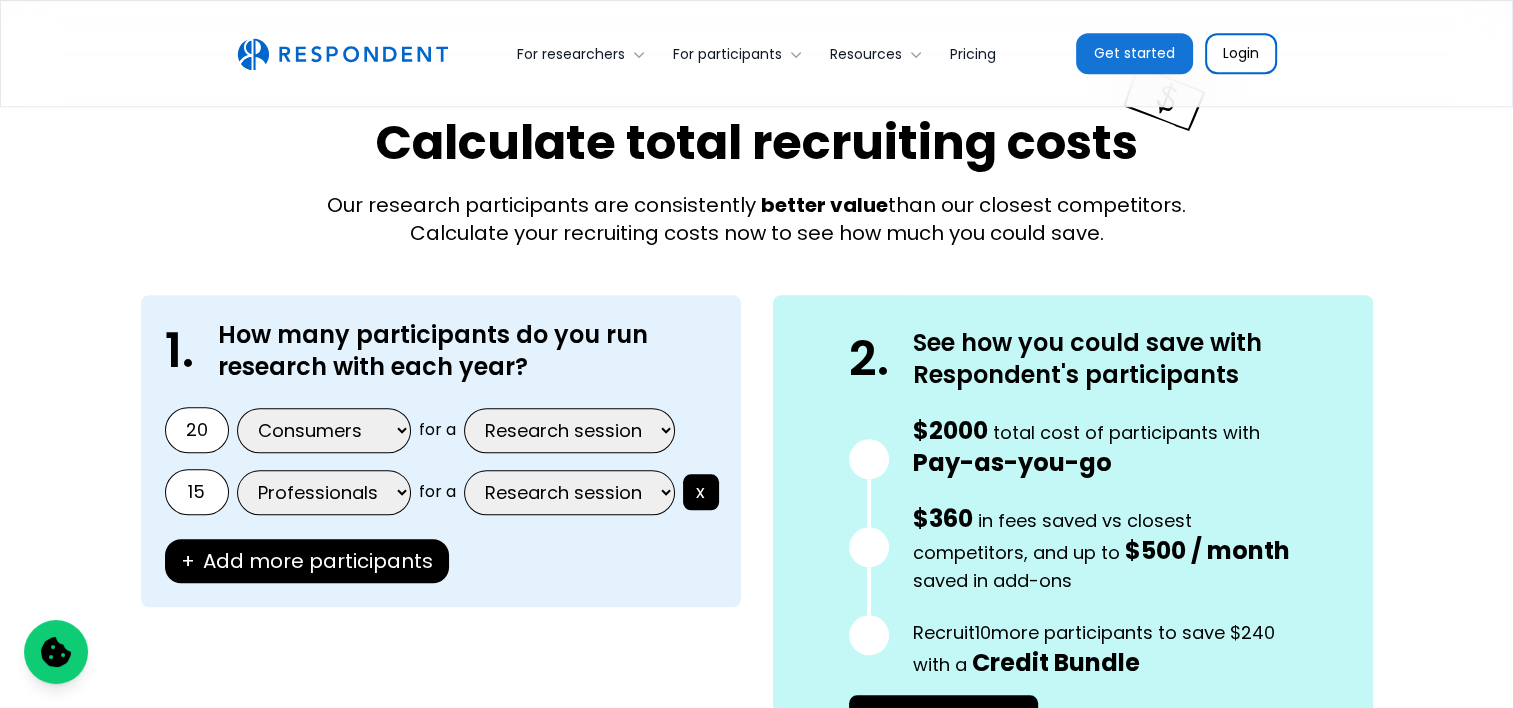 scroll, scrollTop: 1700, scrollLeft: 0, axis: vertical 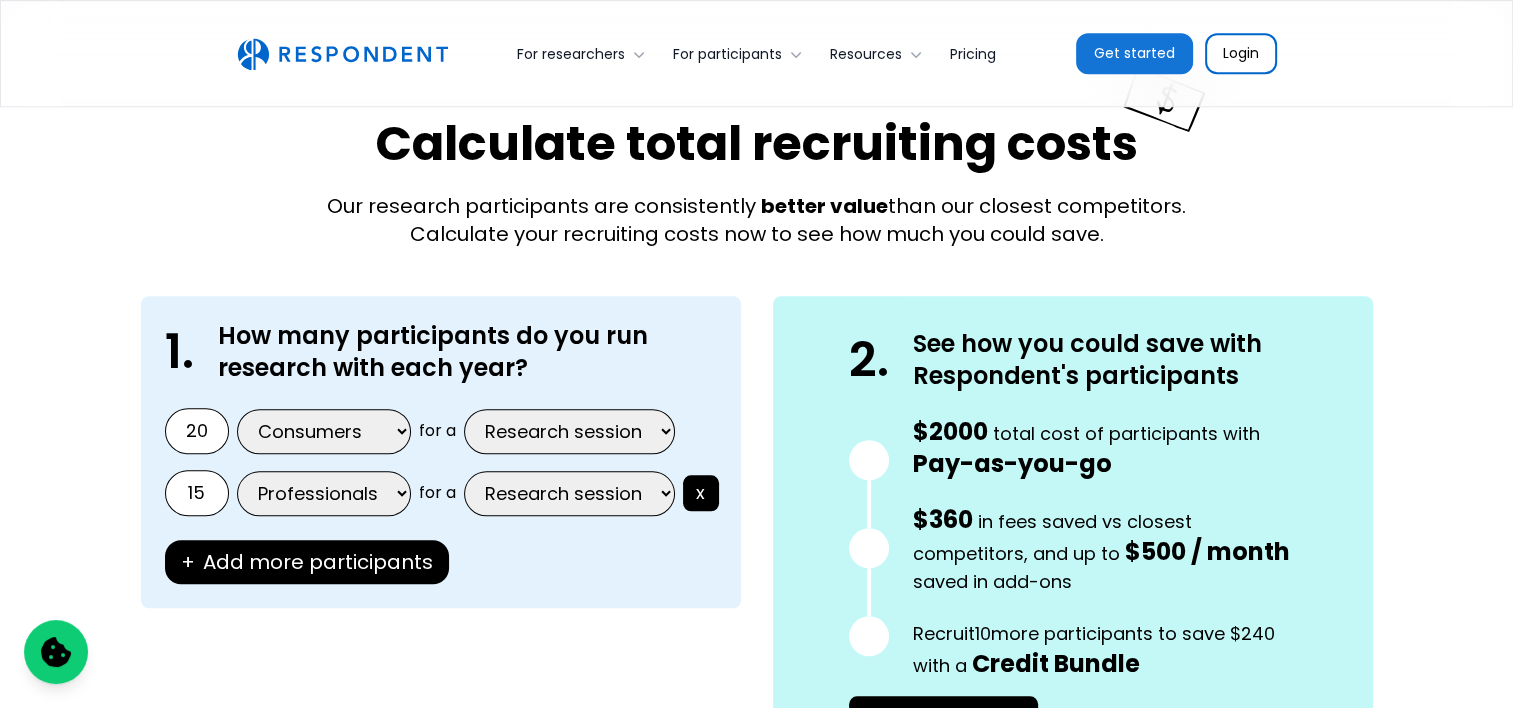 click on "x" at bounding box center [701, 493] 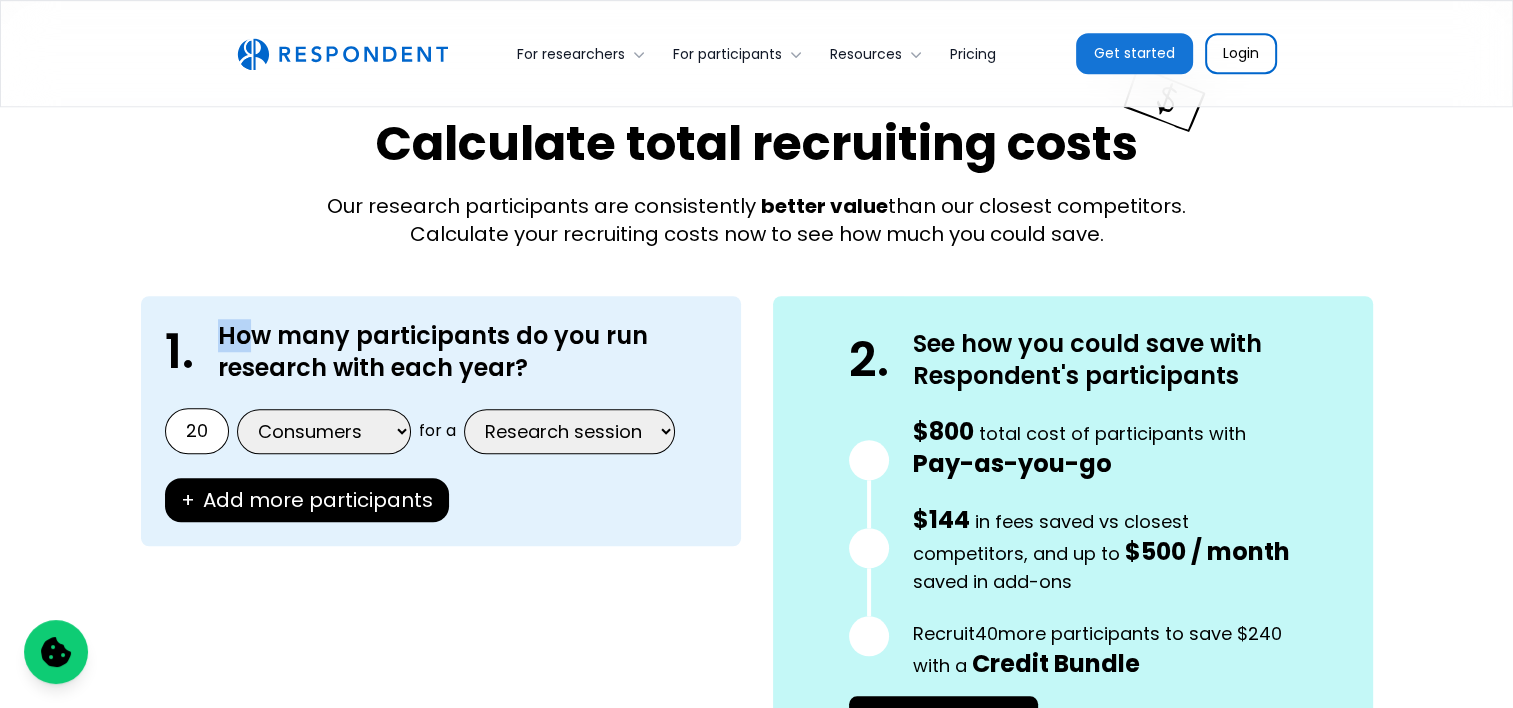 drag, startPoint x: 257, startPoint y: 342, endPoint x: 579, endPoint y: 361, distance: 322.56006 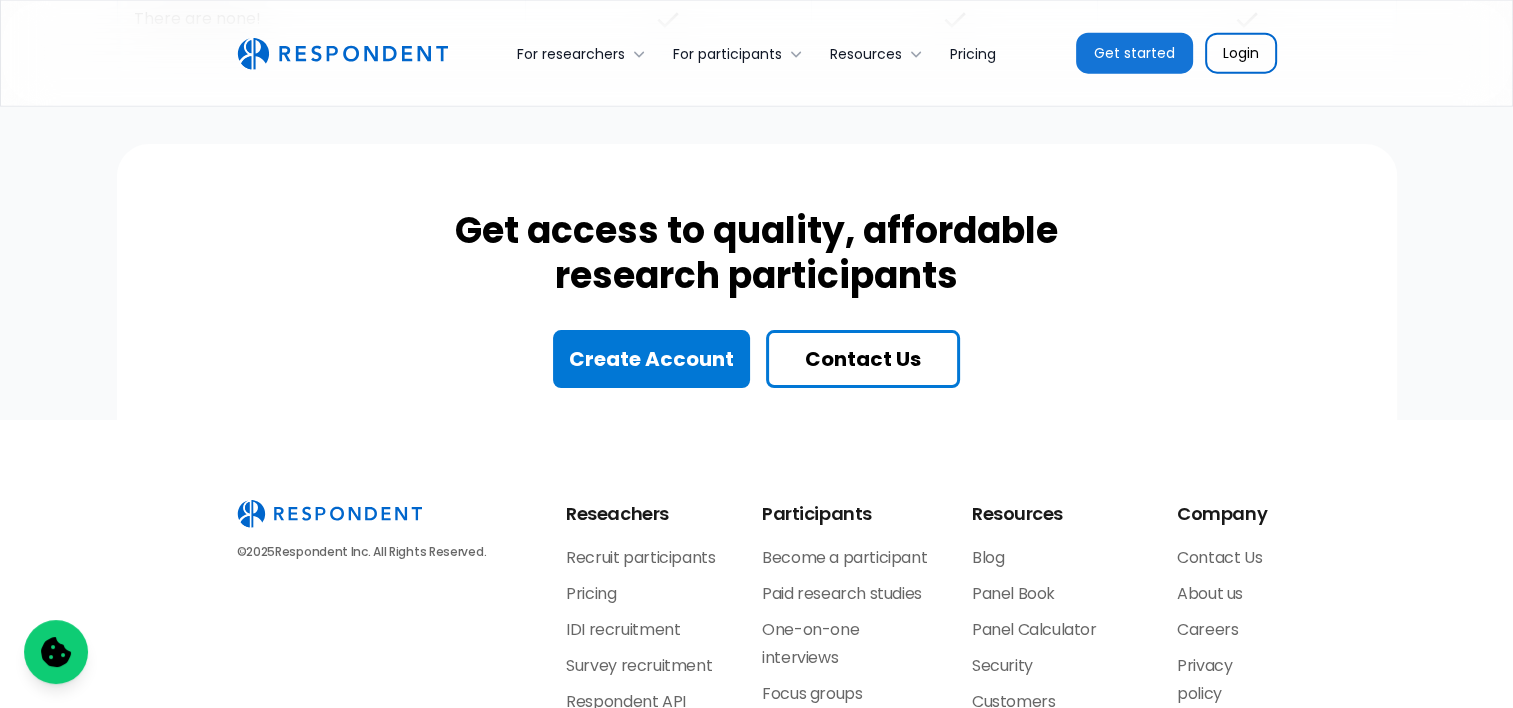 scroll, scrollTop: 4987, scrollLeft: 0, axis: vertical 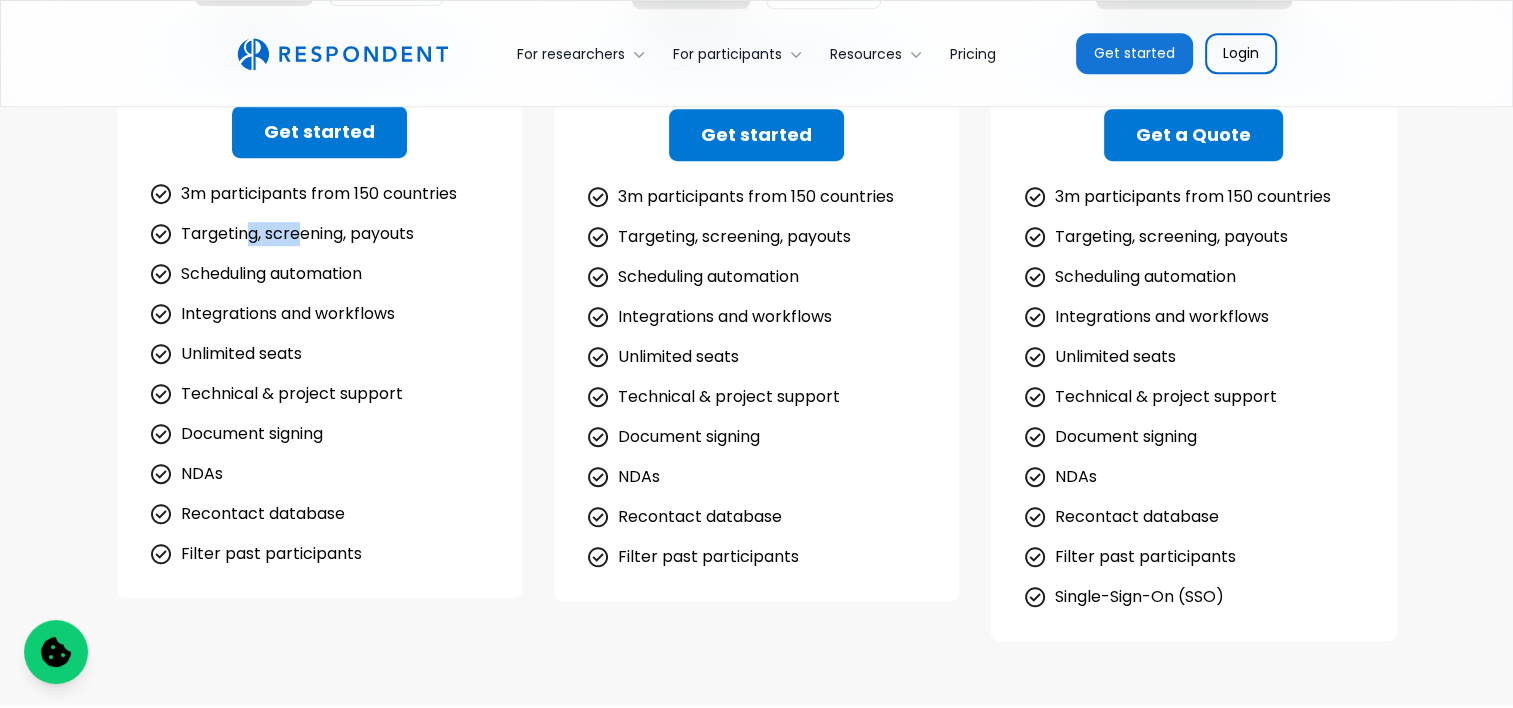 drag, startPoint x: 251, startPoint y: 221, endPoint x: 298, endPoint y: 227, distance: 47.38143 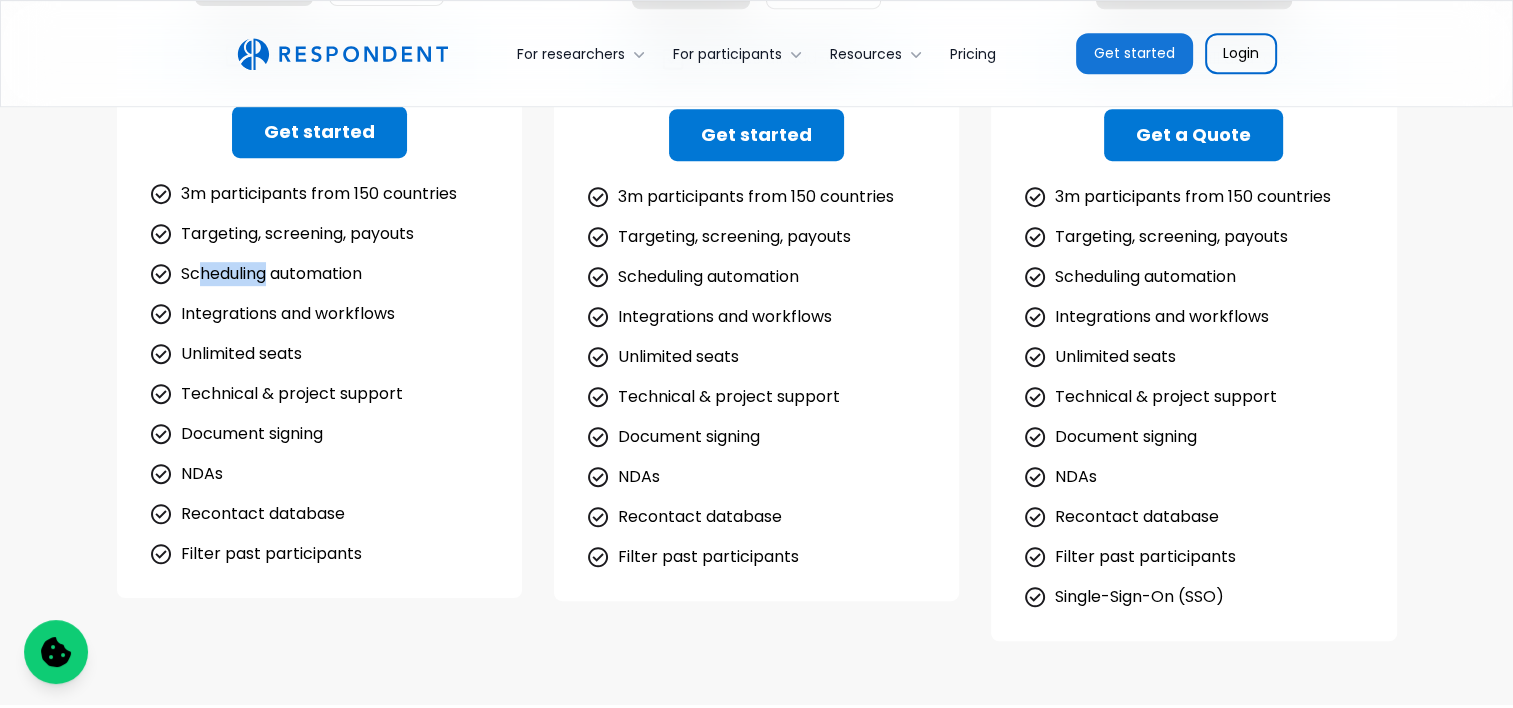 drag, startPoint x: 228, startPoint y: 264, endPoint x: 241, endPoint y: 298, distance: 36.40055 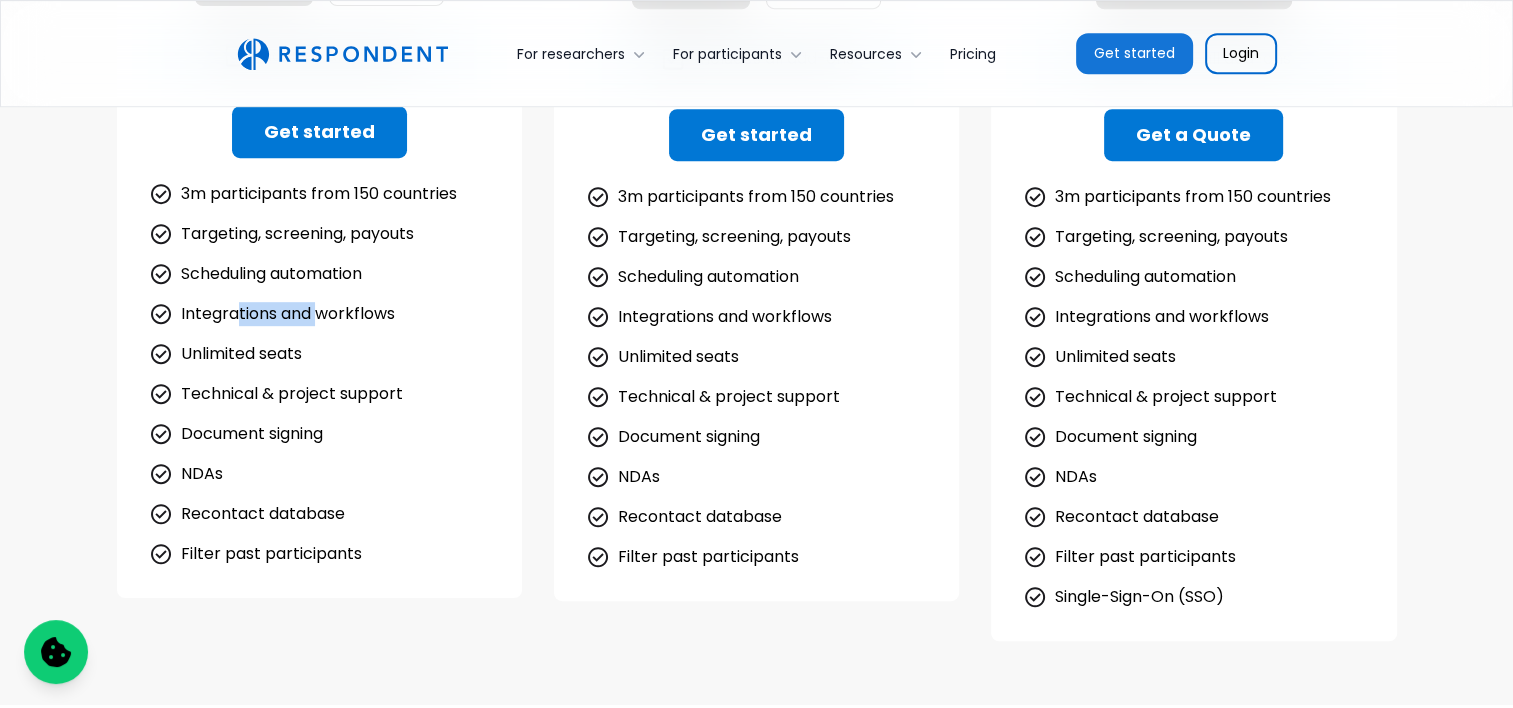 drag, startPoint x: 234, startPoint y: 300, endPoint x: 287, endPoint y: 336, distance: 64.070274 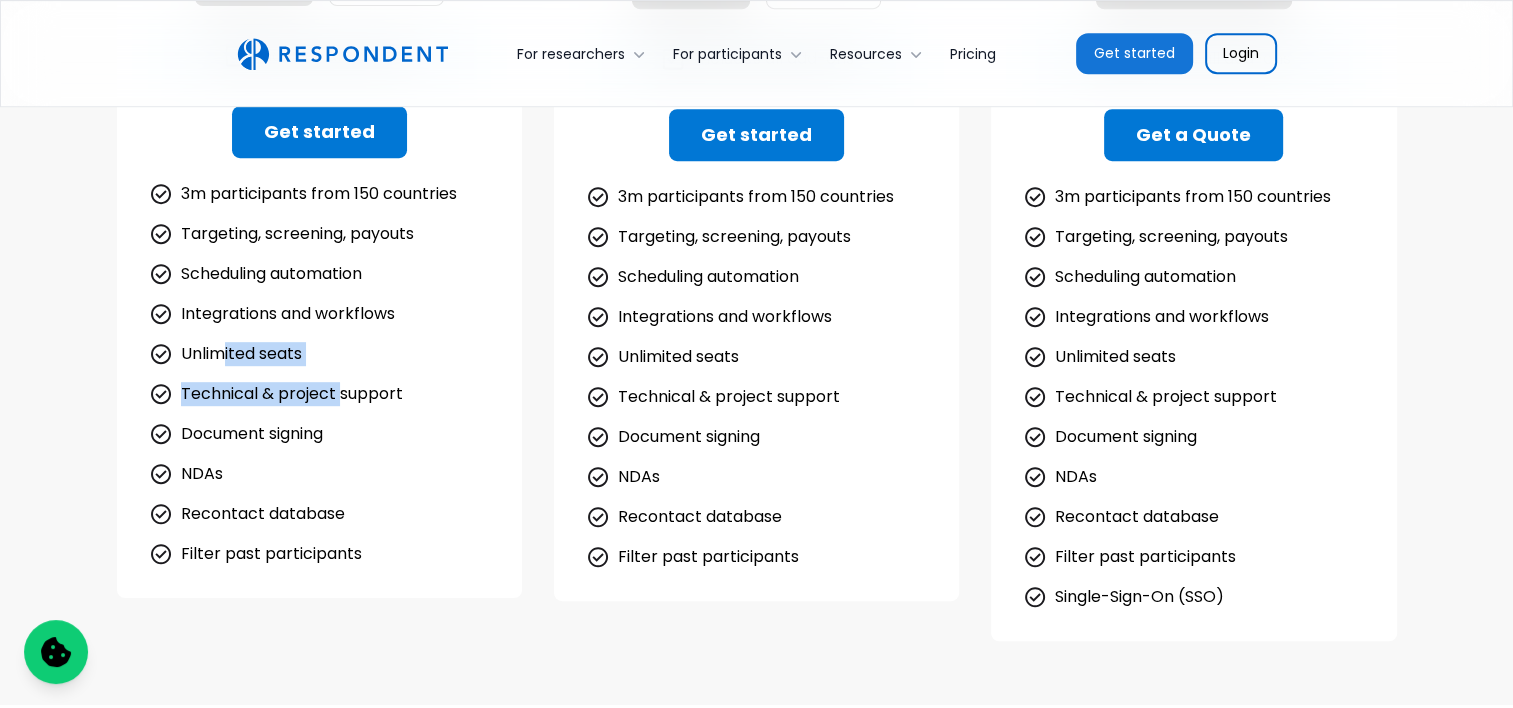 drag, startPoint x: 225, startPoint y: 364, endPoint x: 340, endPoint y: 403, distance: 121.433105 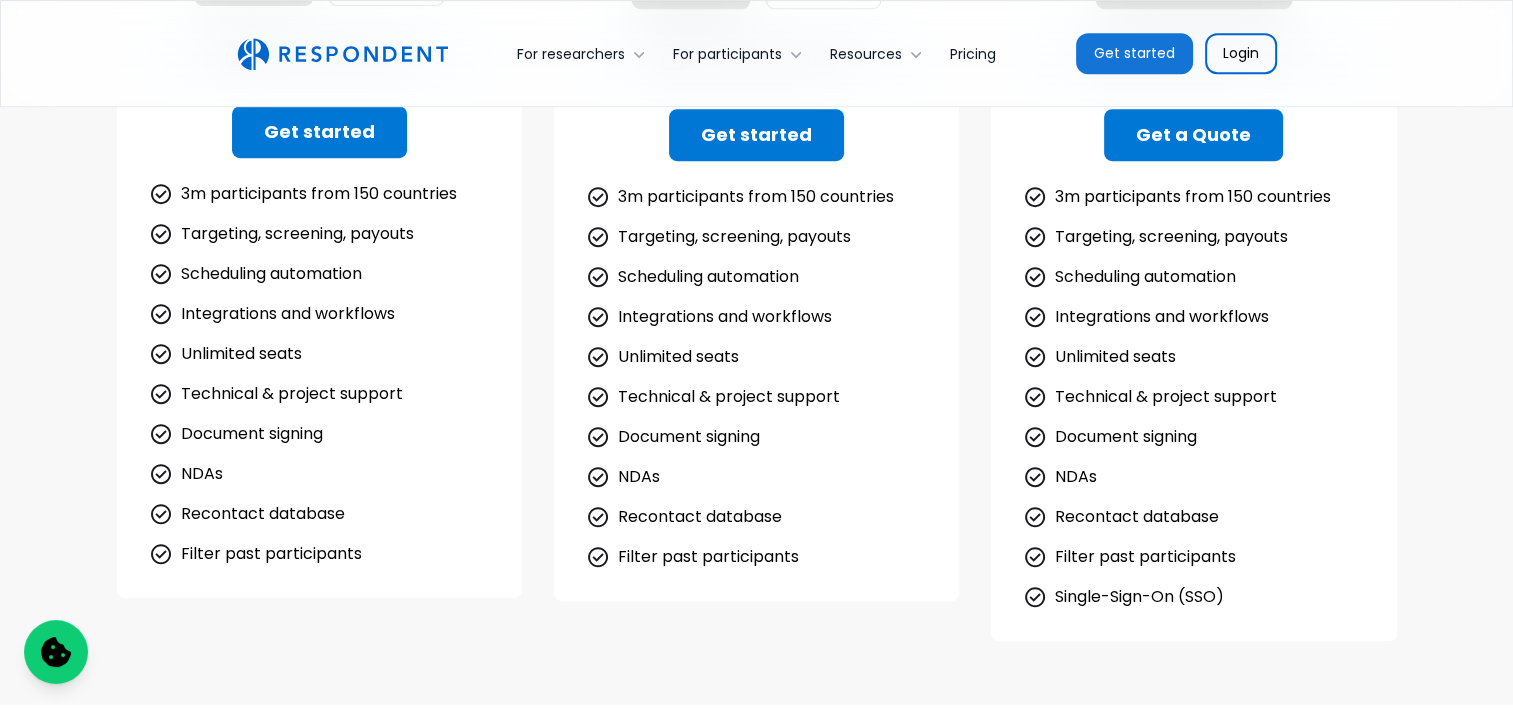 drag, startPoint x: 216, startPoint y: 487, endPoint x: 301, endPoint y: 500, distance: 85.98837 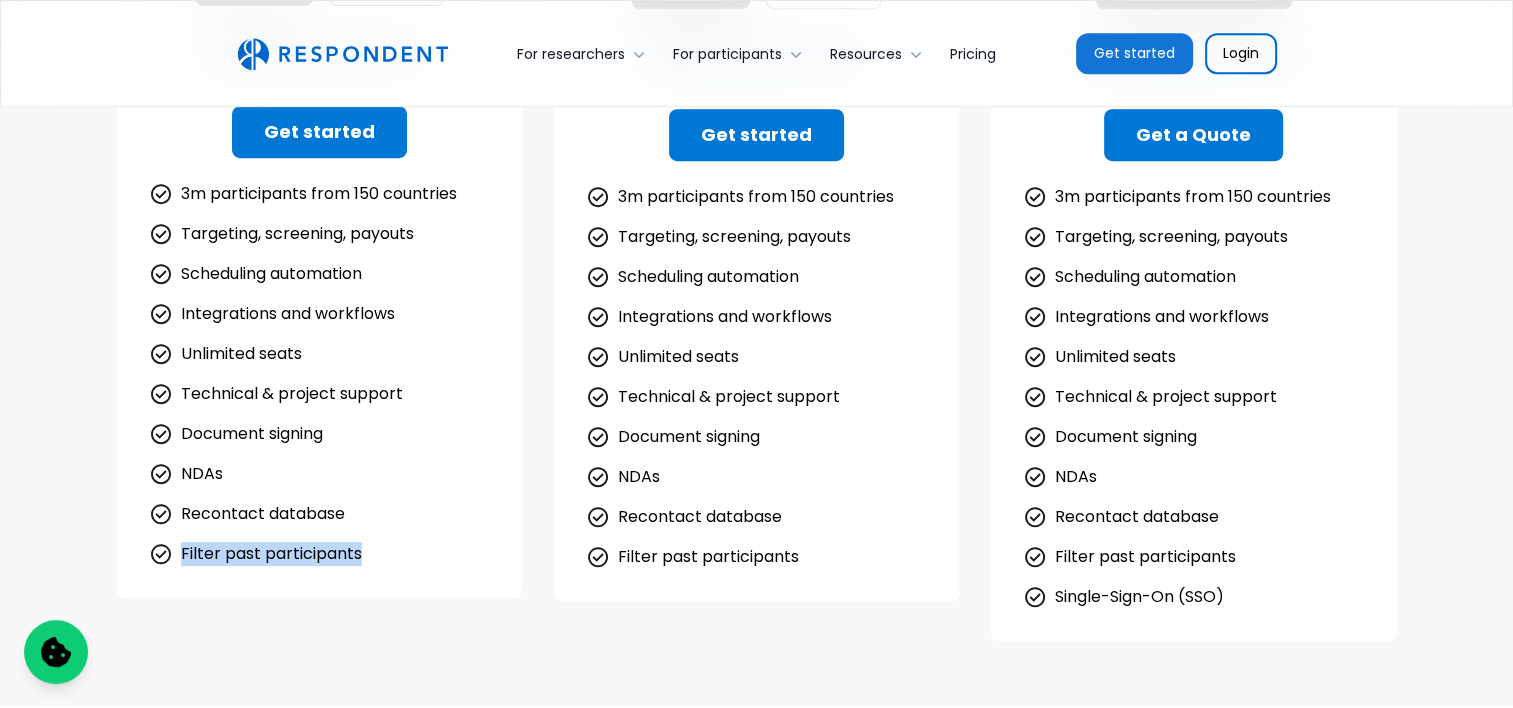 drag, startPoint x: 284, startPoint y: 555, endPoint x: 420, endPoint y: 569, distance: 136.71869 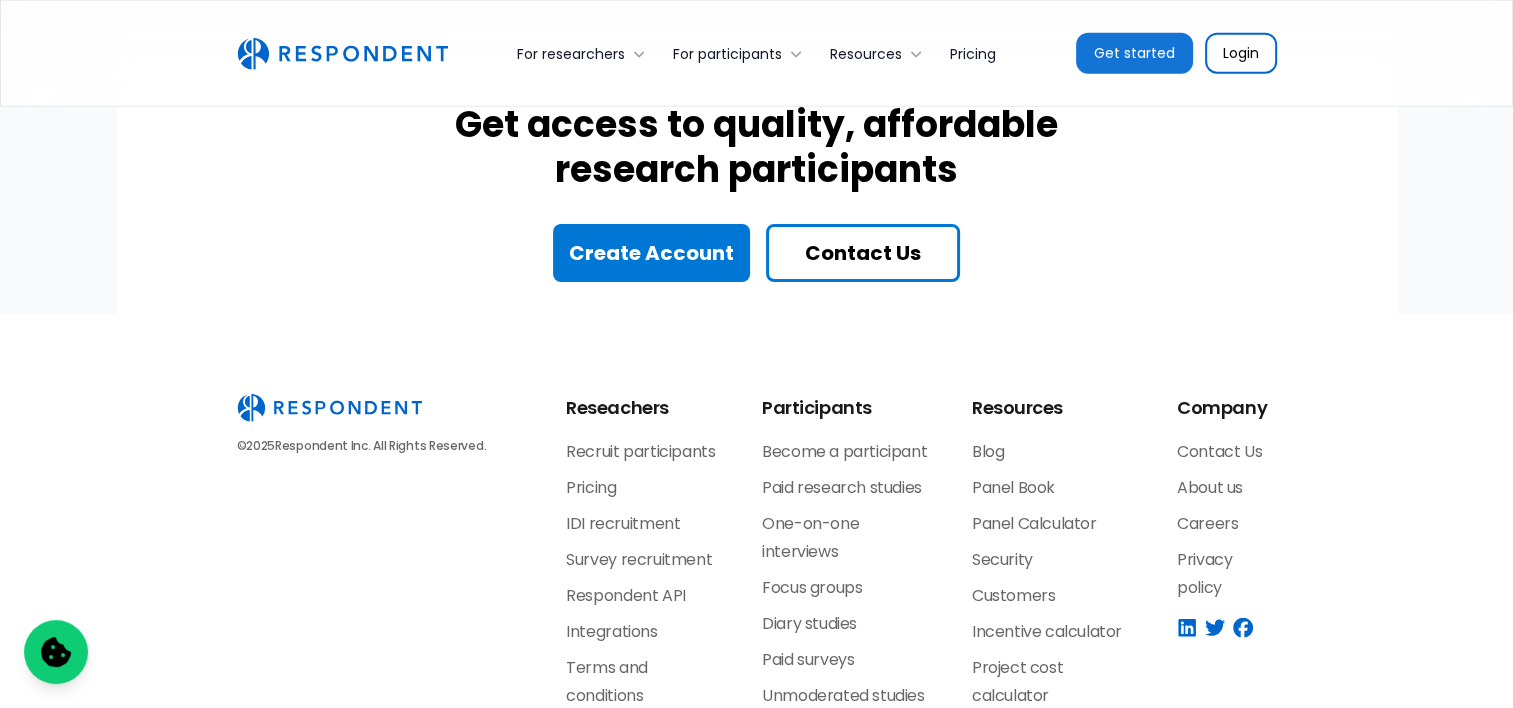 scroll, scrollTop: 4987, scrollLeft: 0, axis: vertical 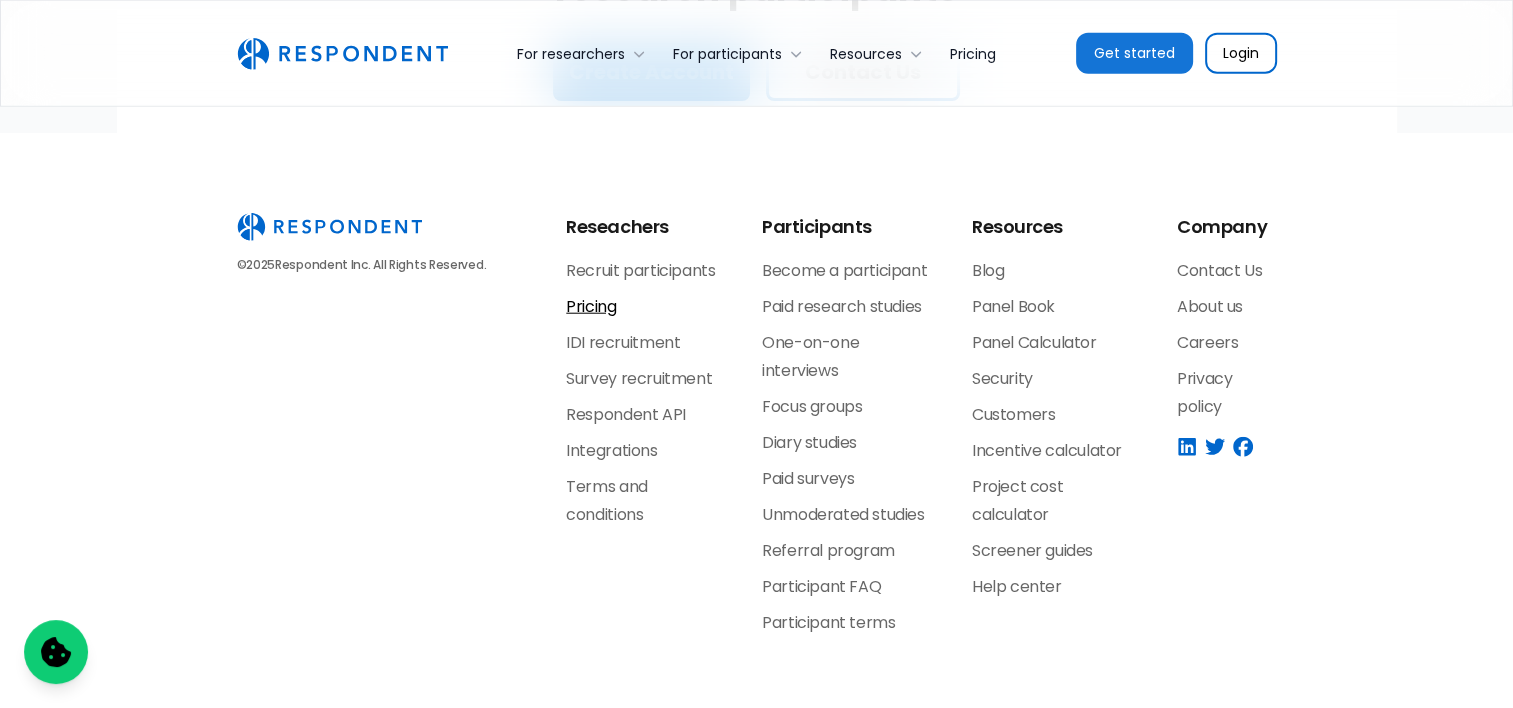click on "Pricing" at bounding box center (591, 306) 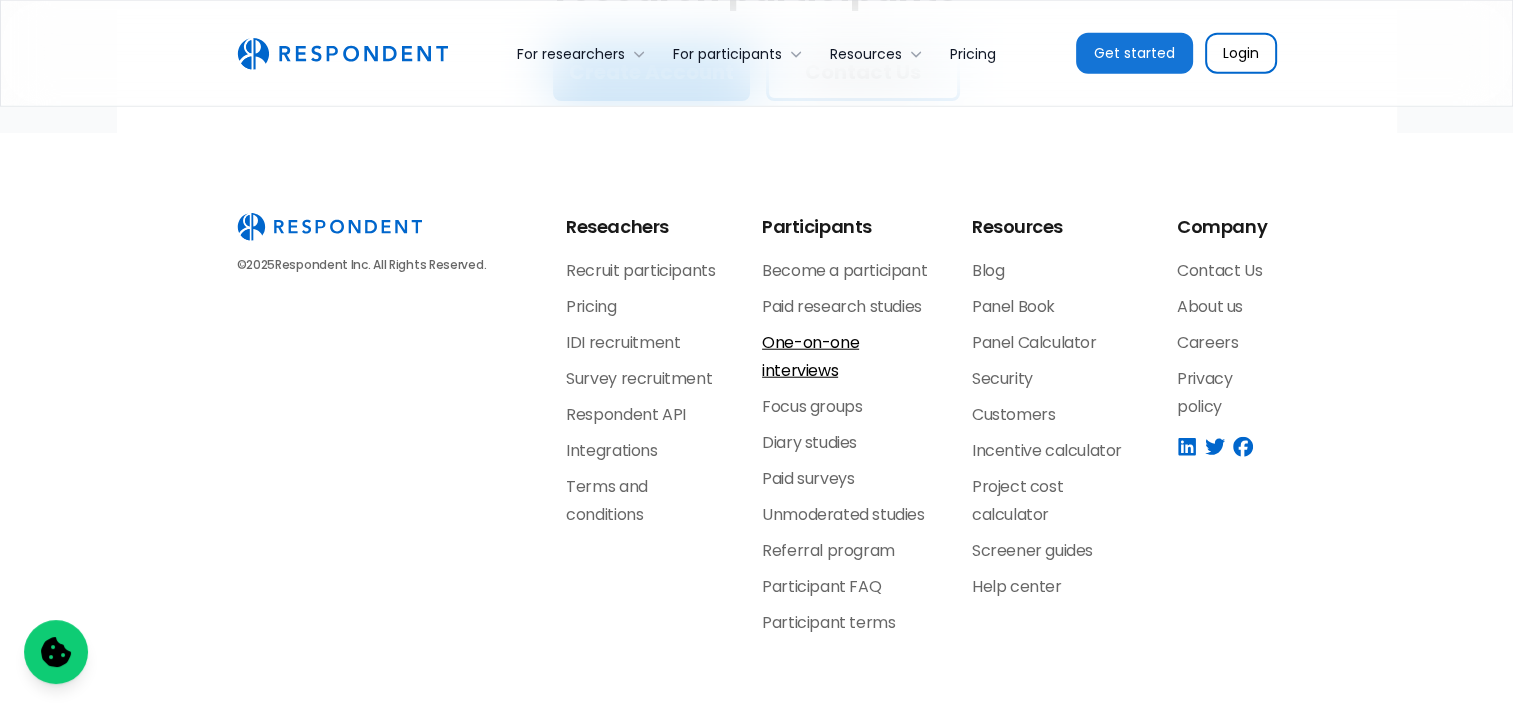 click on "One-on-one interviews" at bounding box center (810, 356) 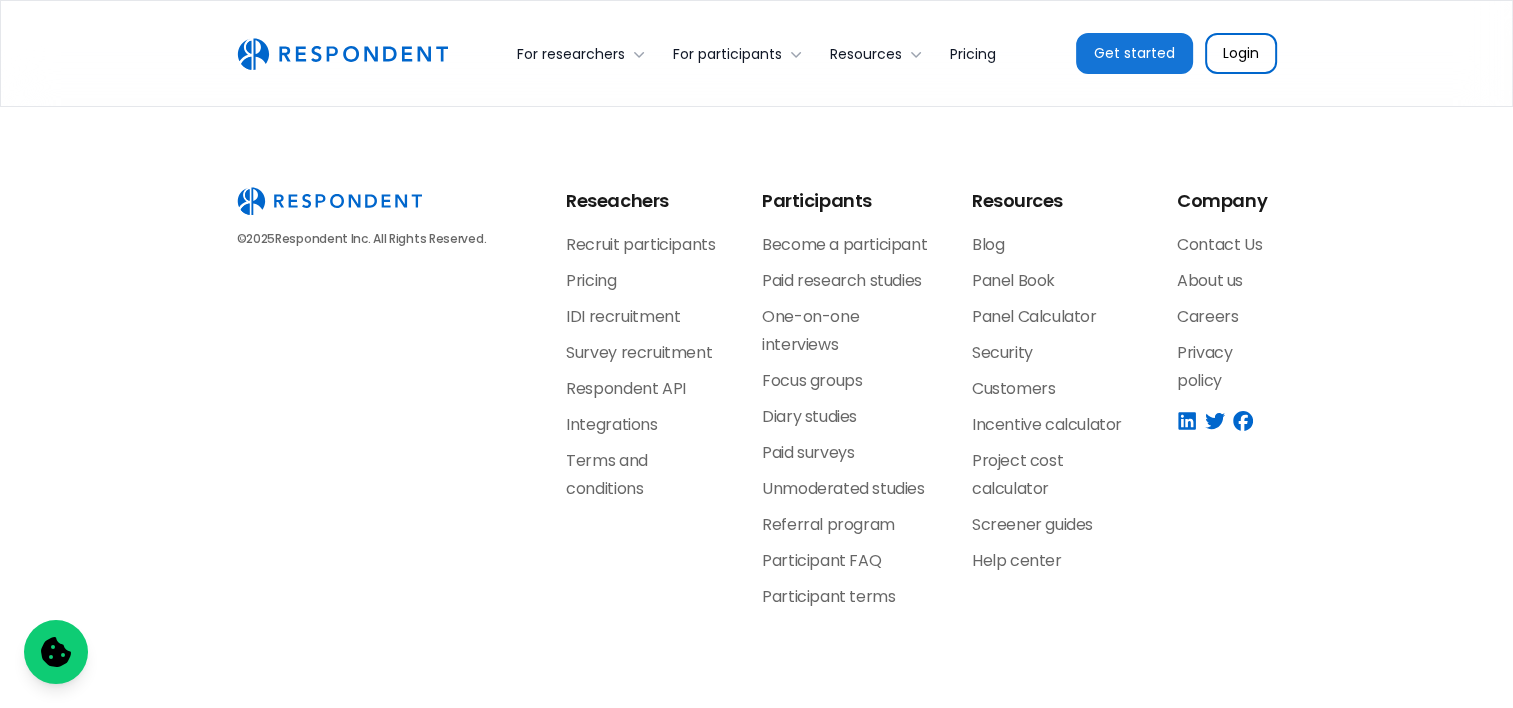 scroll, scrollTop: 0, scrollLeft: 0, axis: both 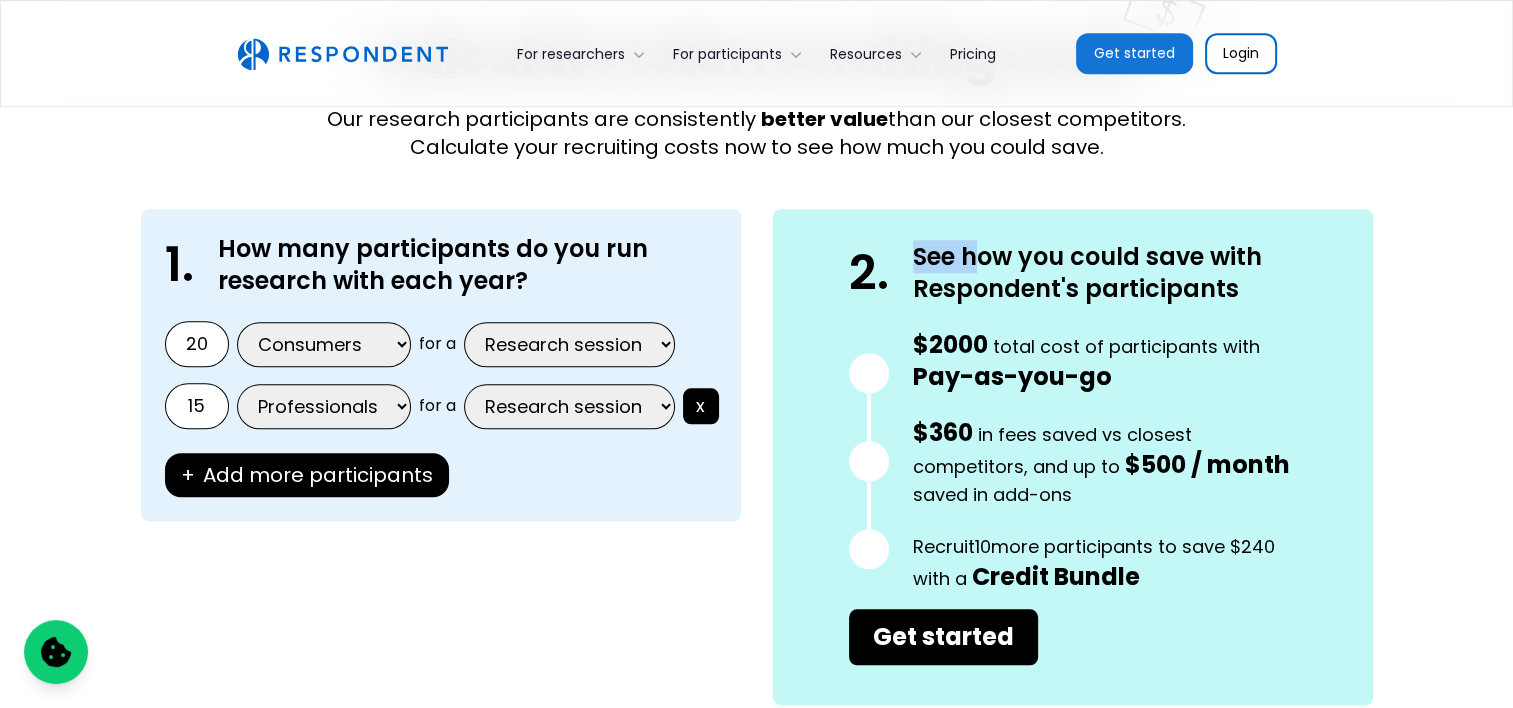 drag, startPoint x: 984, startPoint y: 252, endPoint x: 1244, endPoint y: 274, distance: 260.9291 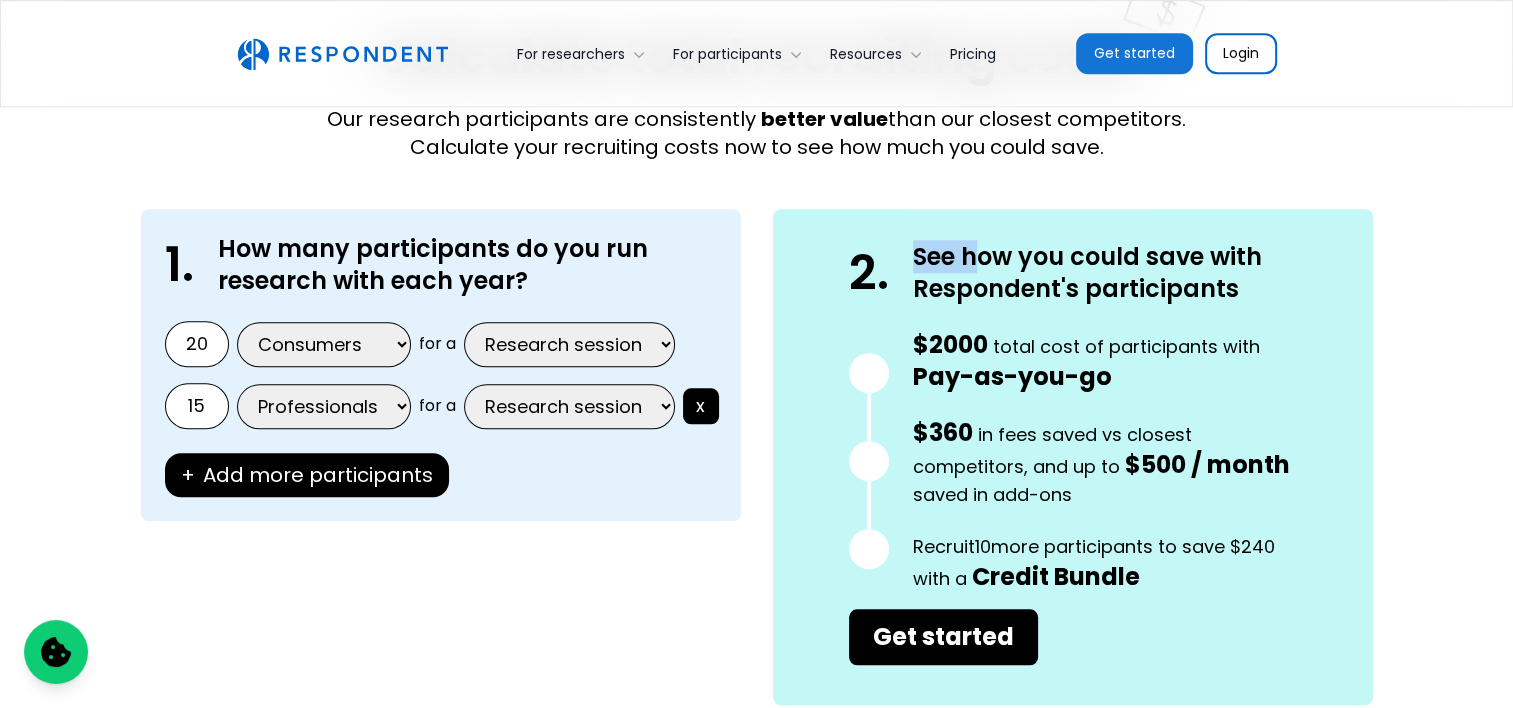 click on "2. See how you could save with Respondent's participants" at bounding box center [1073, 273] 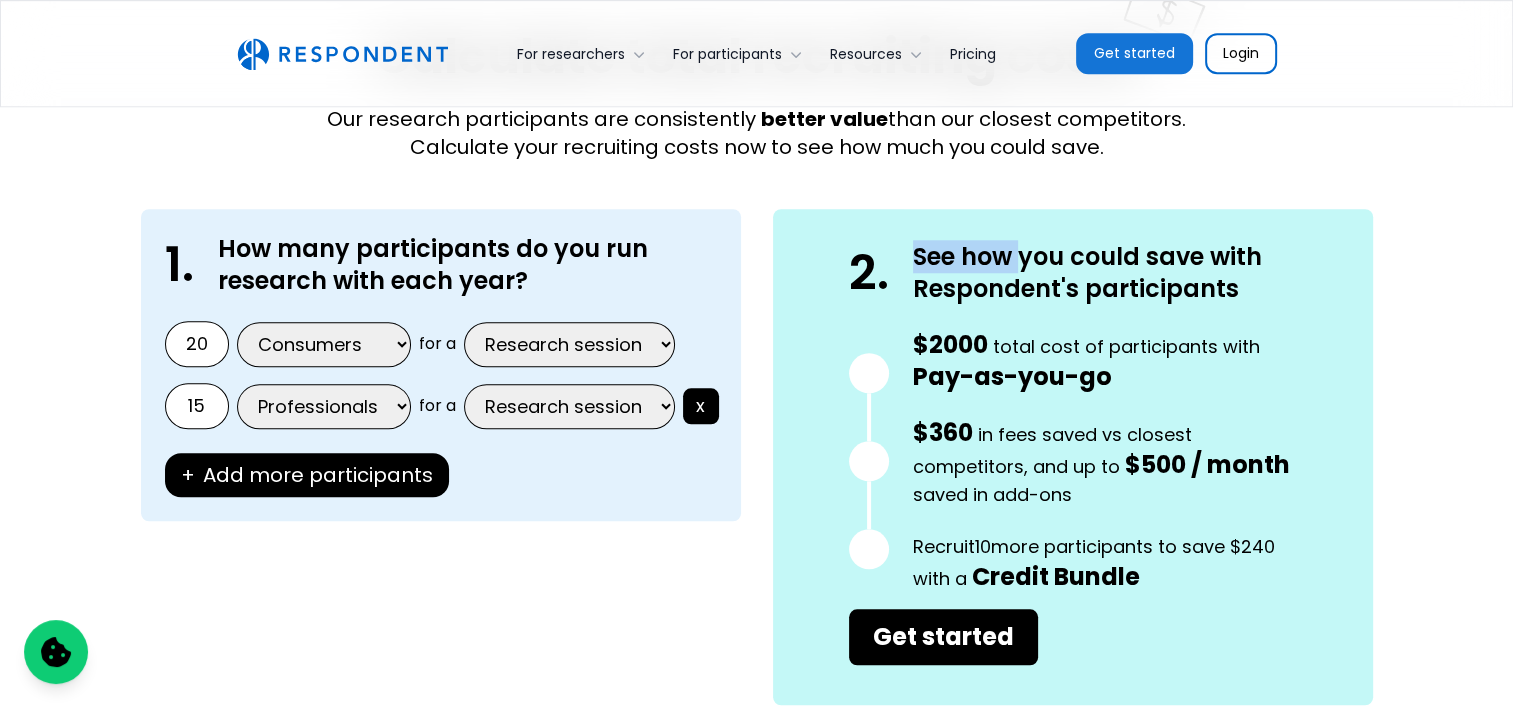 drag, startPoint x: 1270, startPoint y: 288, endPoint x: 1016, endPoint y: 268, distance: 254.78618 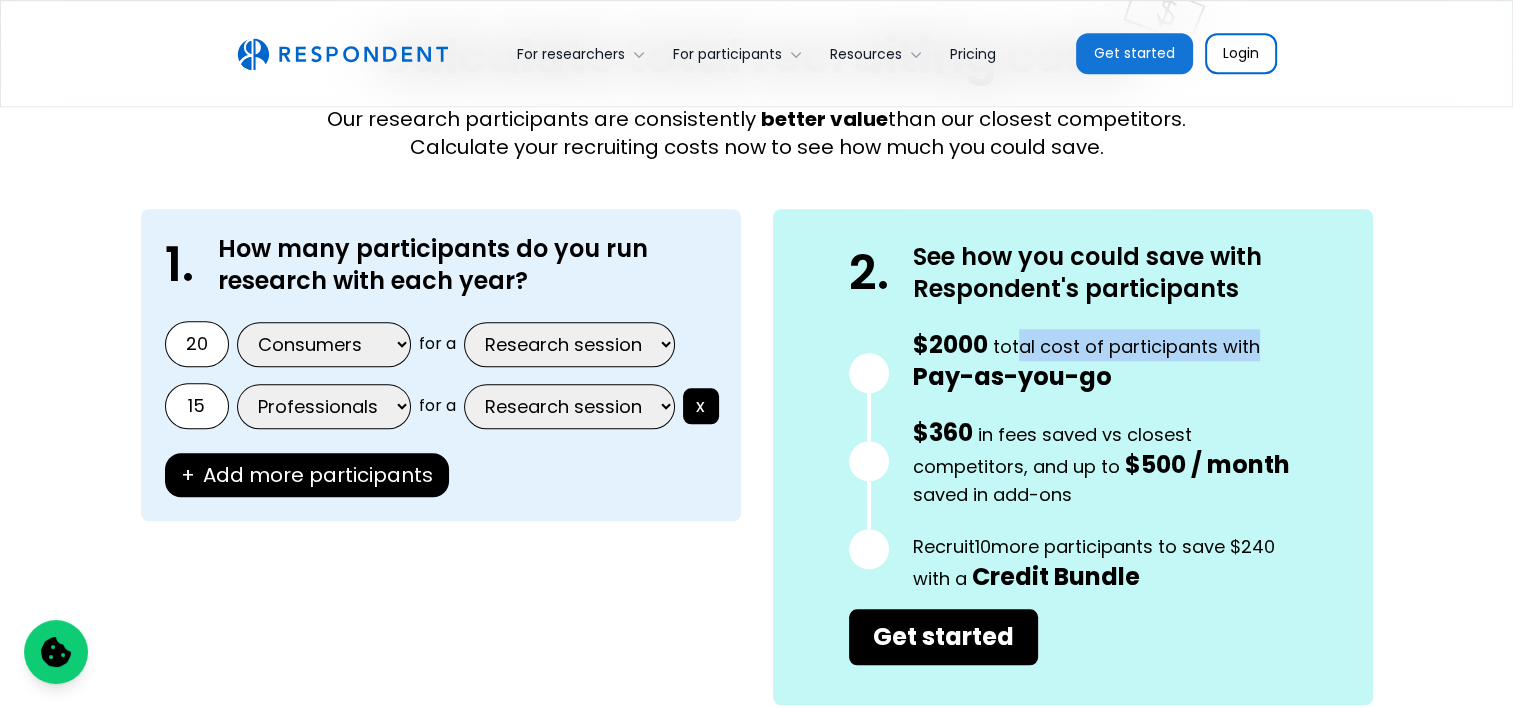 drag, startPoint x: 1119, startPoint y: 343, endPoint x: 1265, endPoint y: 348, distance: 146.08559 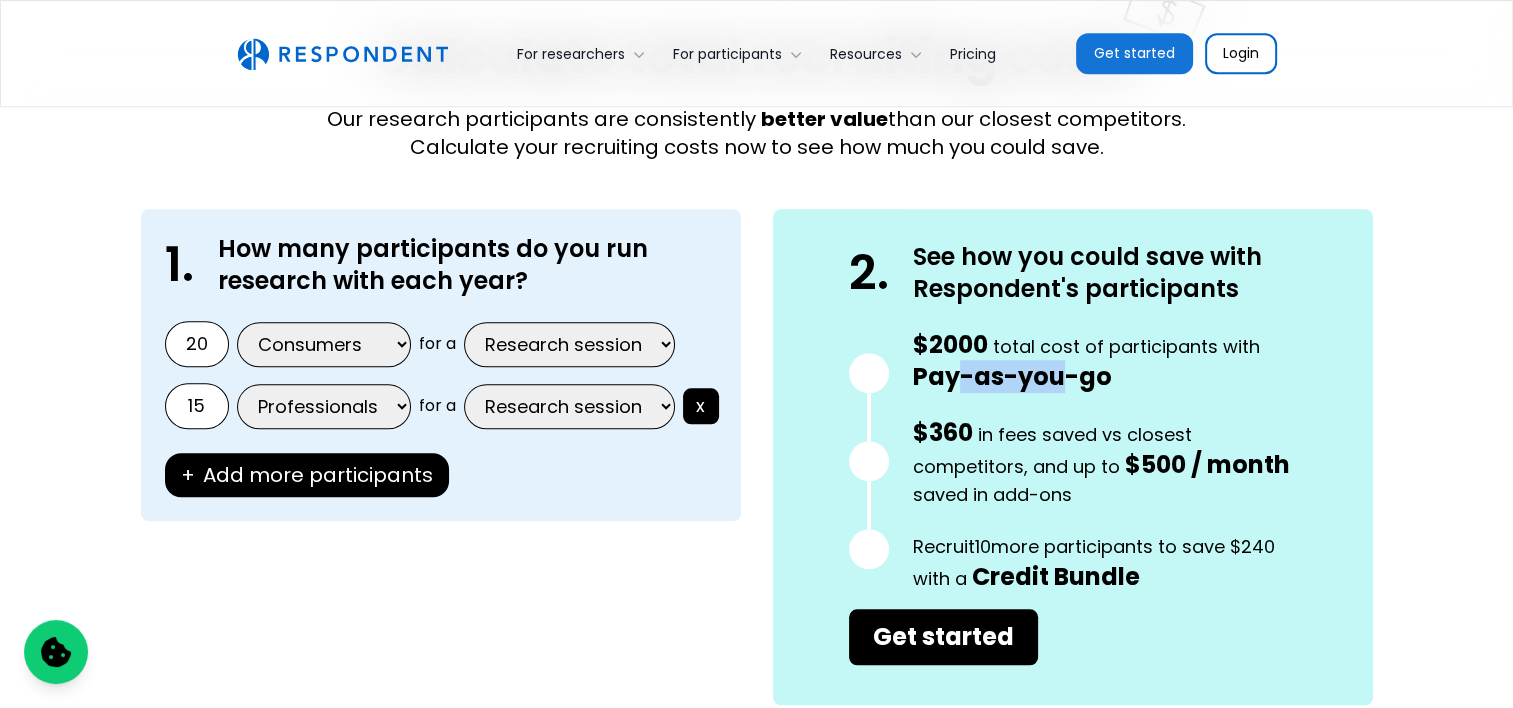 drag, startPoint x: 959, startPoint y: 376, endPoint x: 1067, endPoint y: 378, distance: 108.01852 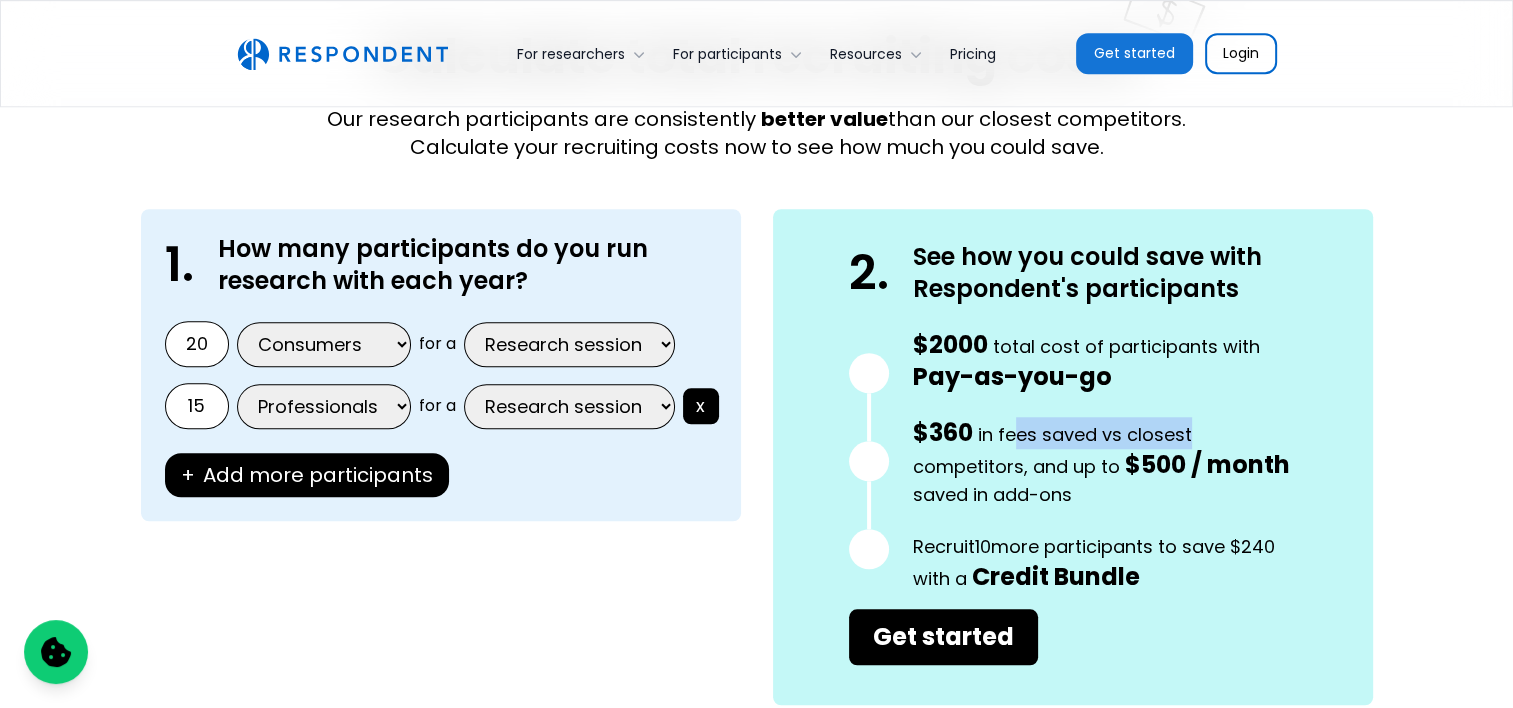 drag, startPoint x: 1012, startPoint y: 425, endPoint x: 1206, endPoint y: 424, distance: 194.00258 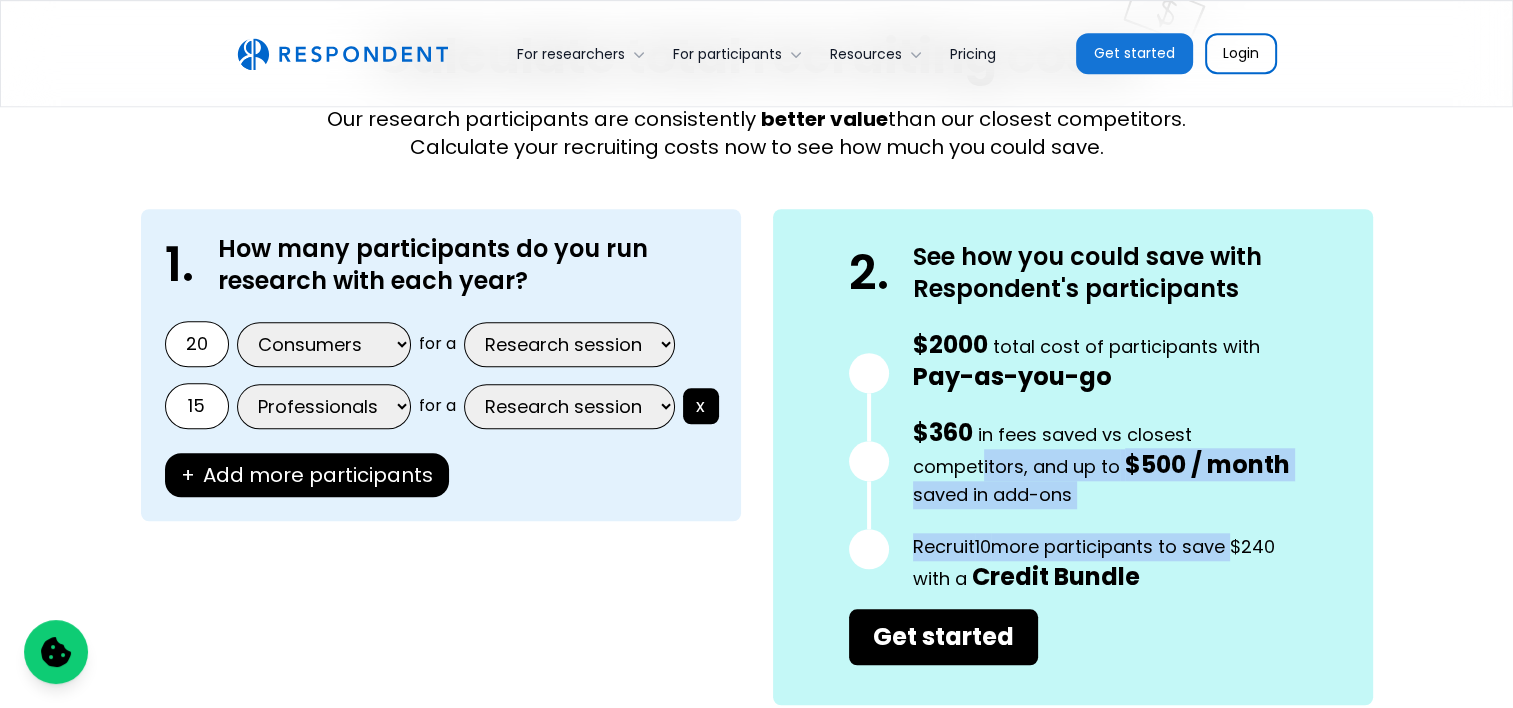 drag, startPoint x: 1001, startPoint y: 472, endPoint x: 1232, endPoint y: 516, distance: 235.15314 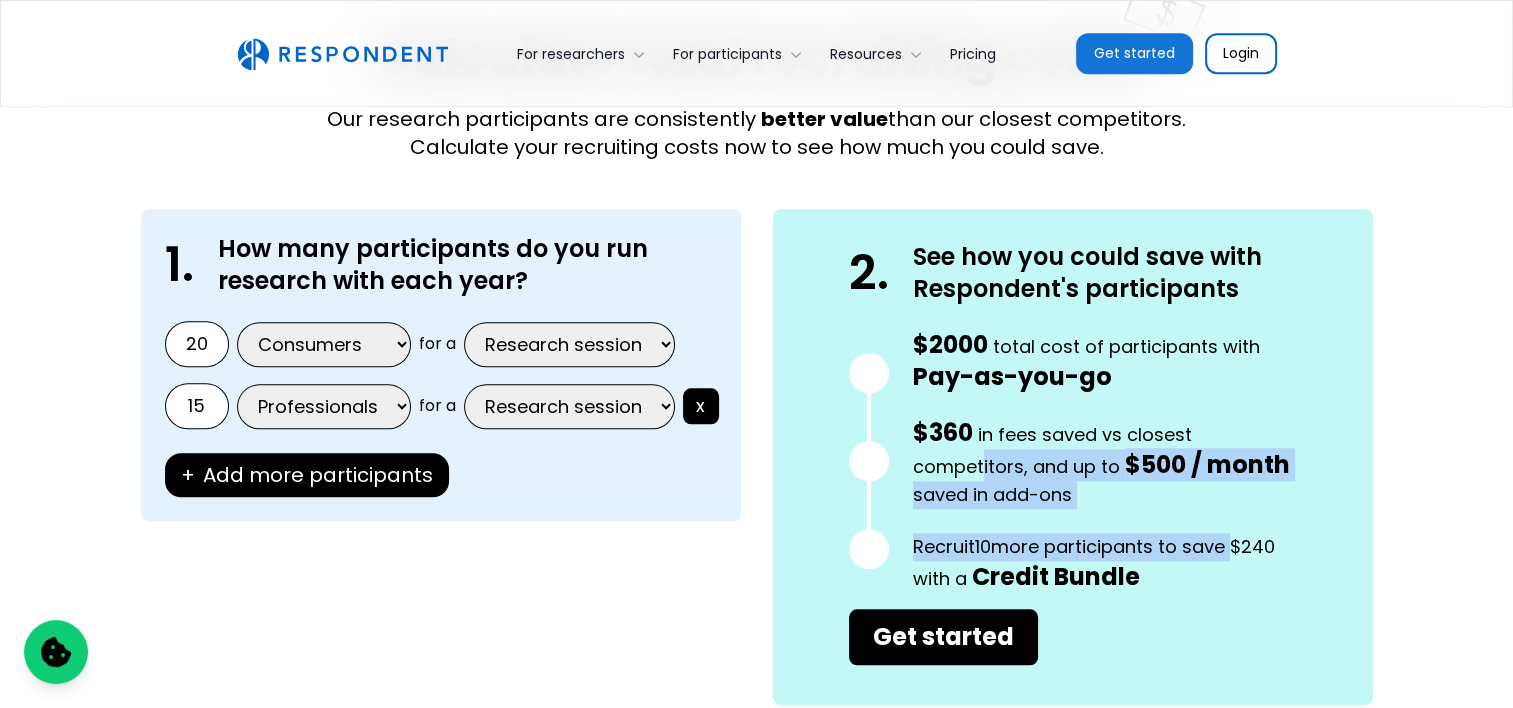 click on "$2000   Get in touch for the total cost of participants with   Custom Pricing   total cost of participants with   Pay-as-you-go $360   in fees saved vs closest competitors, and up to   $500 / month   saved in add-ons Recruit  10  more participants to save $240 with a   Credit Bundle" at bounding box center [1105, 461] 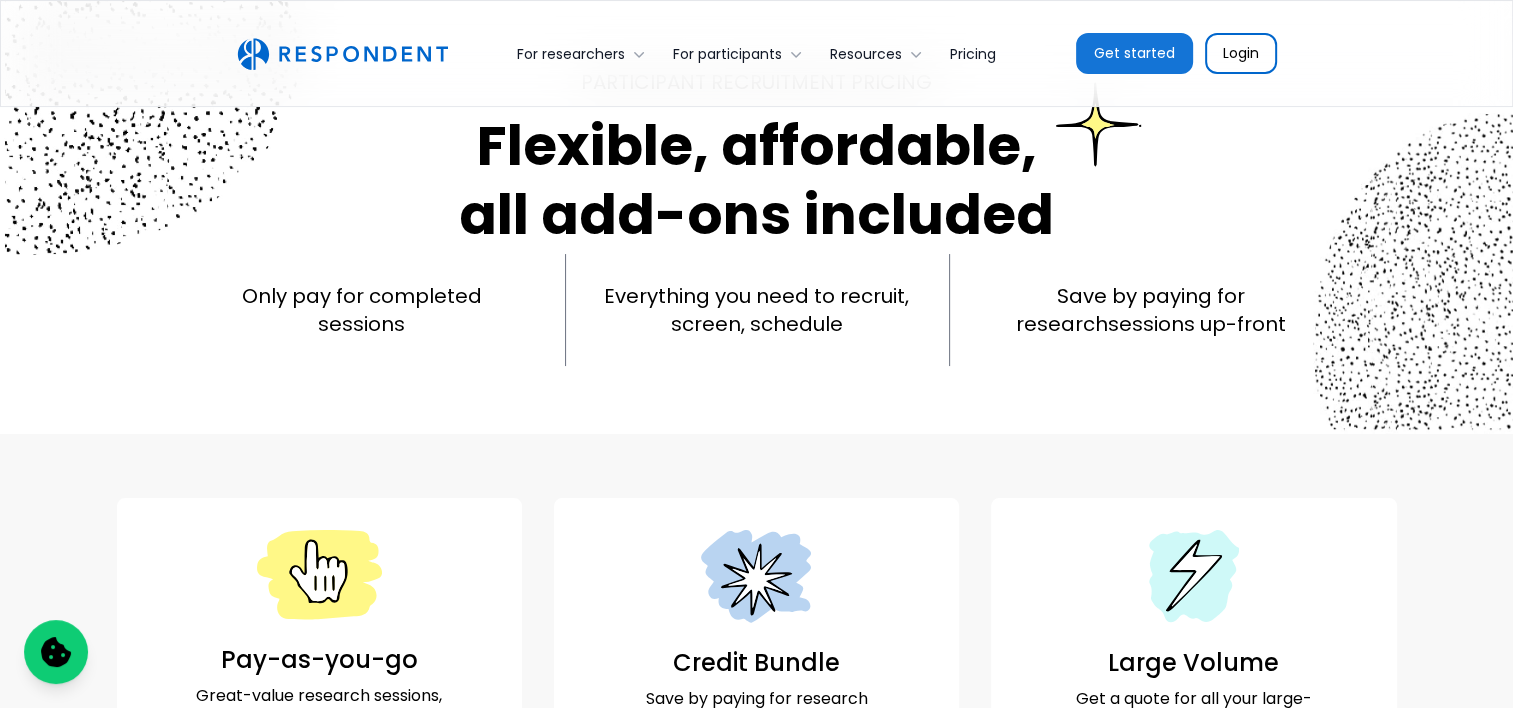 scroll, scrollTop: 0, scrollLeft: 0, axis: both 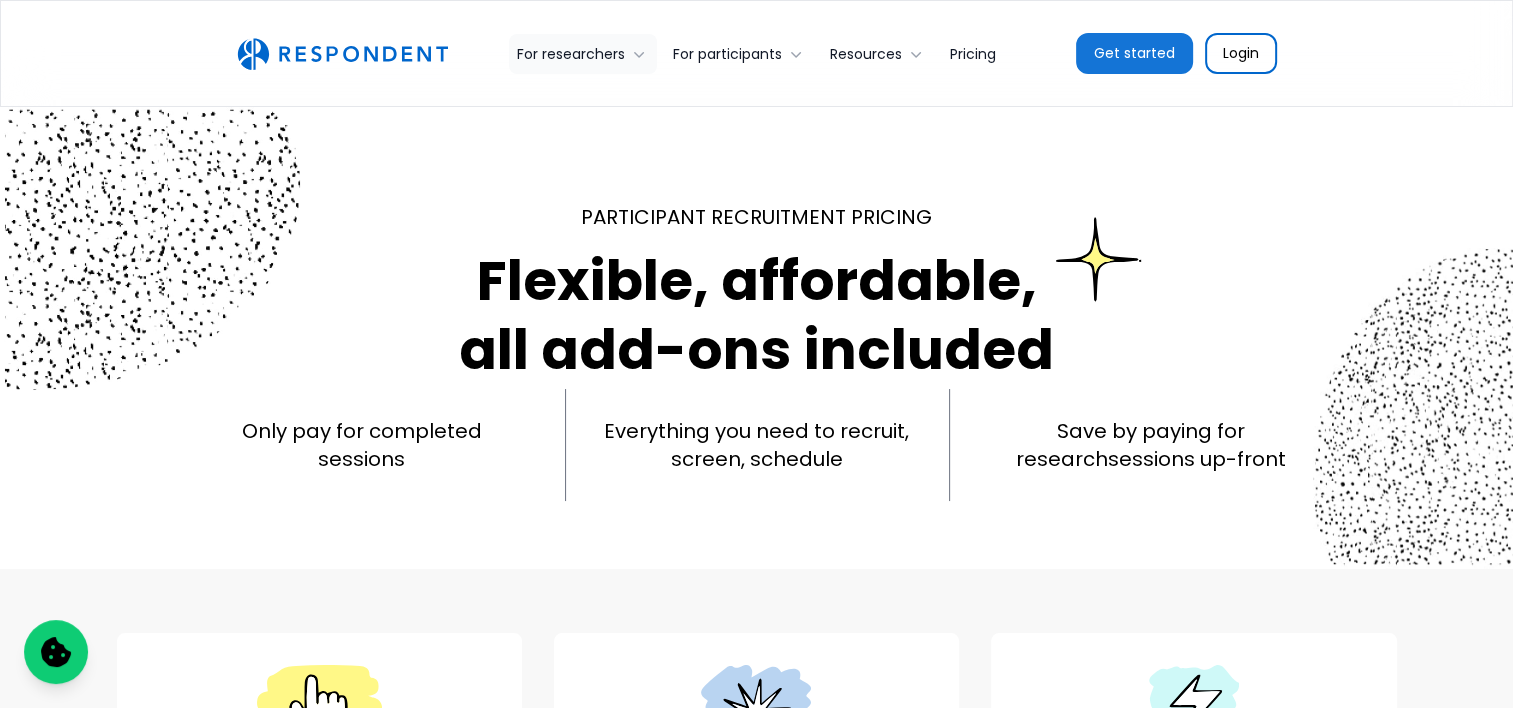click on "For researchers" at bounding box center (583, 54) 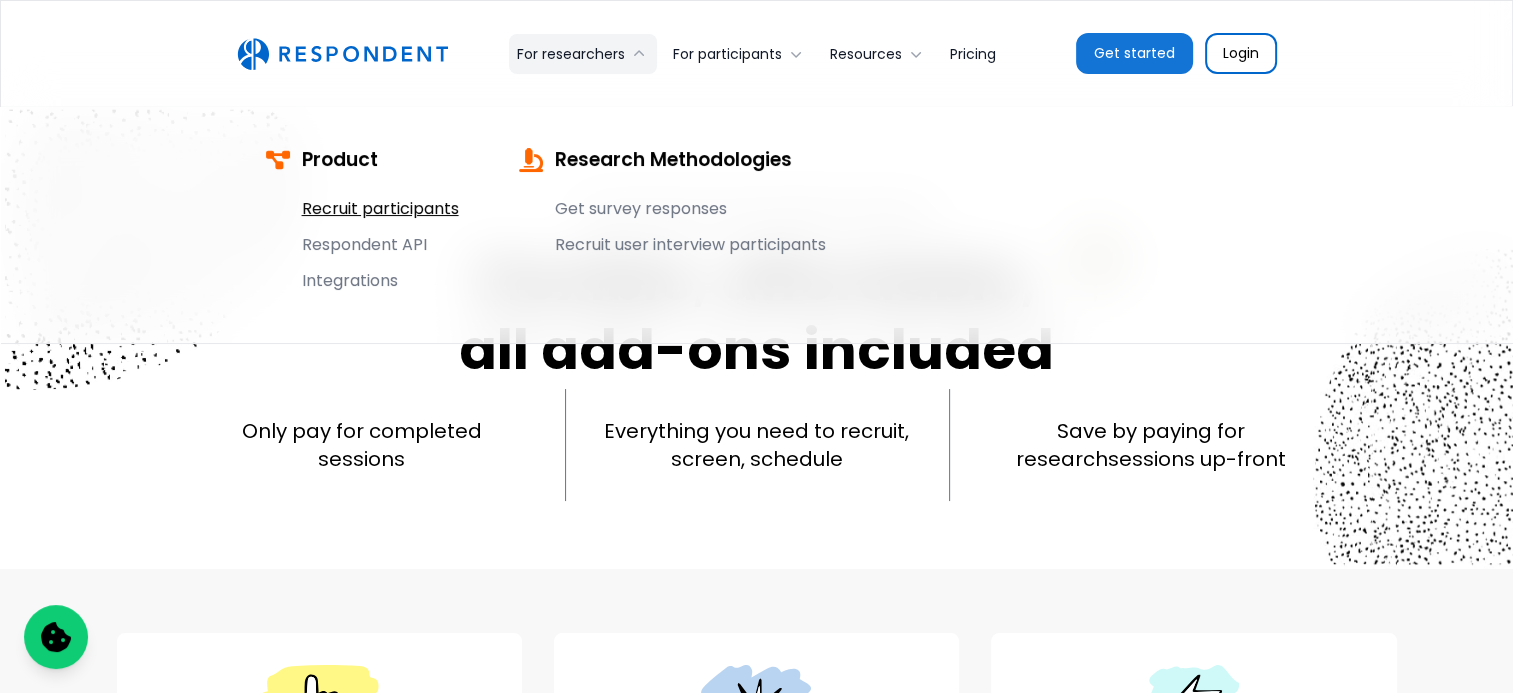 click on "Recruit participants" at bounding box center (380, 213) 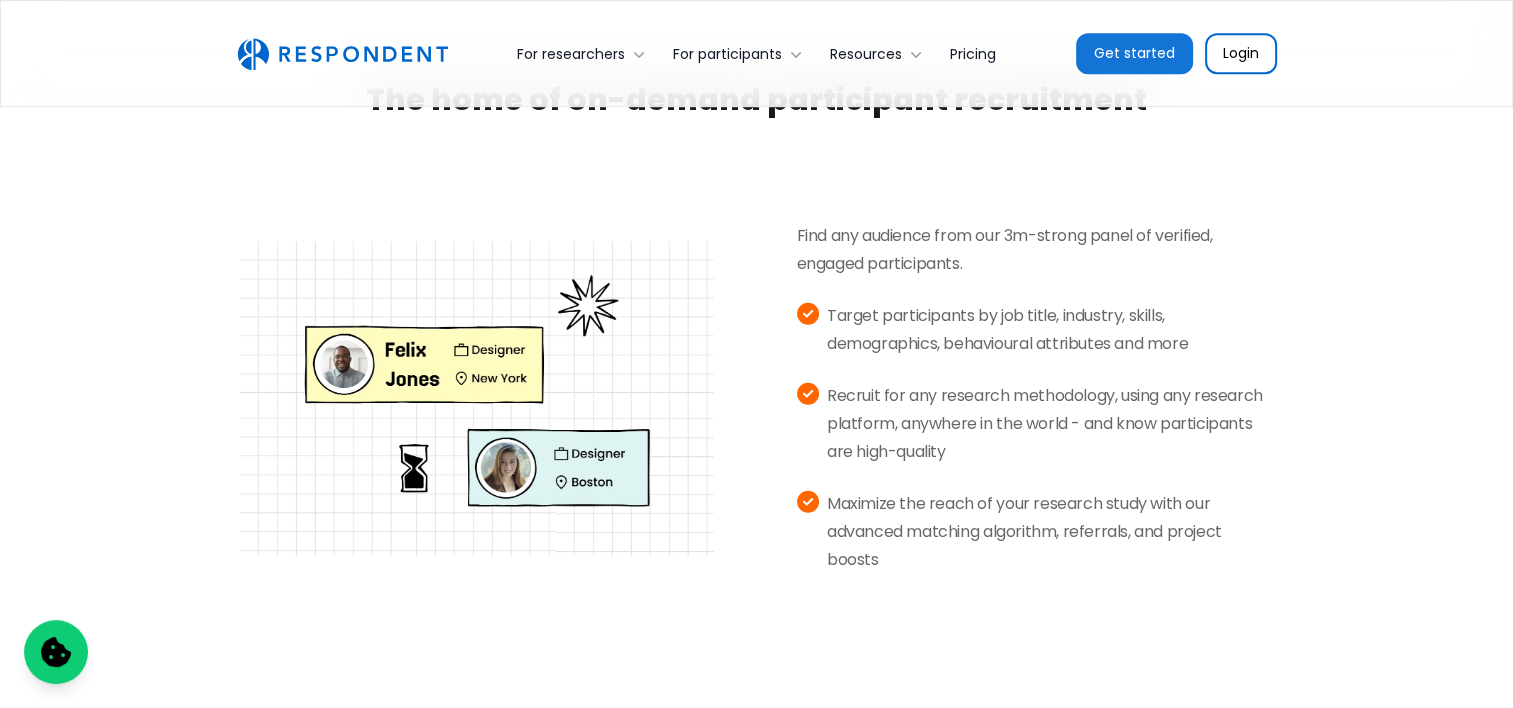 scroll, scrollTop: 1000, scrollLeft: 0, axis: vertical 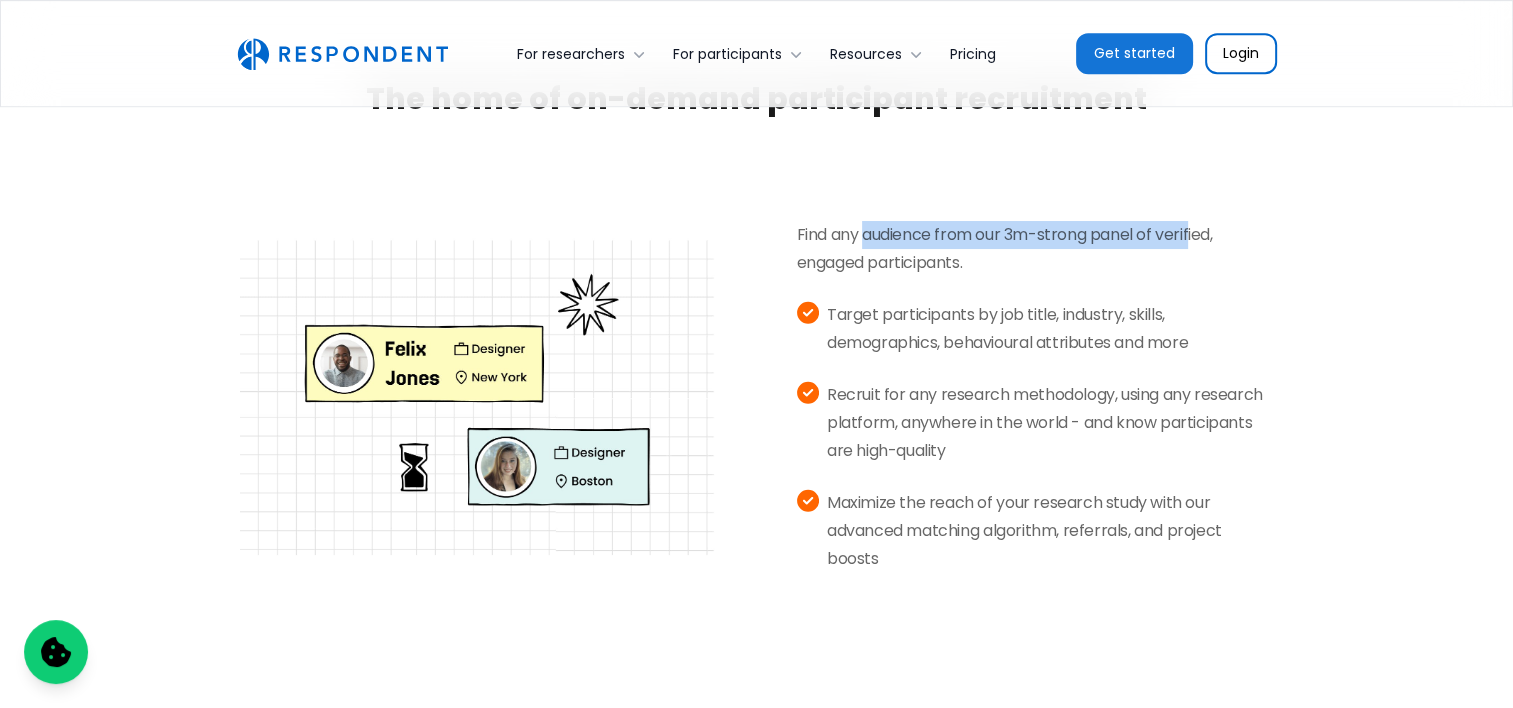 drag, startPoint x: 864, startPoint y: 225, endPoint x: 1196, endPoint y: 231, distance: 332.0542 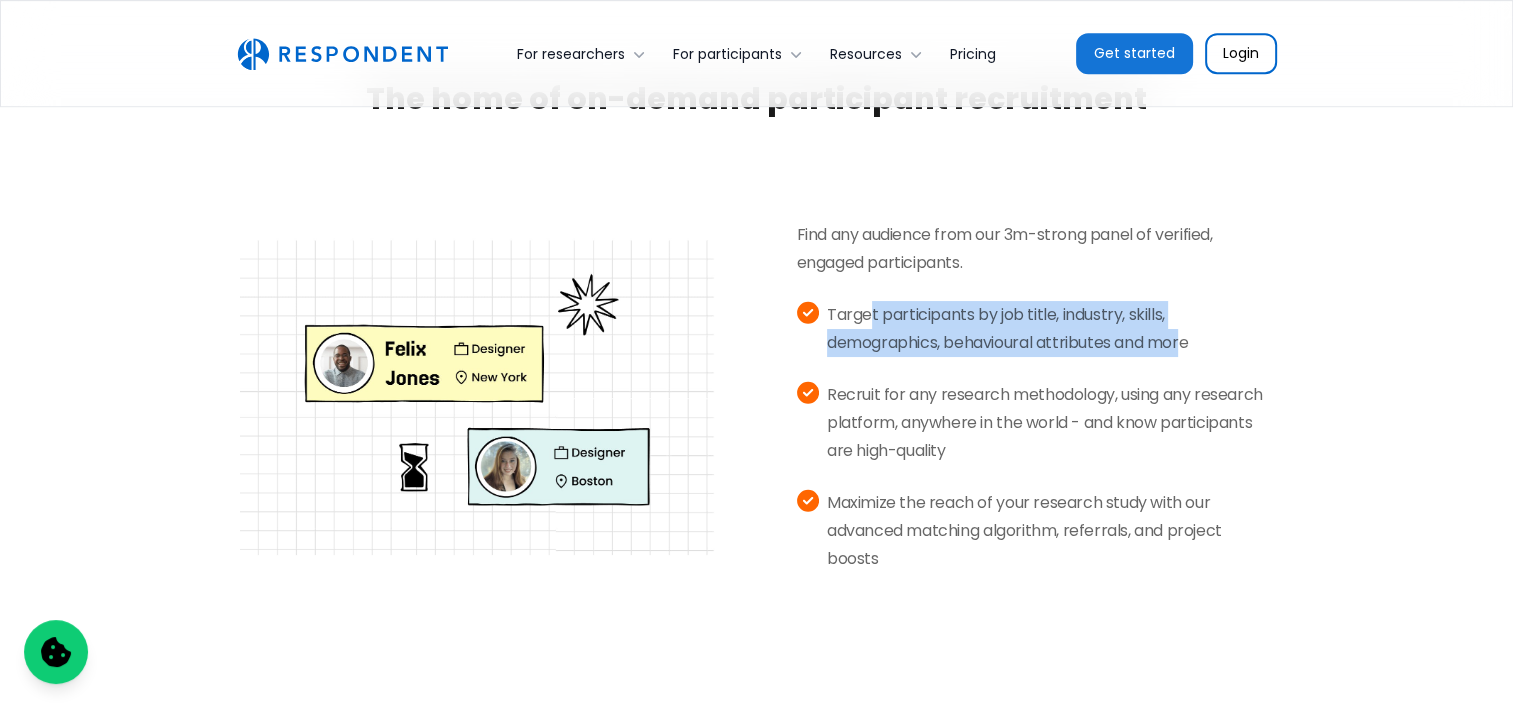 drag, startPoint x: 868, startPoint y: 301, endPoint x: 1187, endPoint y: 343, distance: 321.75302 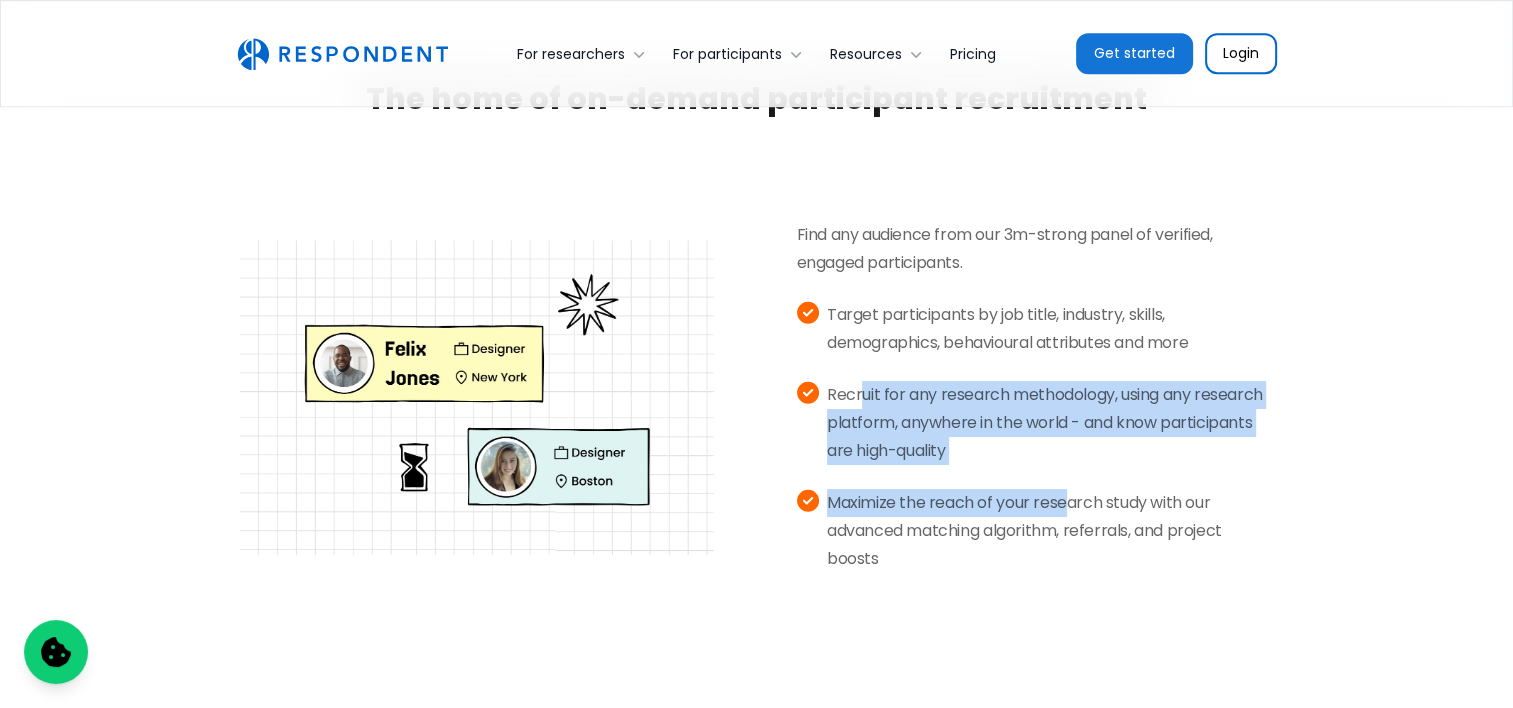 drag, startPoint x: 861, startPoint y: 393, endPoint x: 1067, endPoint y: 483, distance: 224.80214 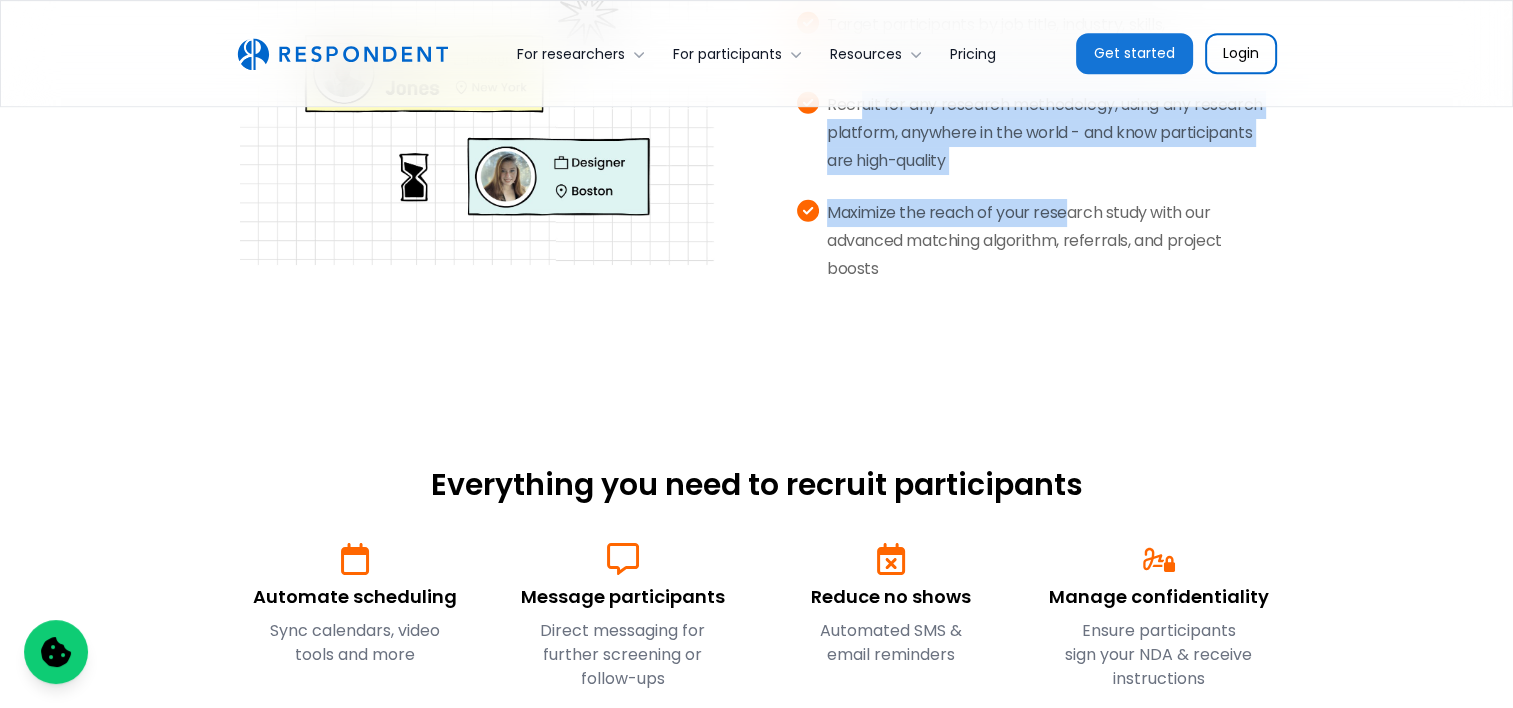 scroll, scrollTop: 1300, scrollLeft: 0, axis: vertical 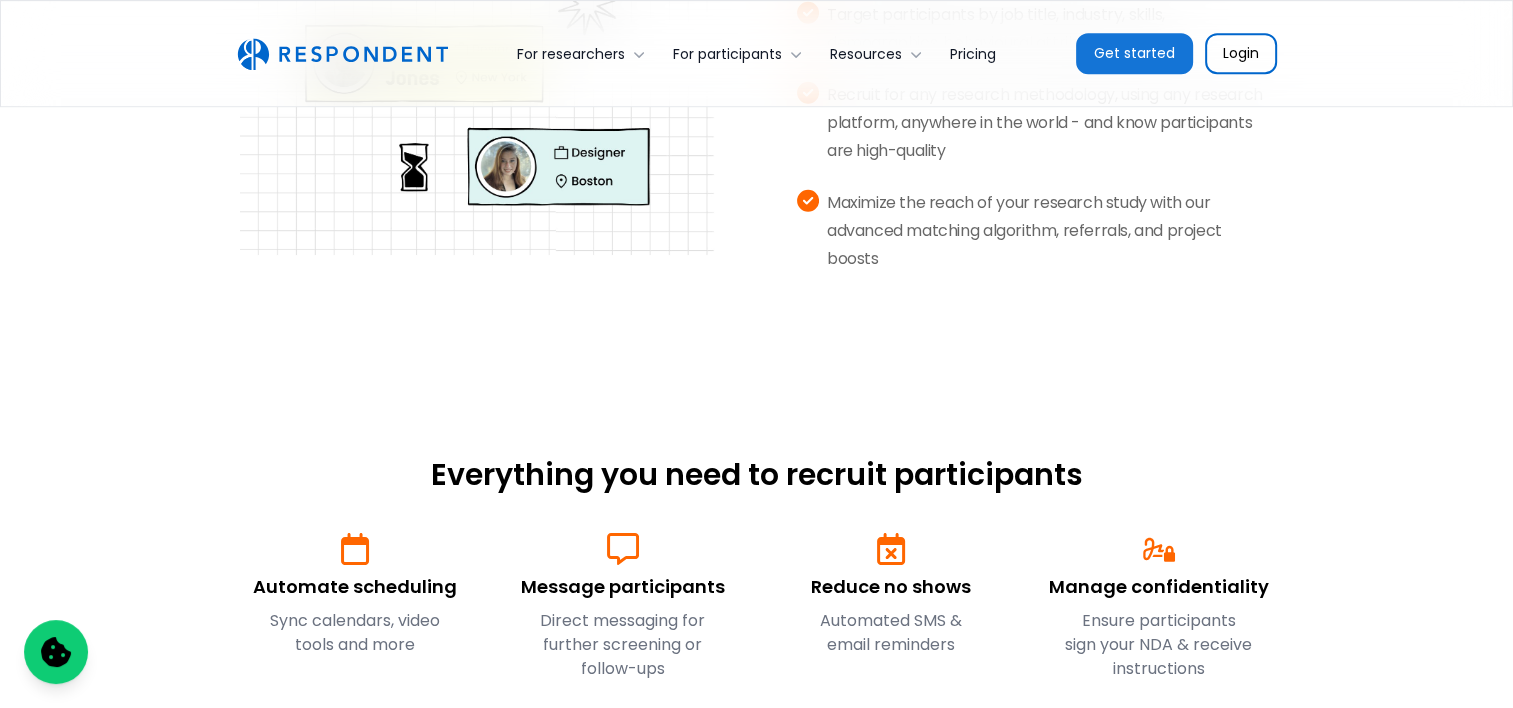 click on "Maximize the reach of your research study with our advanced matching algorithm, referrals, and project boosts" at bounding box center [1052, 231] 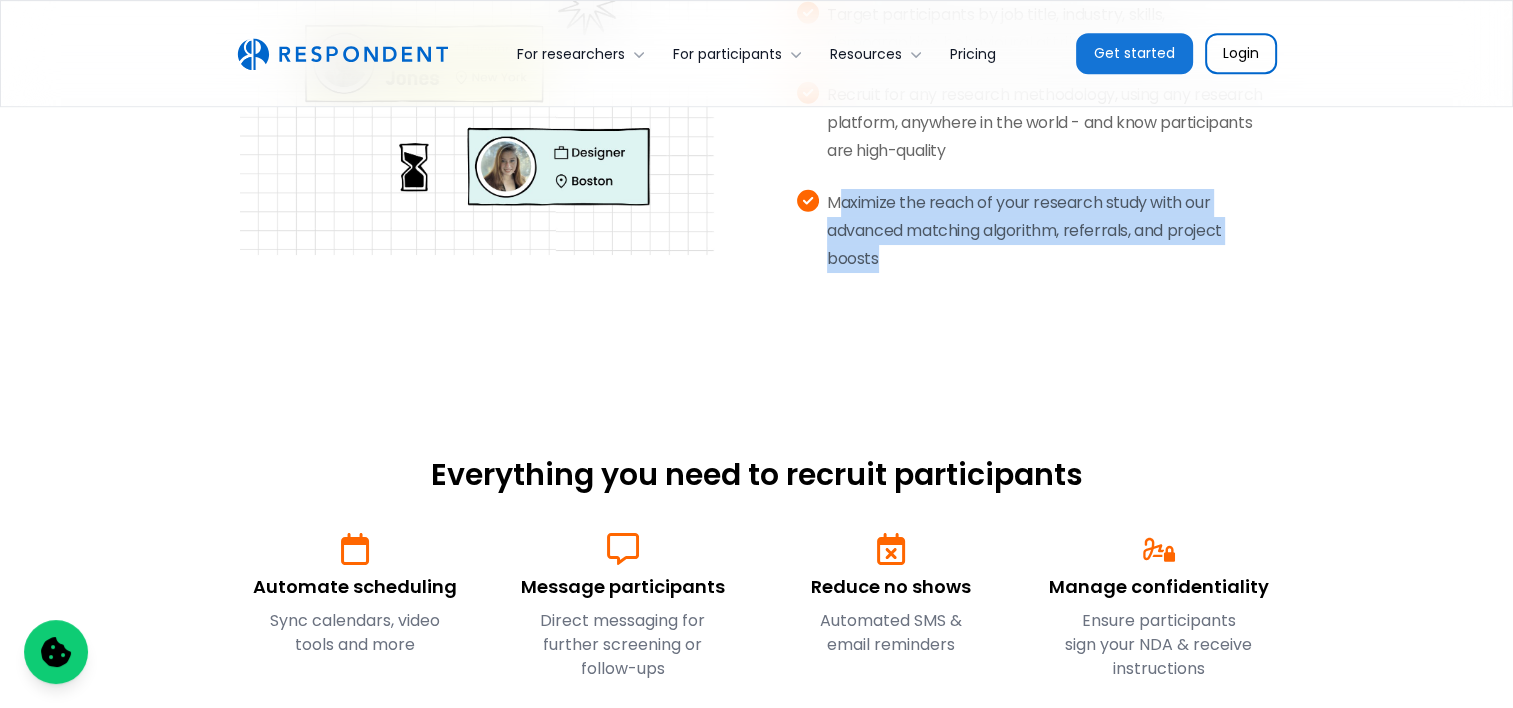 drag, startPoint x: 898, startPoint y: 247, endPoint x: 838, endPoint y: 194, distance: 80.05623 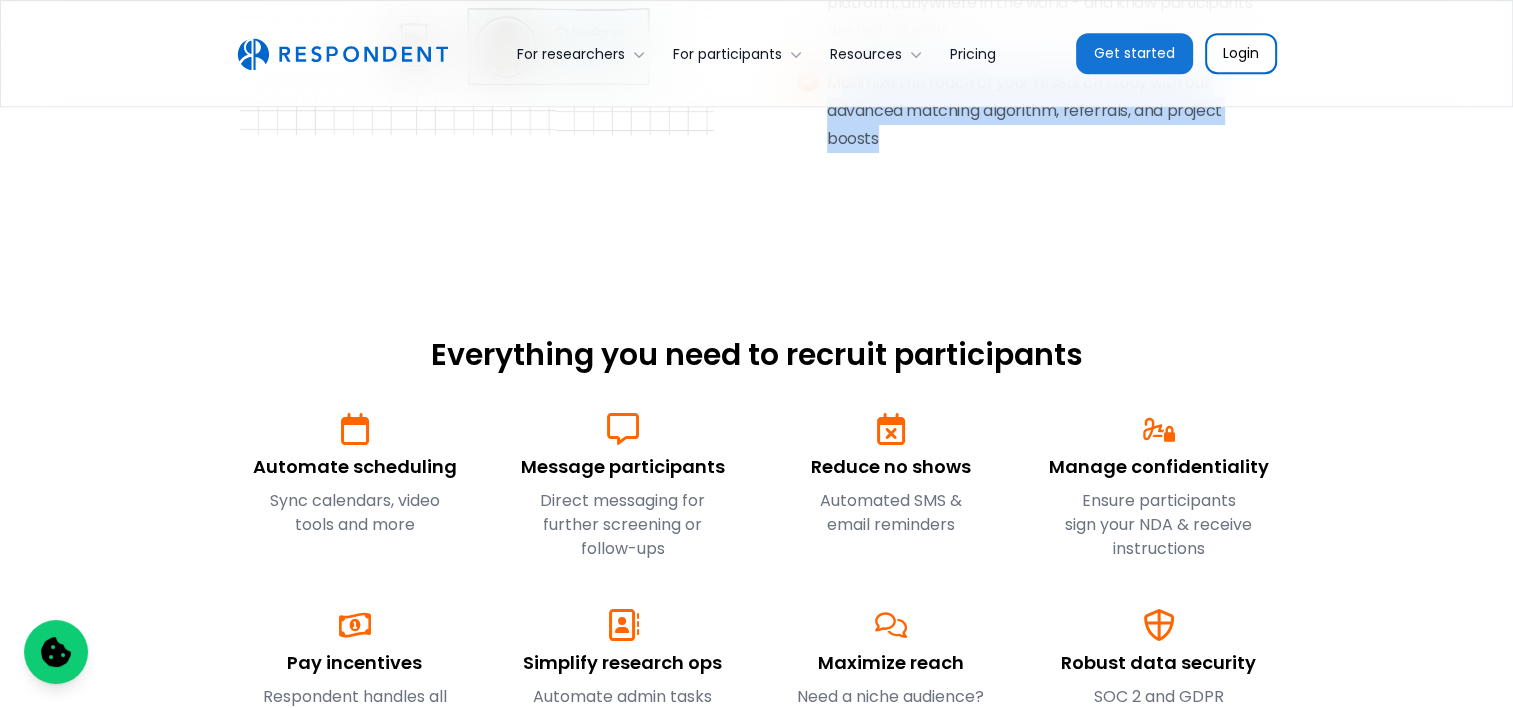 scroll, scrollTop: 1500, scrollLeft: 0, axis: vertical 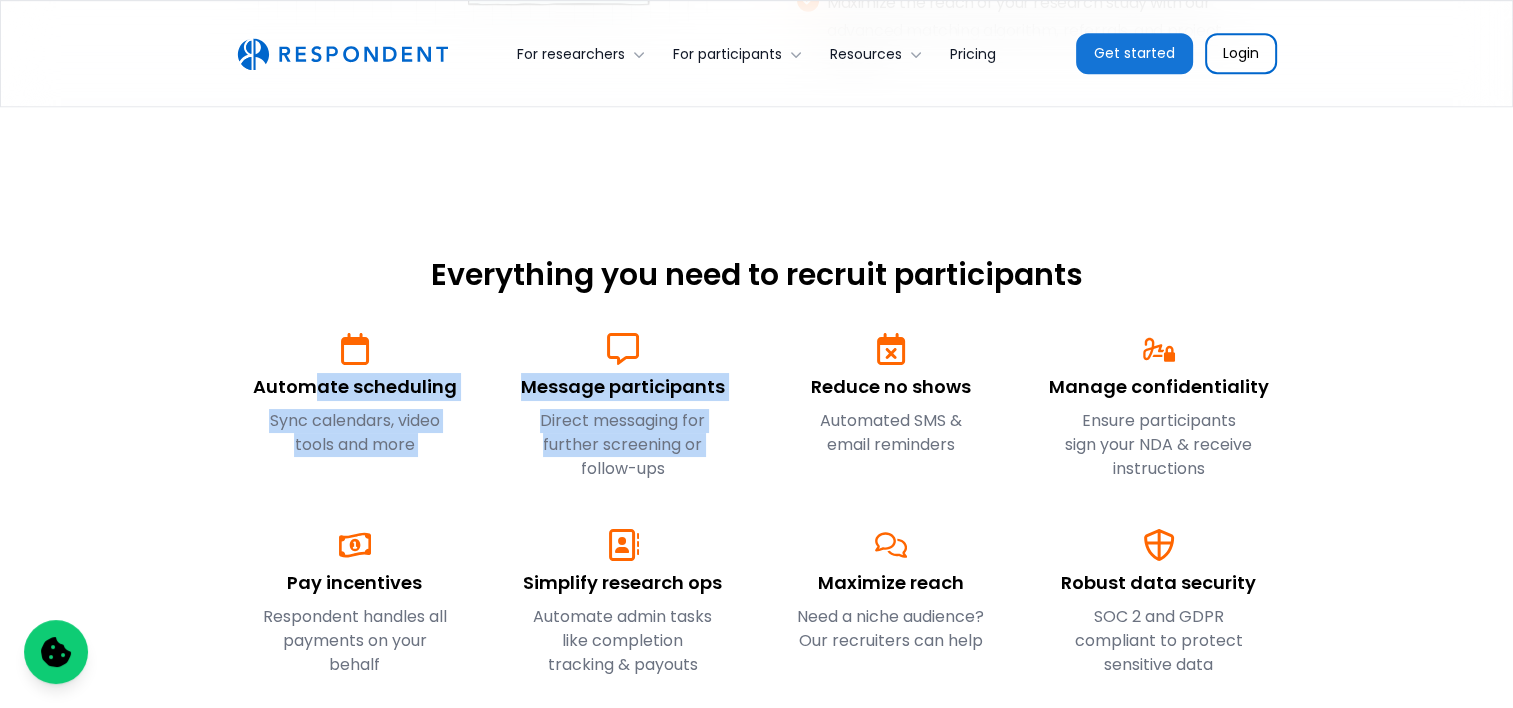 drag, startPoint x: 310, startPoint y: 393, endPoint x: 531, endPoint y: 469, distance: 233.7028 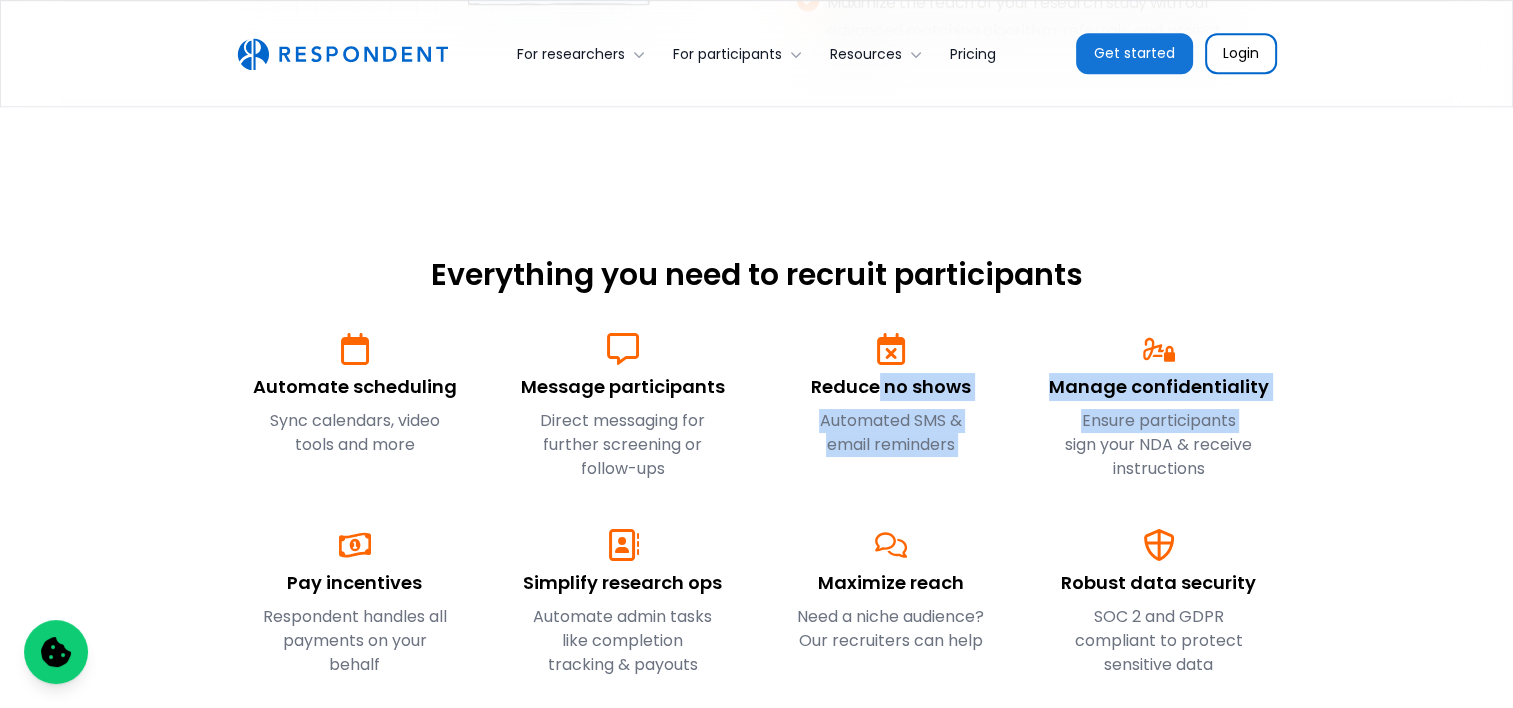 drag, startPoint x: 877, startPoint y: 392, endPoint x: 1034, endPoint y: 436, distance: 163.04907 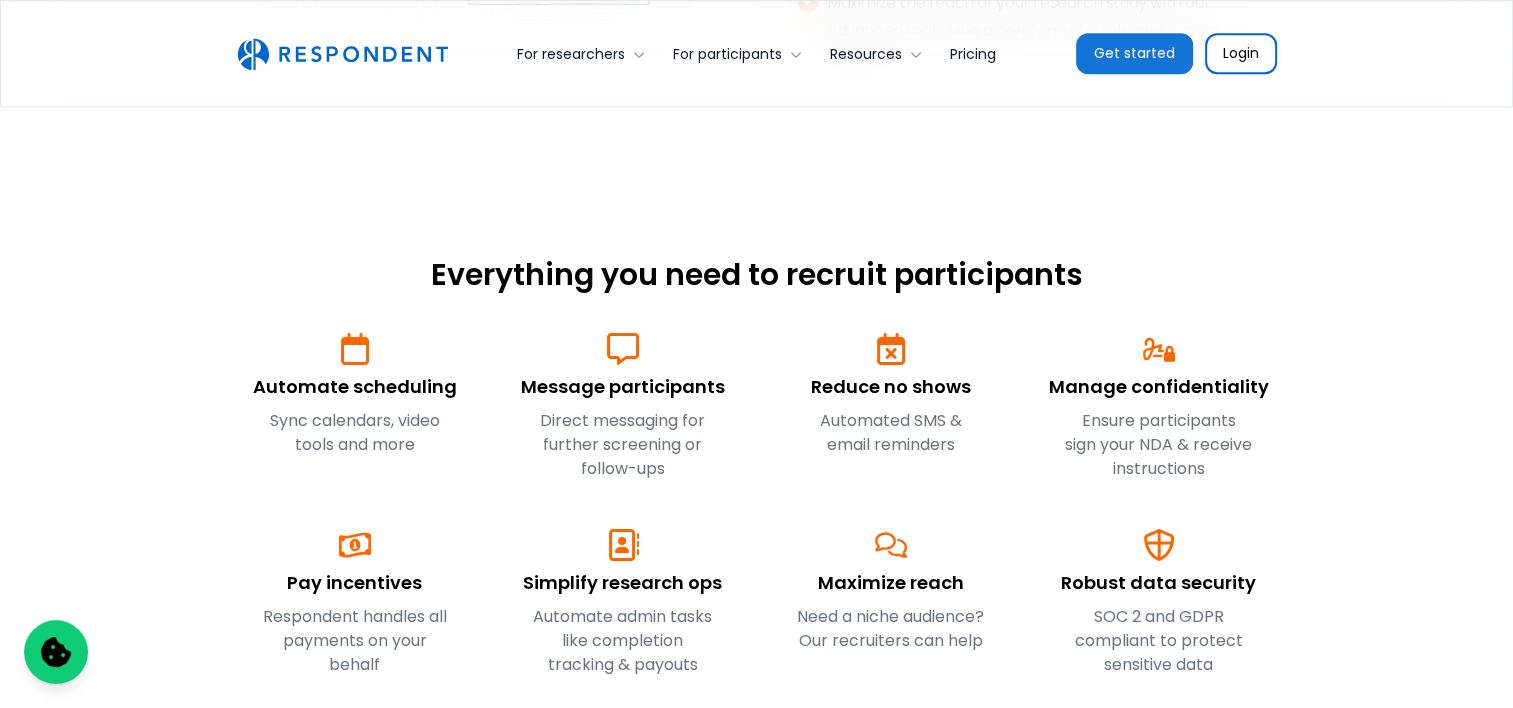 click on "Ensure participants sign your NDA & receive instructions" at bounding box center [1158, 445] 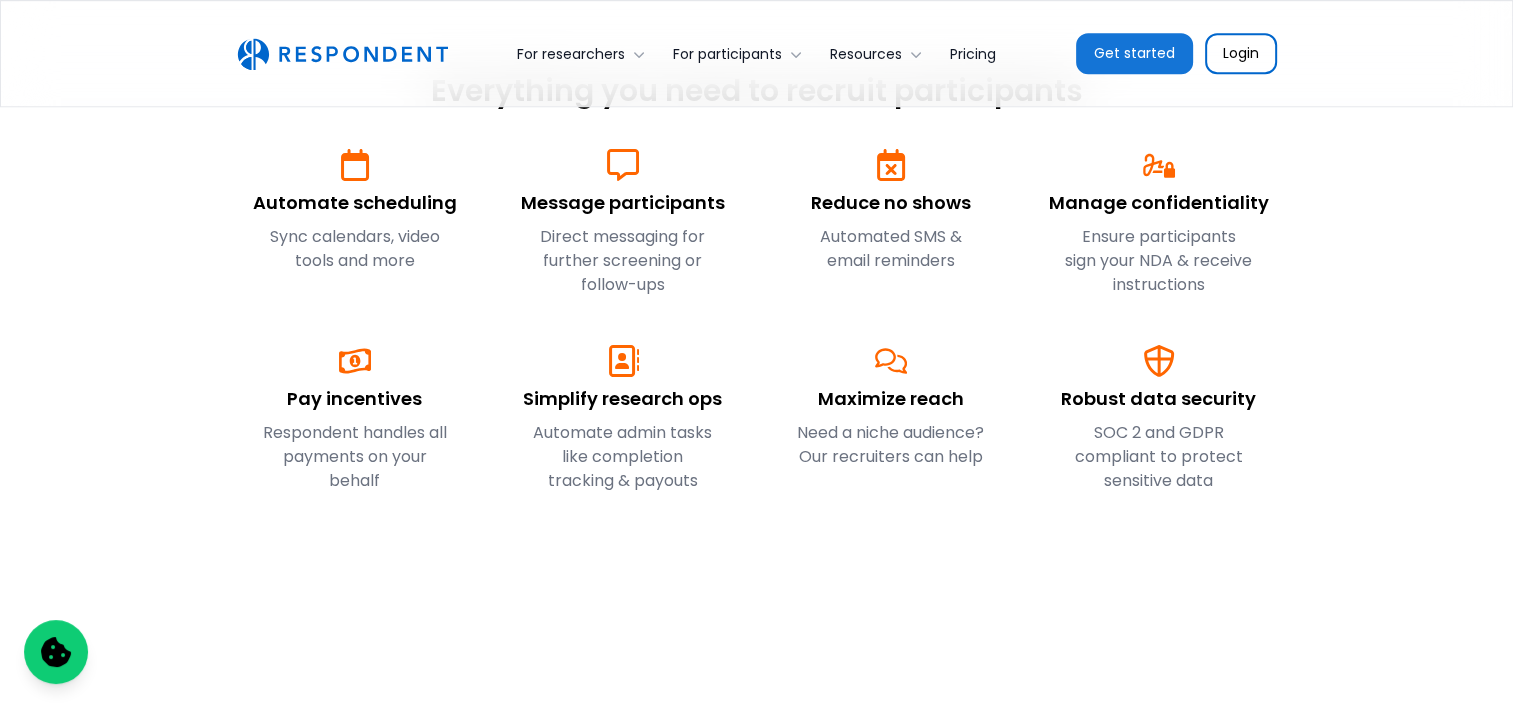 scroll, scrollTop: 1900, scrollLeft: 0, axis: vertical 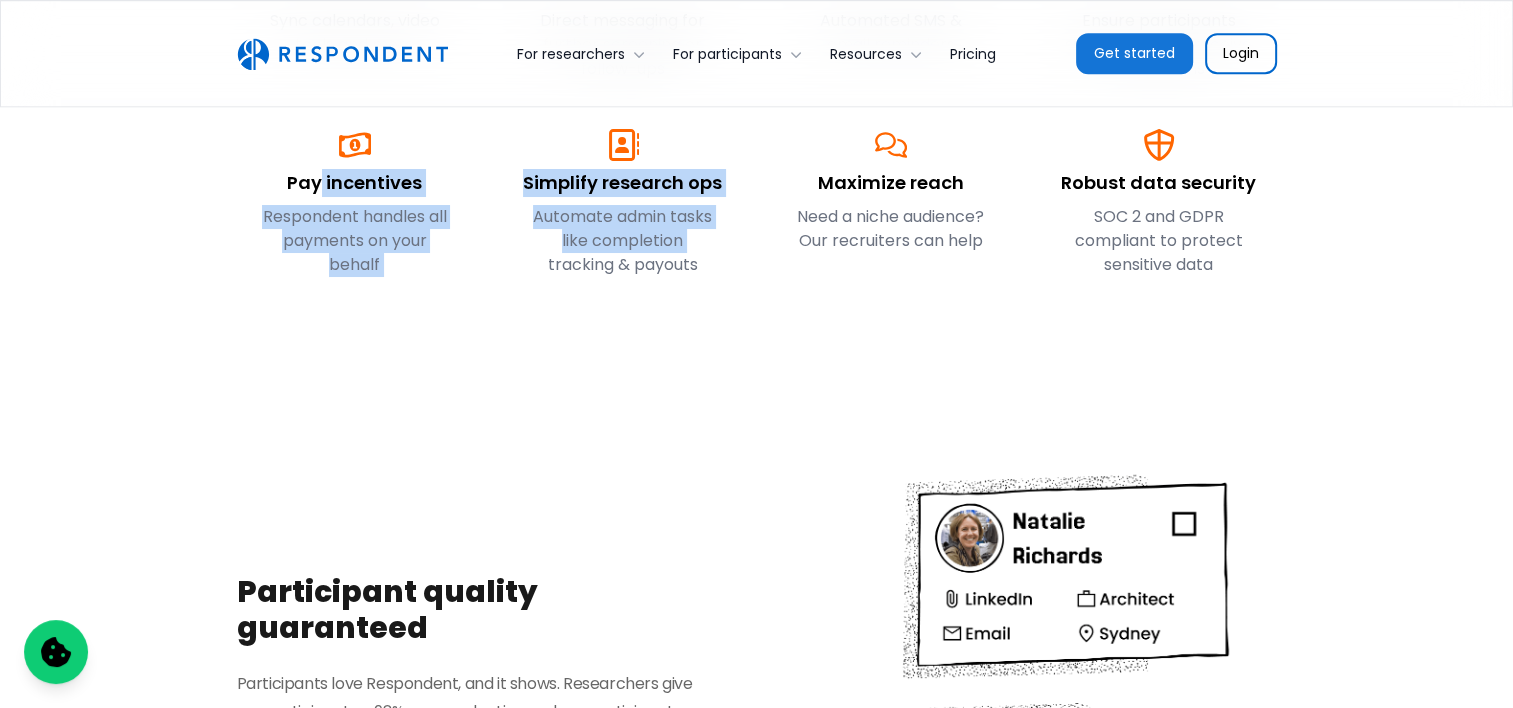 drag, startPoint x: 323, startPoint y: 180, endPoint x: 519, endPoint y: 259, distance: 211.32204 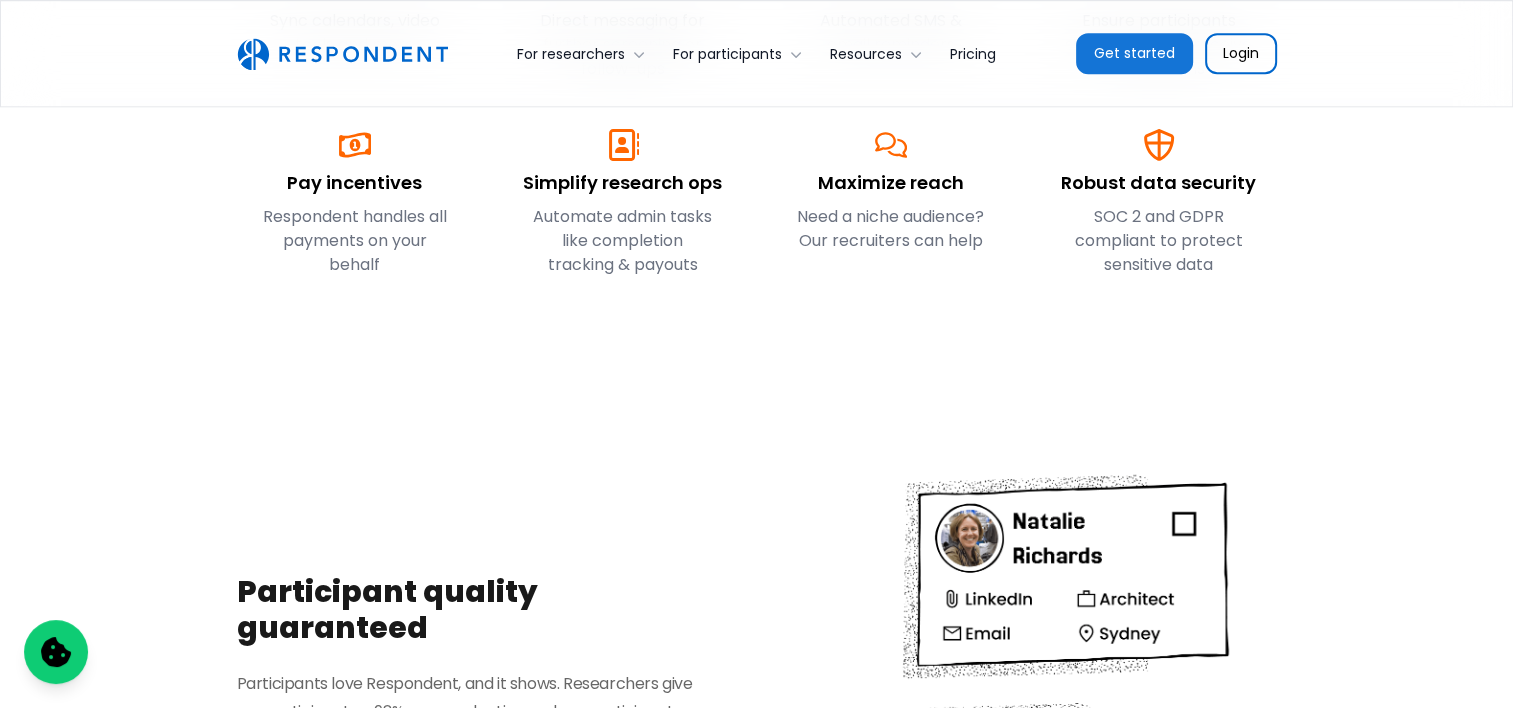 click on "Need a niche audience? Our recruiters can help" at bounding box center (890, 229) 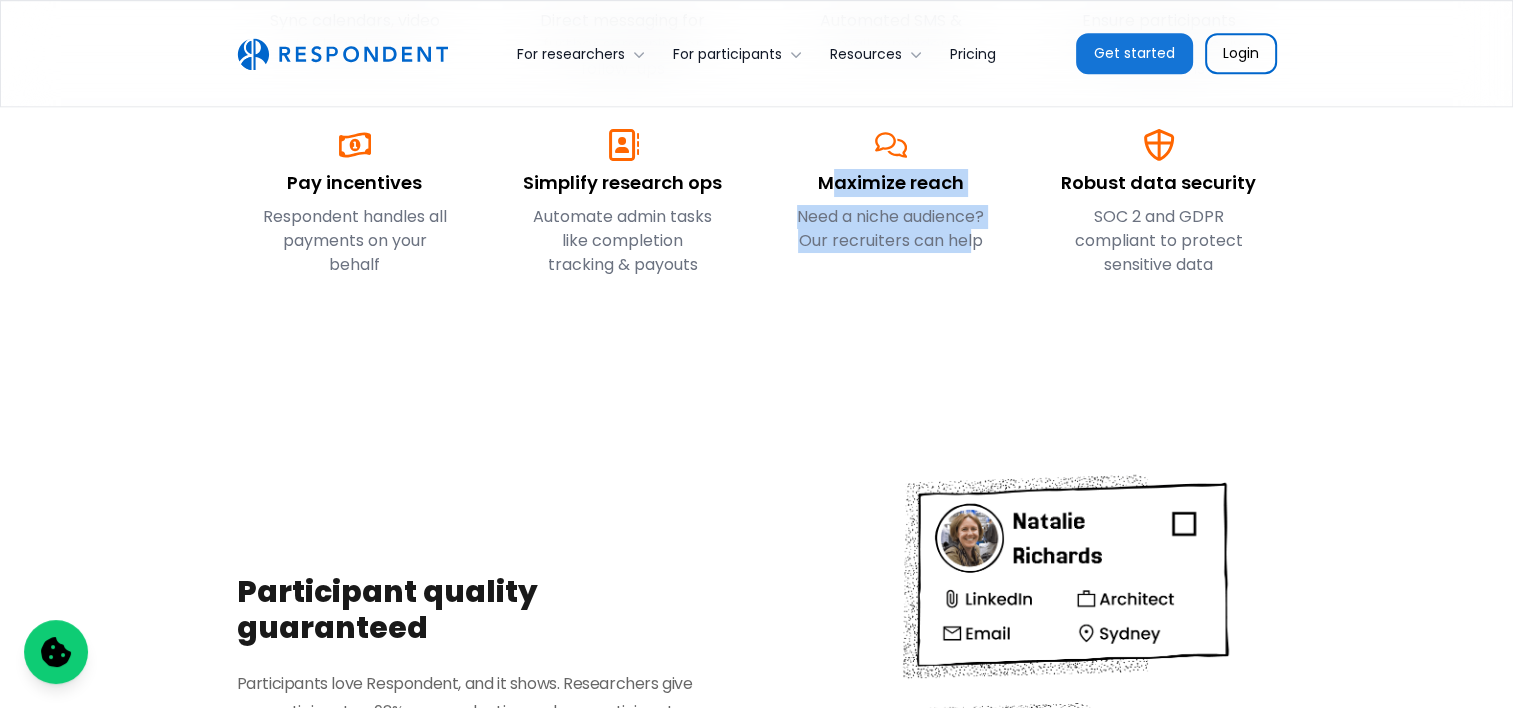 drag, startPoint x: 838, startPoint y: 188, endPoint x: 956, endPoint y: 265, distance: 140.90068 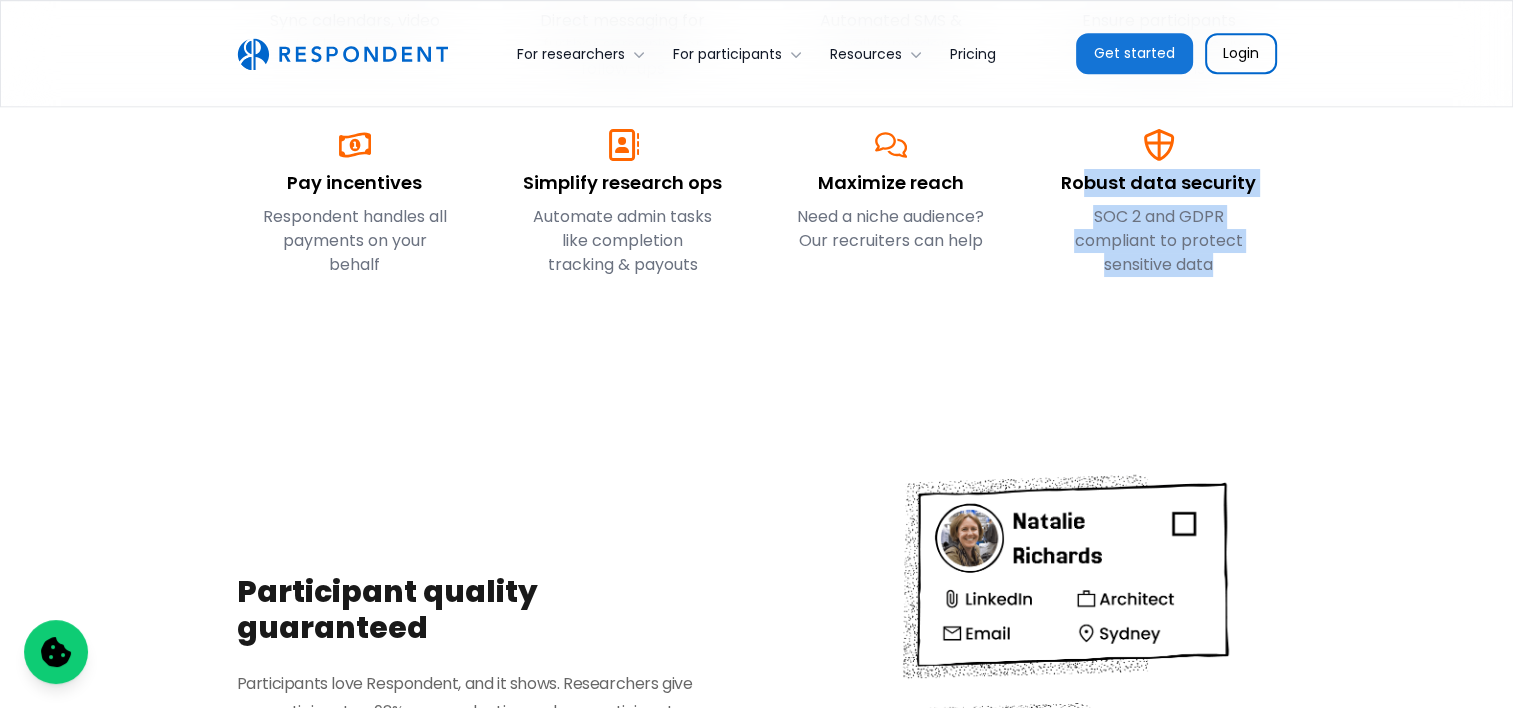 drag, startPoint x: 1175, startPoint y: 260, endPoint x: 1119, endPoint y: 322, distance: 83.546394 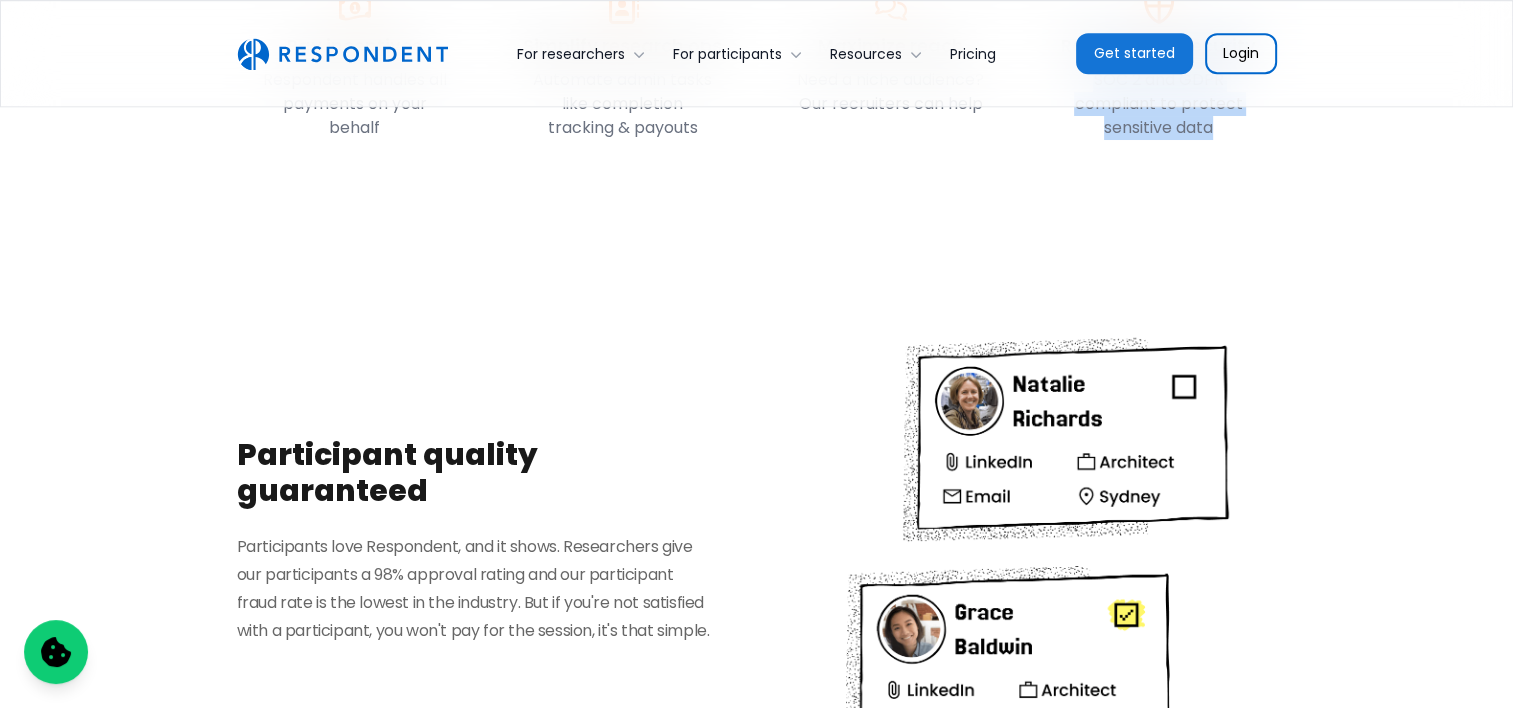 scroll, scrollTop: 2400, scrollLeft: 0, axis: vertical 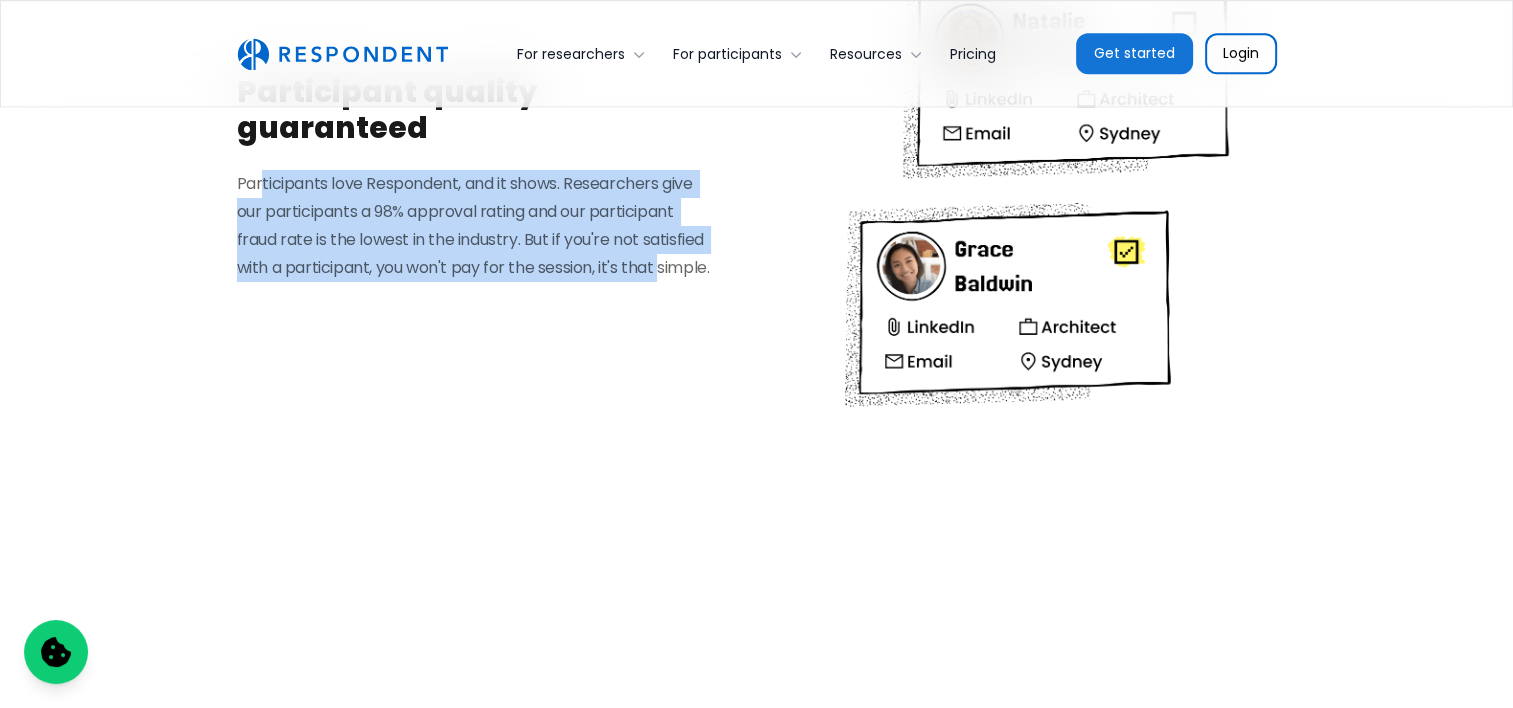 drag, startPoint x: 259, startPoint y: 175, endPoint x: 661, endPoint y: 264, distance: 411.73413 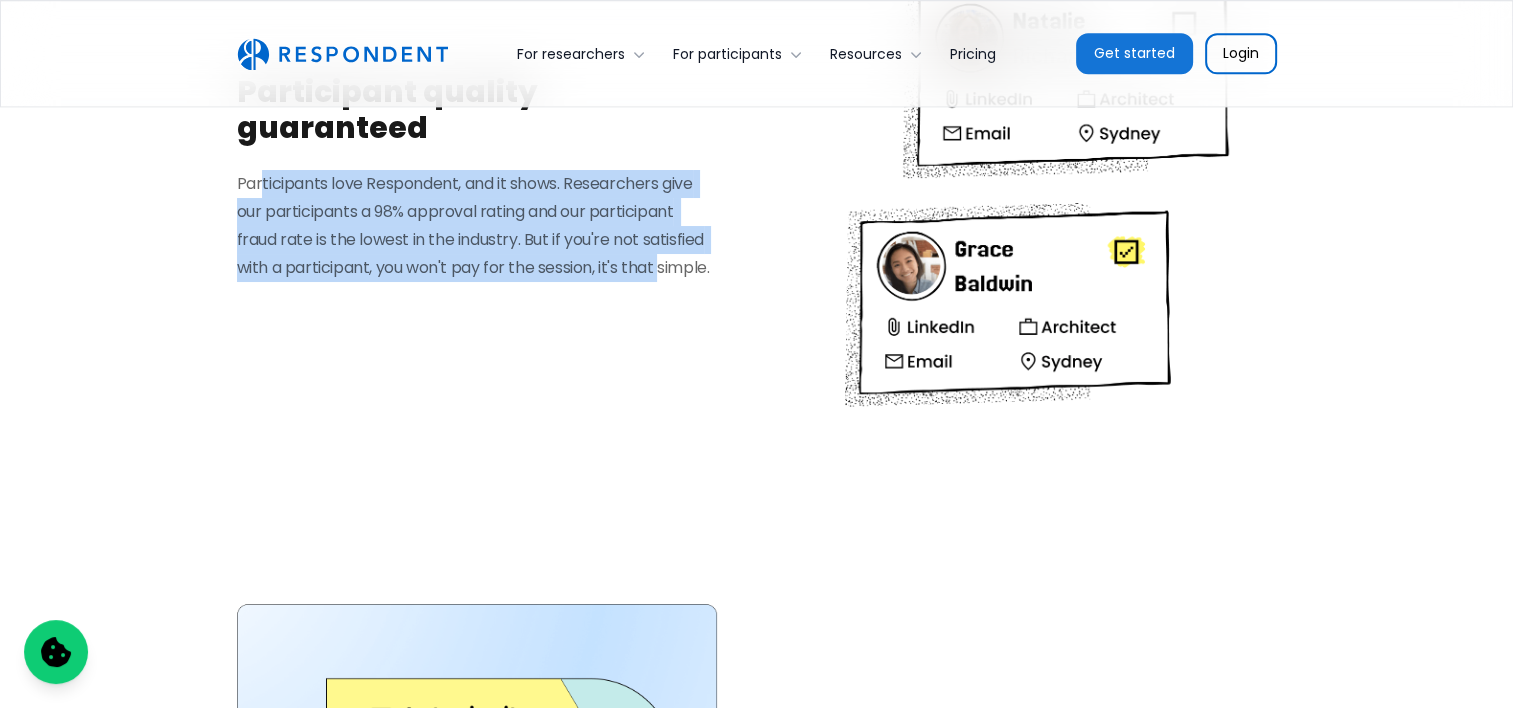 click on "Participants love Respondent, and it shows. Researchers give our participants a 98% approval rating and our participant fraud rate is the lowest in the industry. But if you're not satisfied with a participant, you won't pay for the session, it's that simple." at bounding box center (477, 226) 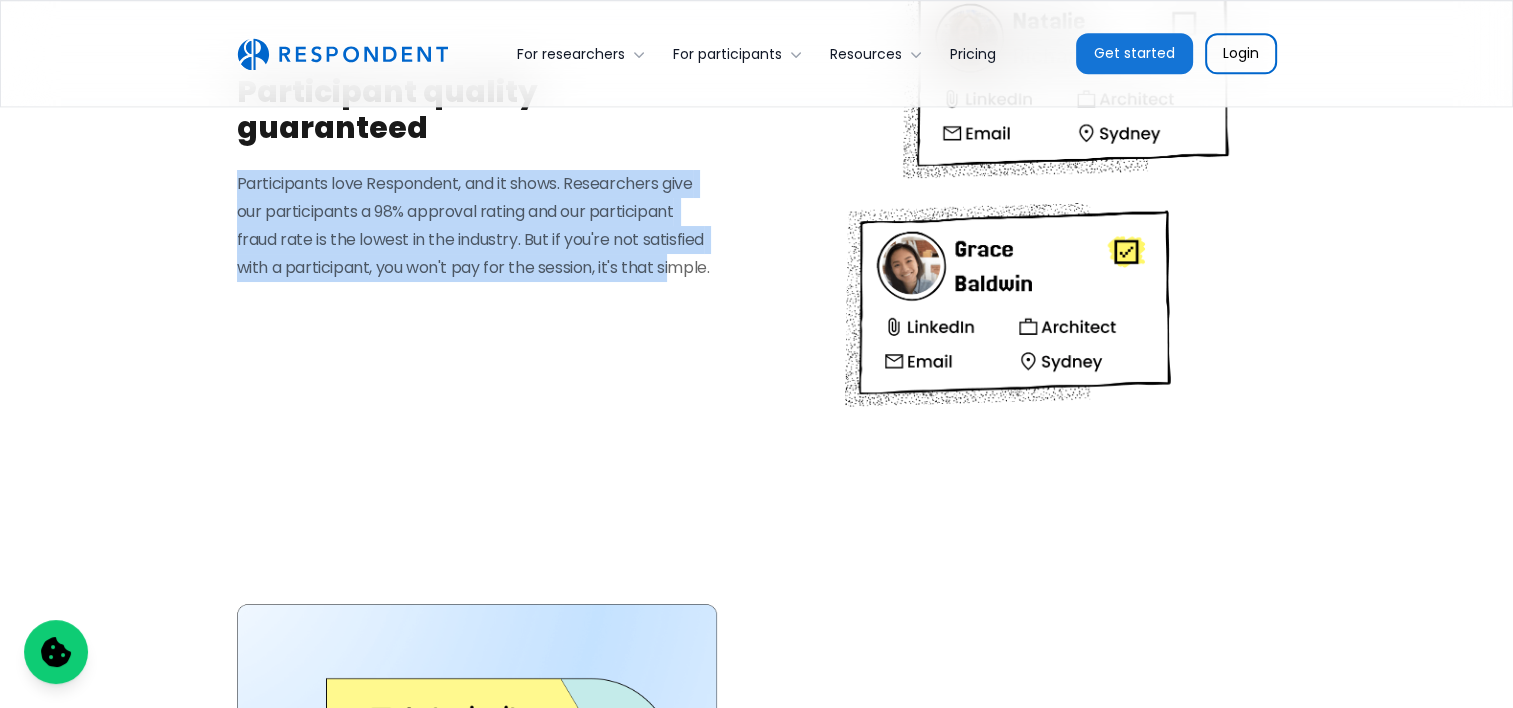 drag, startPoint x: 225, startPoint y: 170, endPoint x: 676, endPoint y: 272, distance: 462.39053 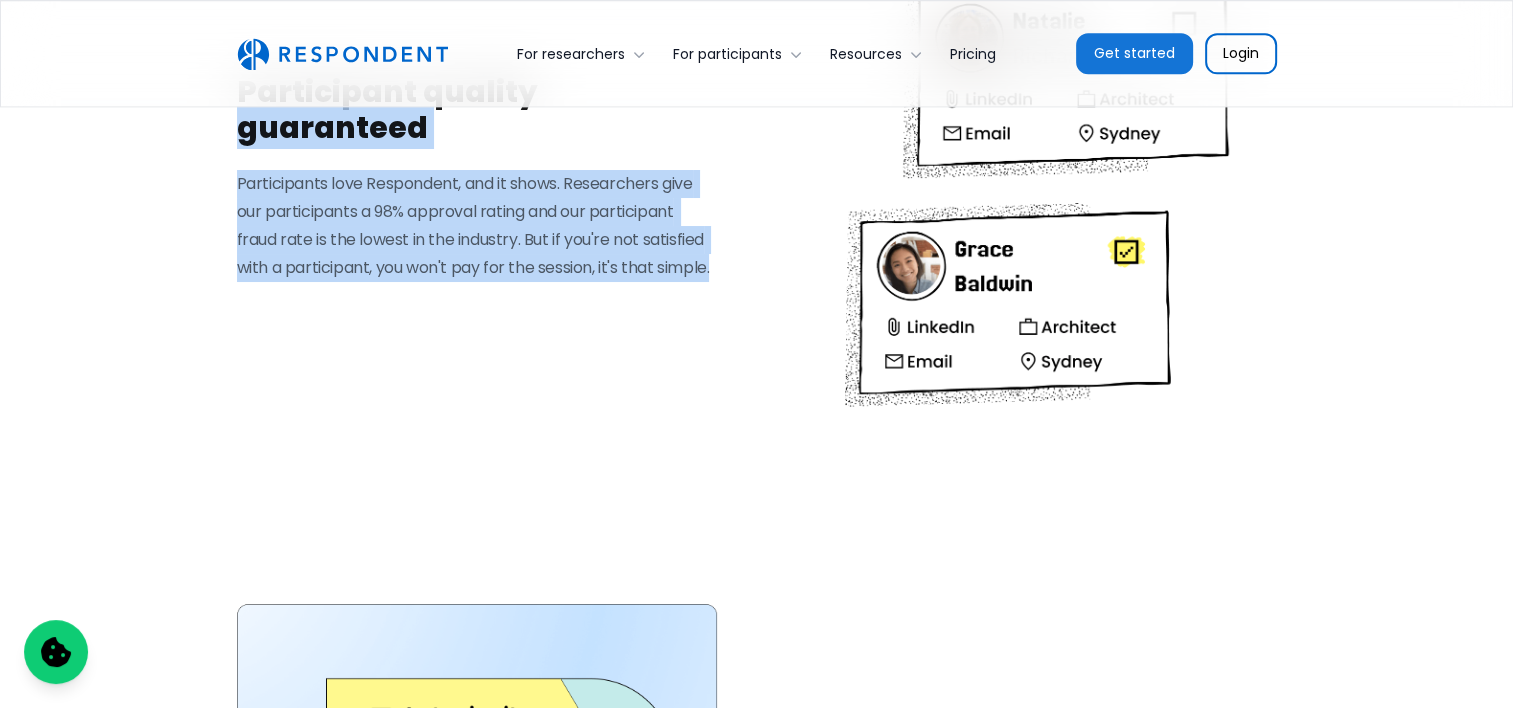 drag, startPoint x: 726, startPoint y: 271, endPoint x: 244, endPoint y: 151, distance: 496.7132 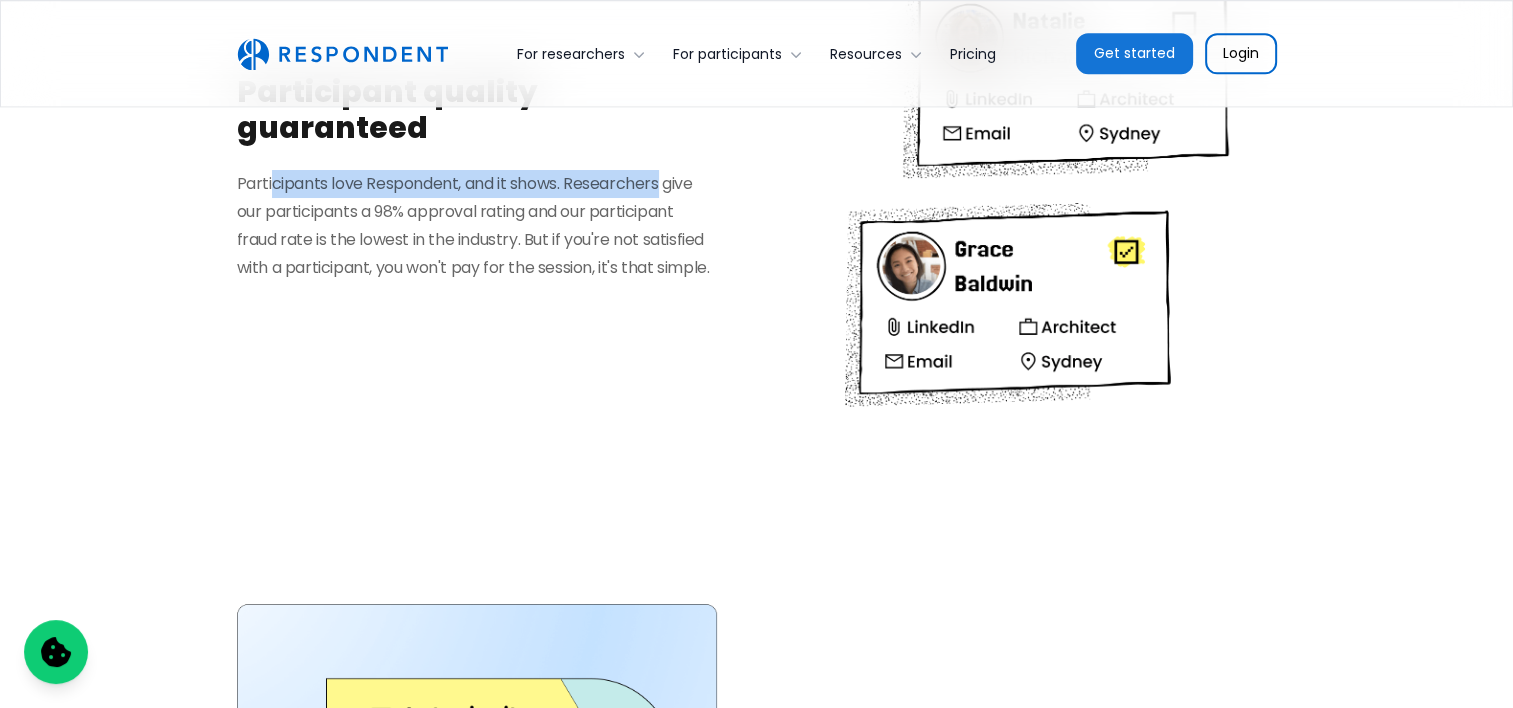 drag, startPoint x: 397, startPoint y: 162, endPoint x: 663, endPoint y: 164, distance: 266.0075 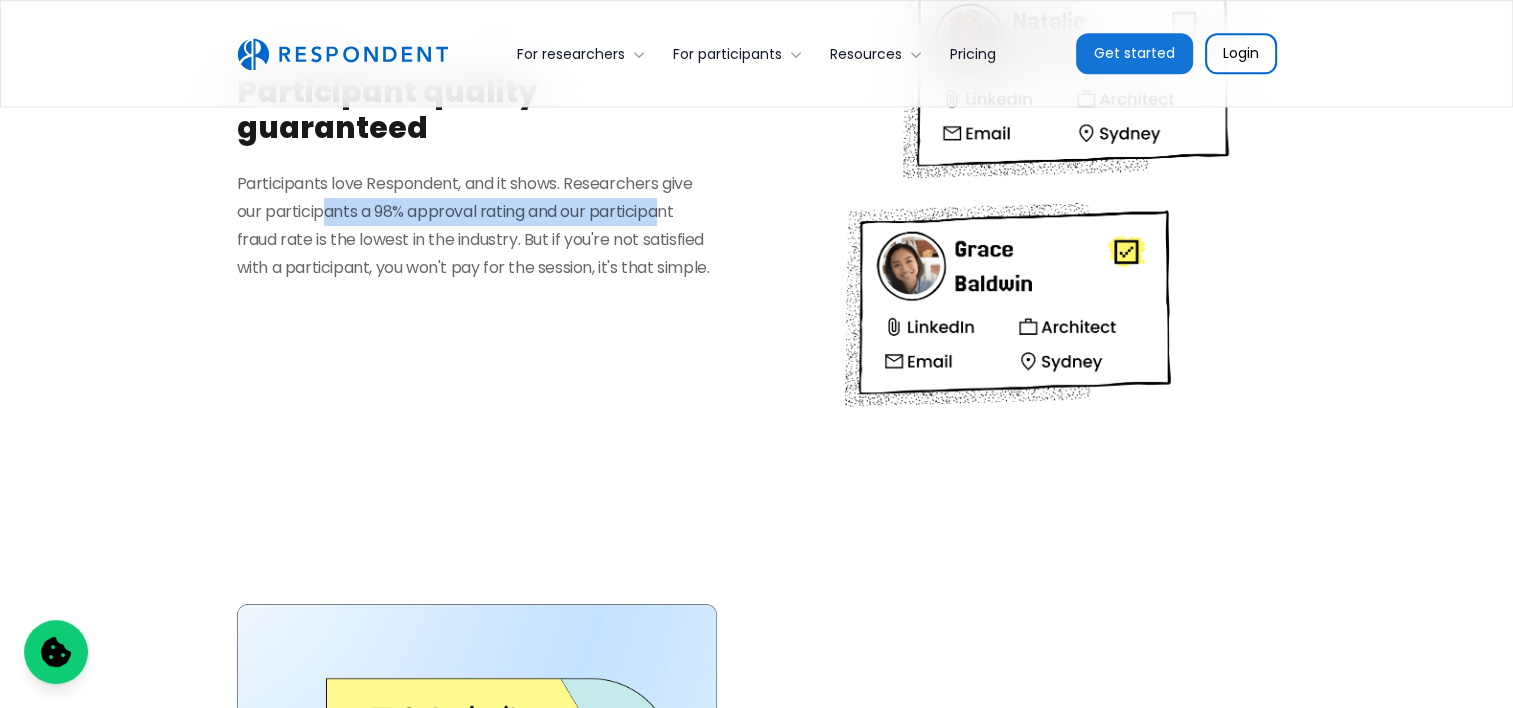drag, startPoint x: 323, startPoint y: 206, endPoint x: 663, endPoint y: 211, distance: 340.03677 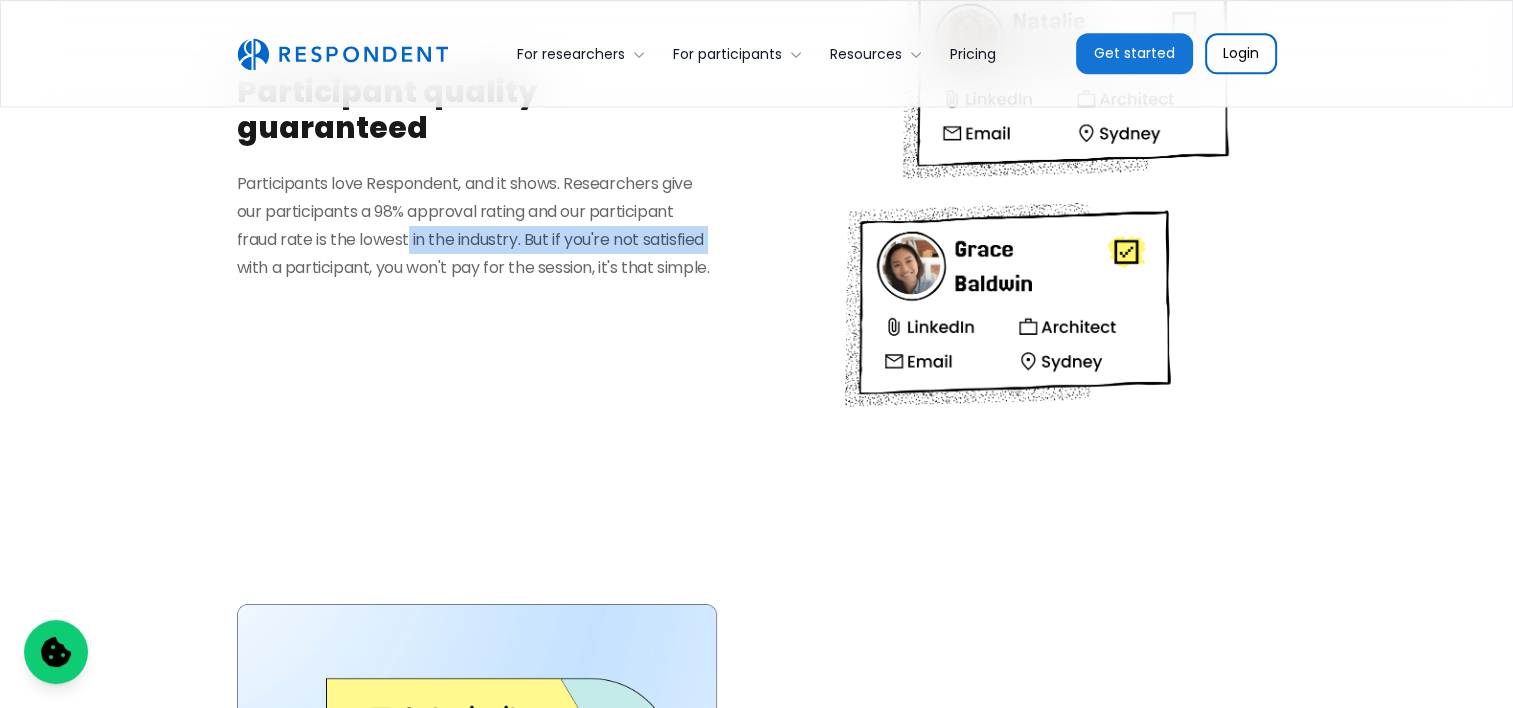 drag, startPoint x: 536, startPoint y: 247, endPoint x: 719, endPoint y: 250, distance: 183.02458 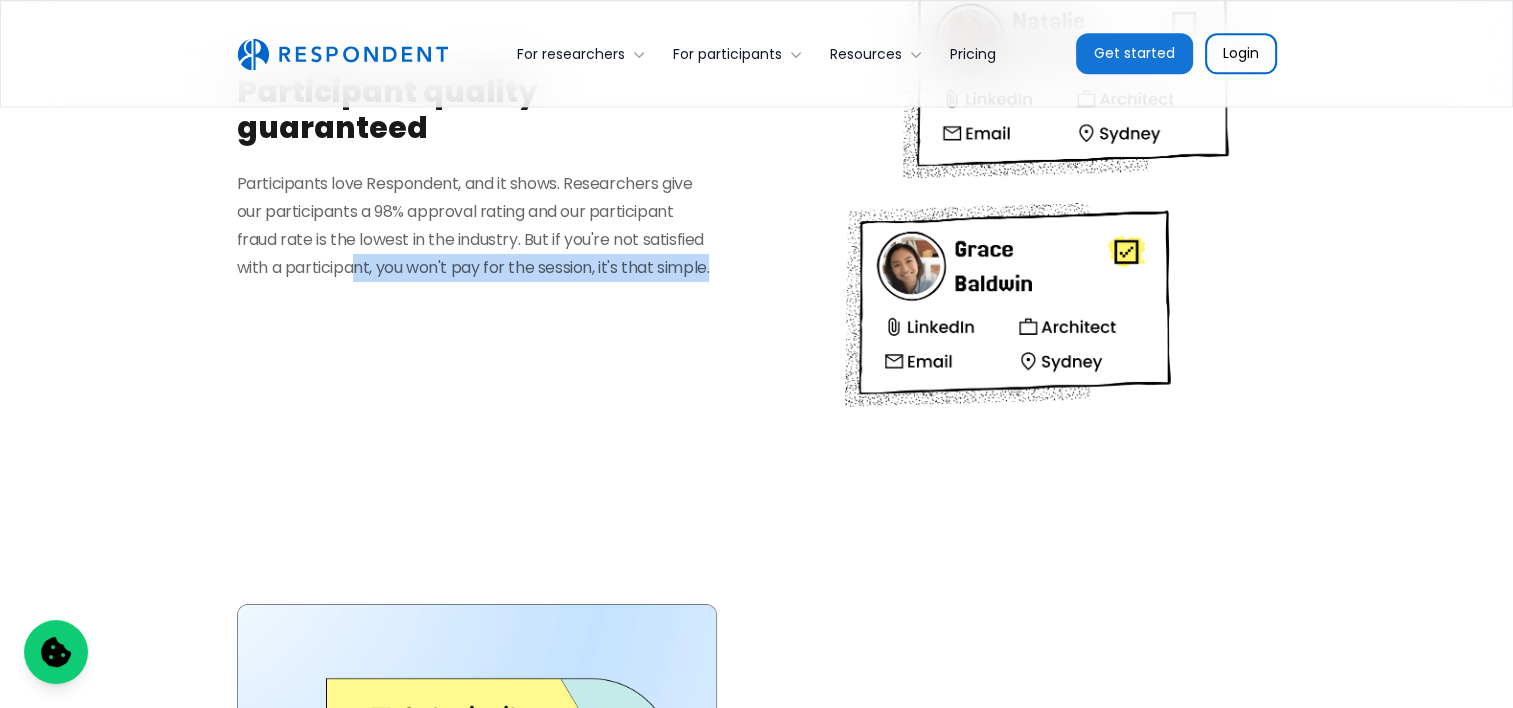 drag, startPoint x: 503, startPoint y: 276, endPoint x: 726, endPoint y: 283, distance: 223.10983 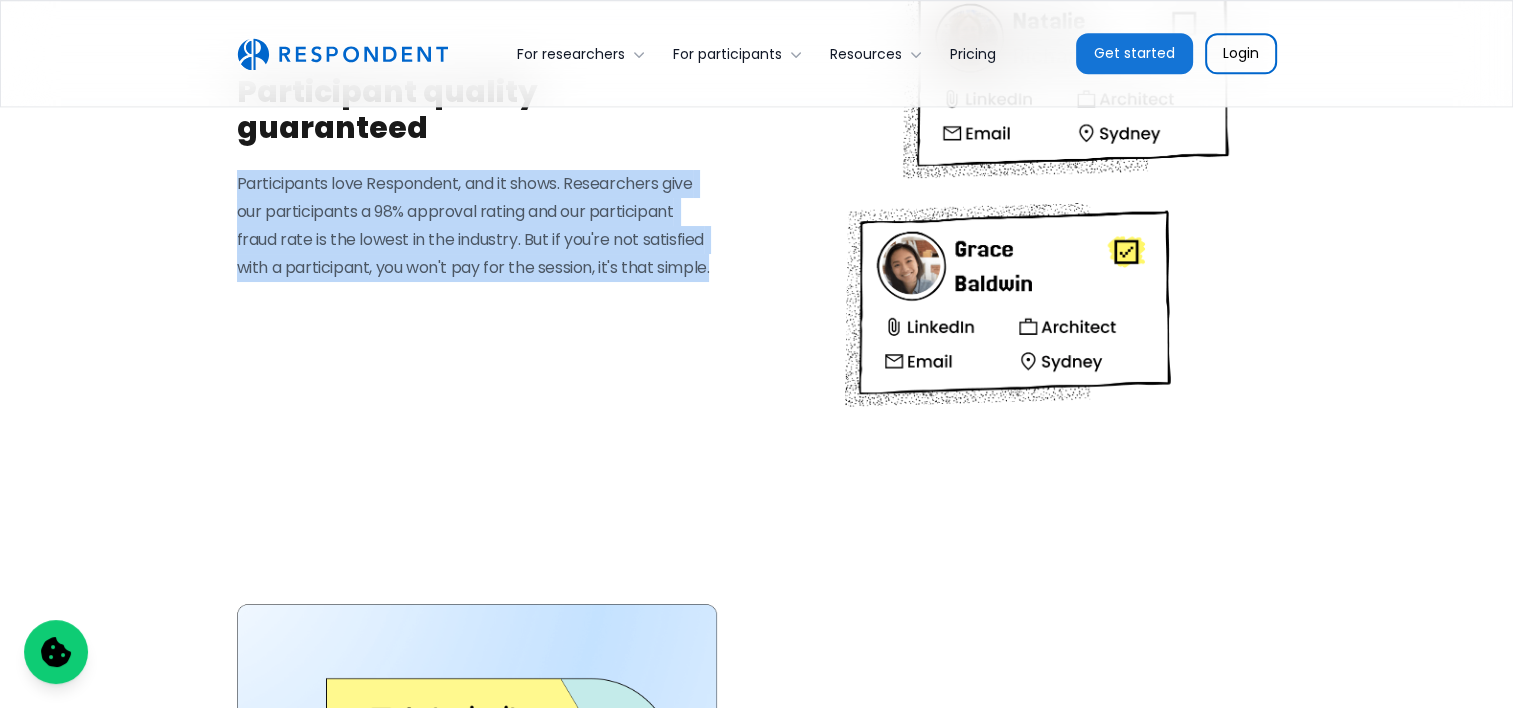 drag, startPoint x: 687, startPoint y: 255, endPoint x: 228, endPoint y: 166, distance: 467.54892 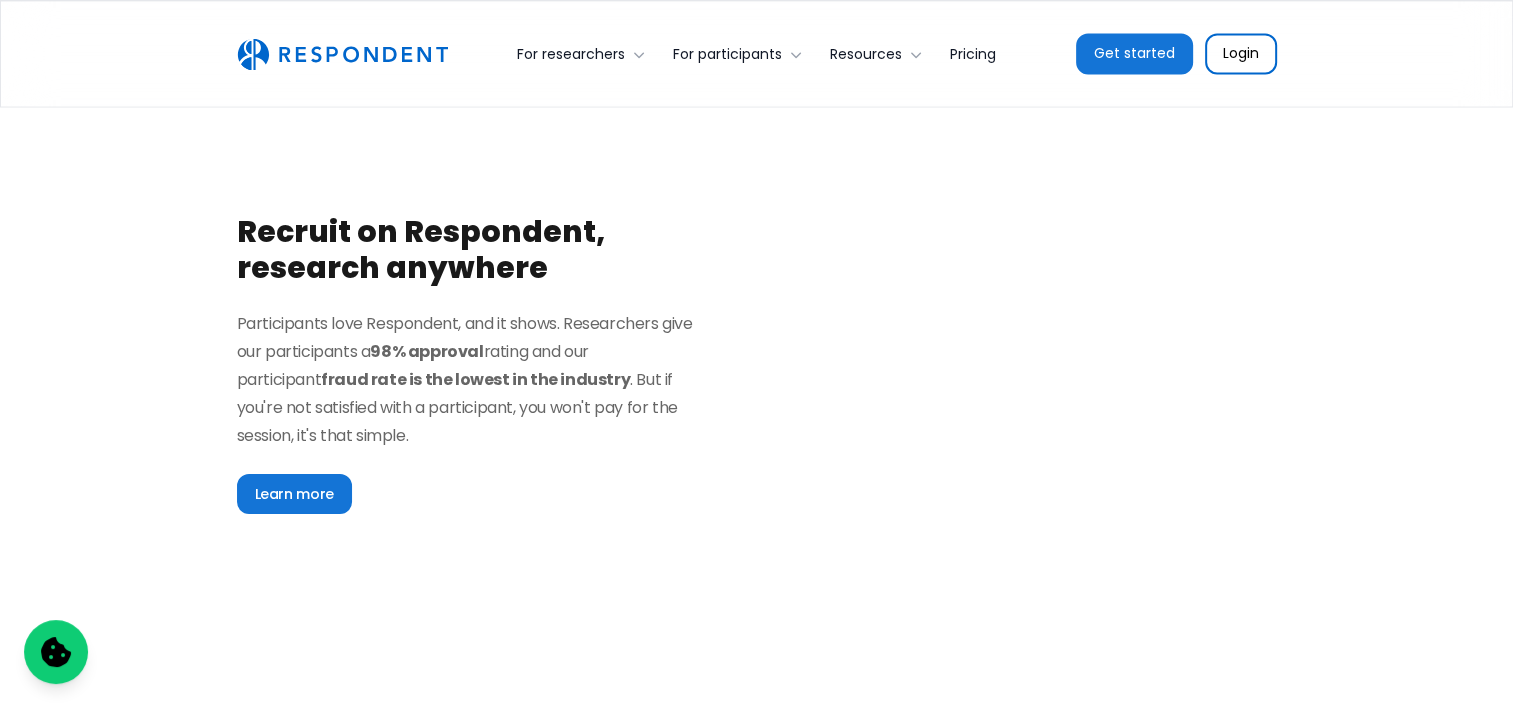 scroll, scrollTop: 3400, scrollLeft: 0, axis: vertical 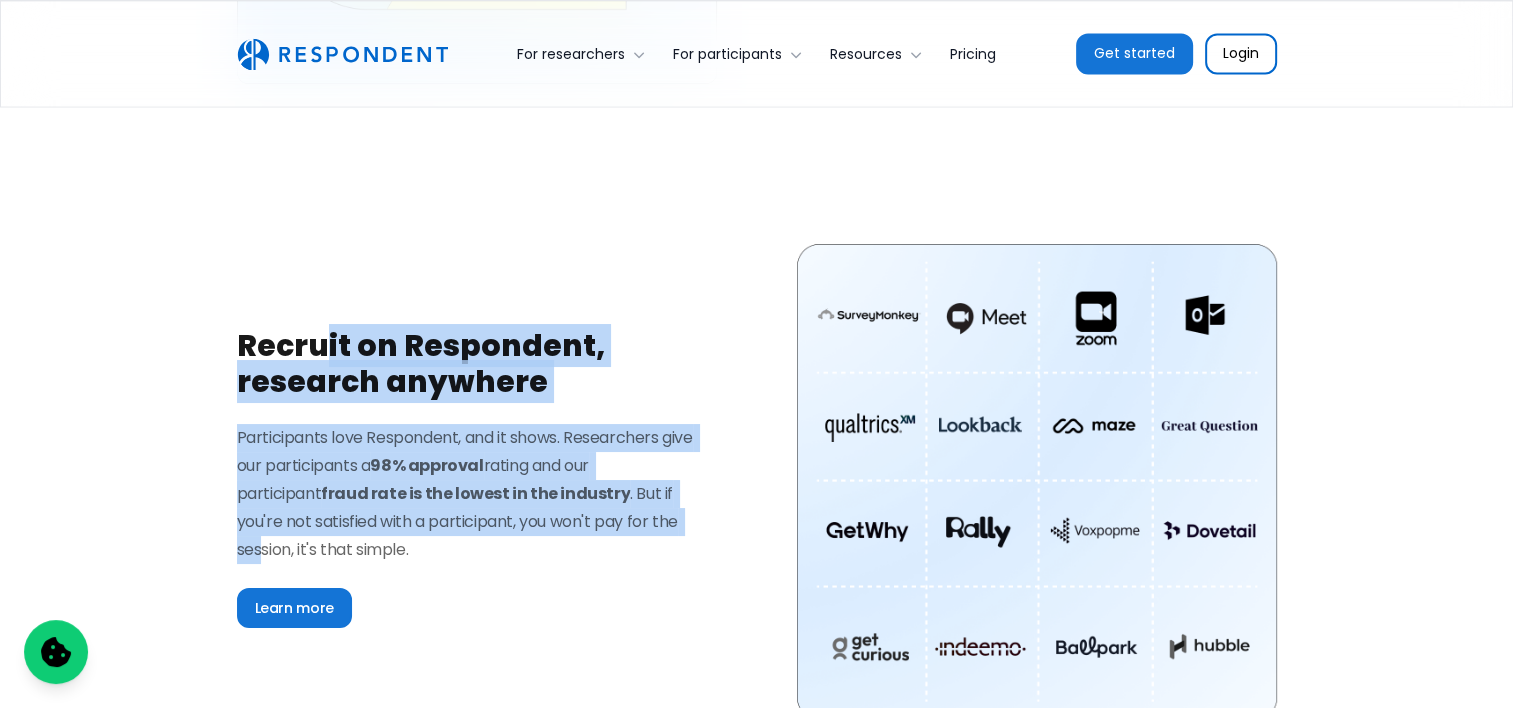 drag, startPoint x: 327, startPoint y: 320, endPoint x: 634, endPoint y: 520, distance: 366.40005 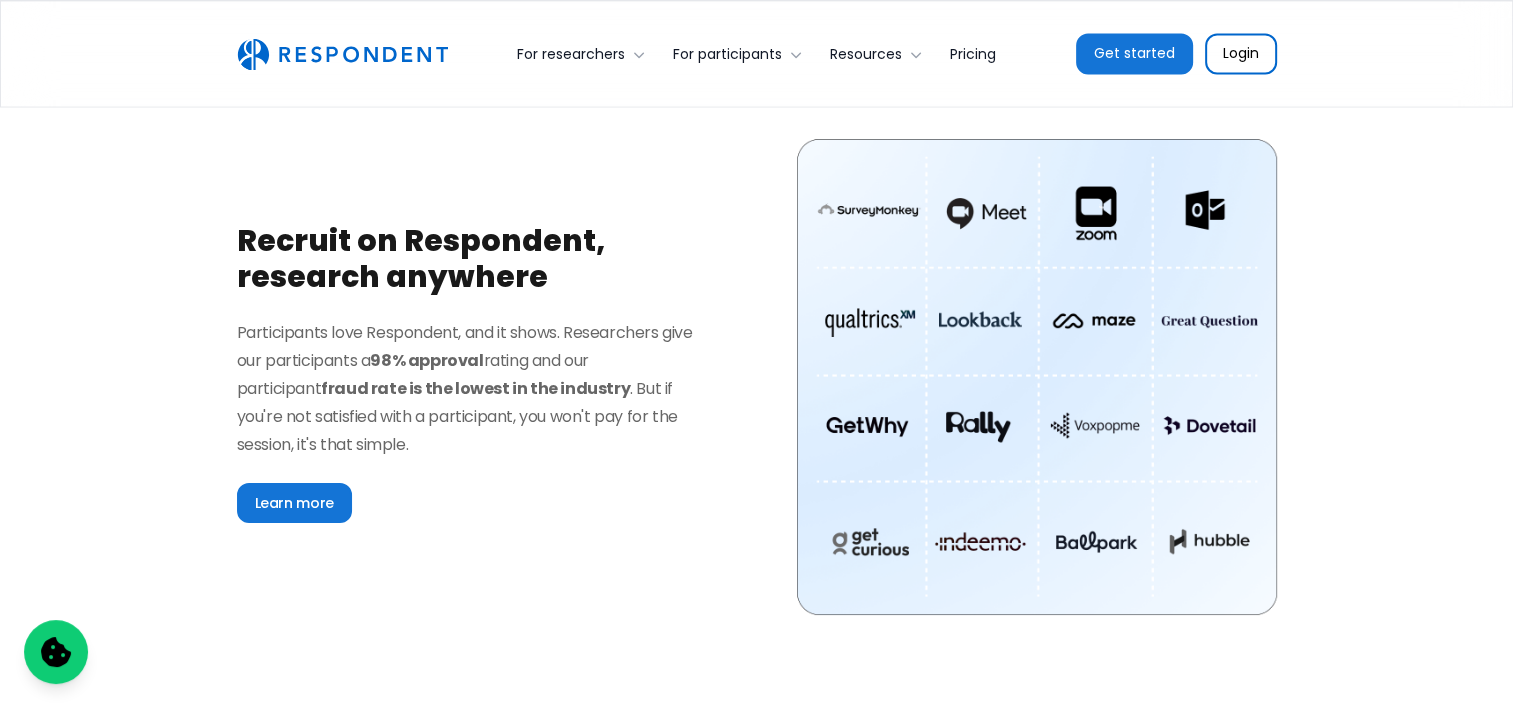 scroll, scrollTop: 3600, scrollLeft: 0, axis: vertical 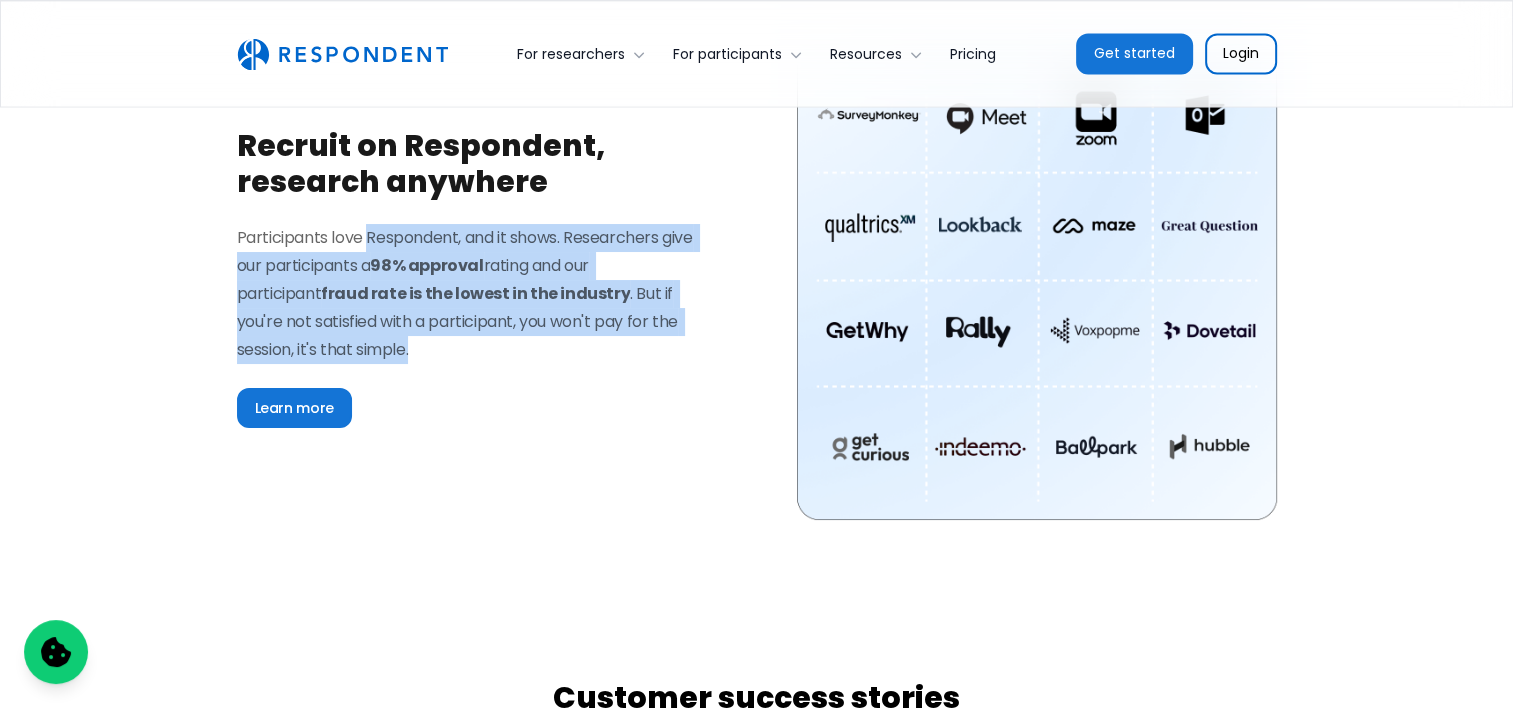 drag, startPoint x: 707, startPoint y: 326, endPoint x: 720, endPoint y: 341, distance: 19.849434 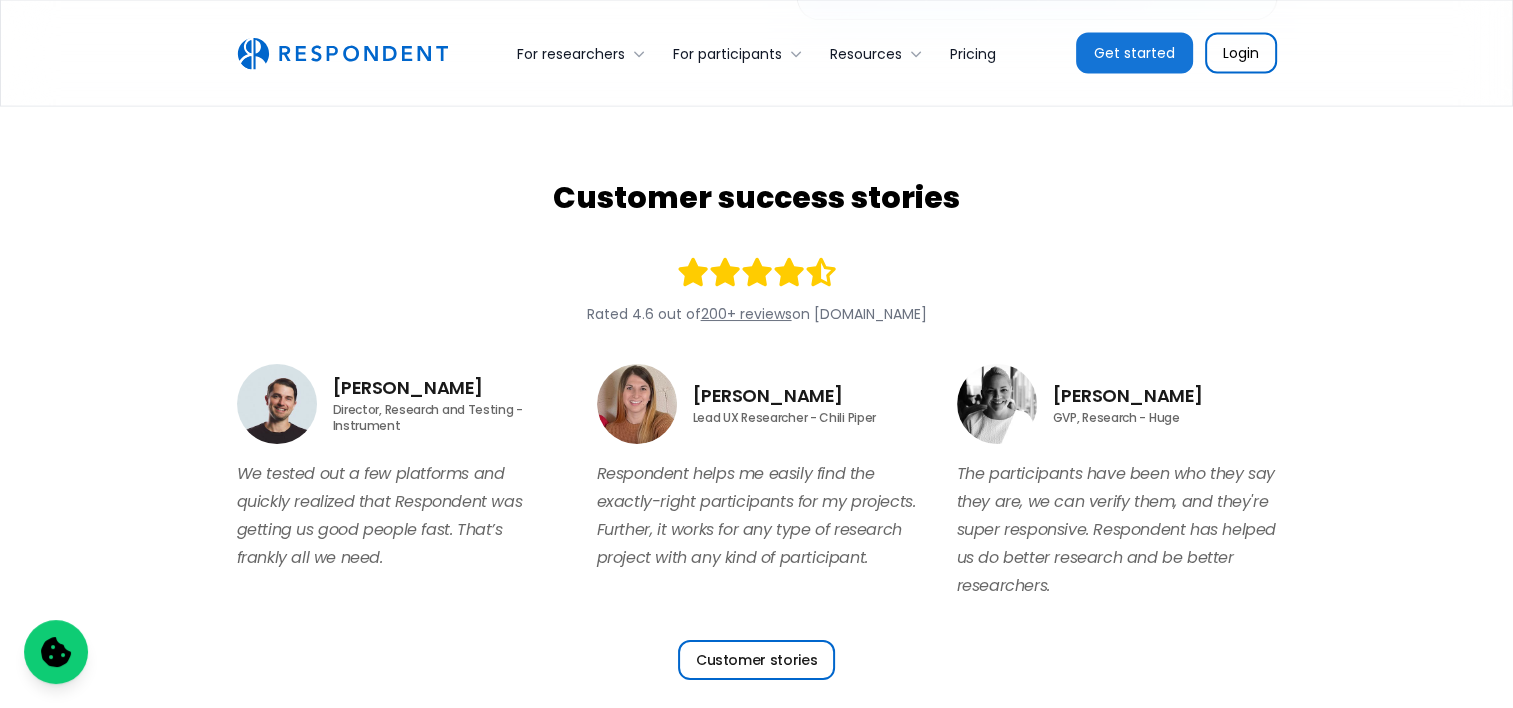scroll, scrollTop: 4400, scrollLeft: 0, axis: vertical 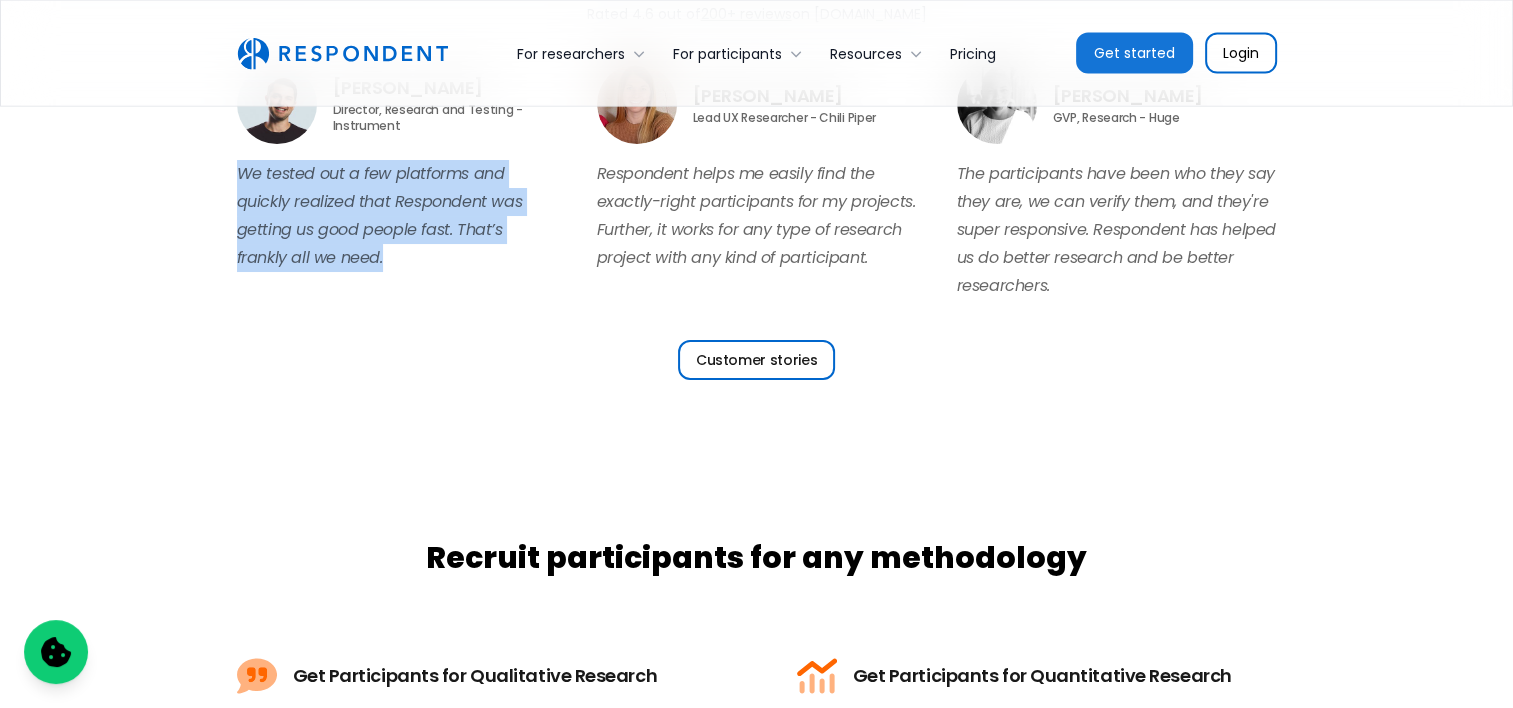 drag, startPoint x: 243, startPoint y: 176, endPoint x: 392, endPoint y: 273, distance: 177.792 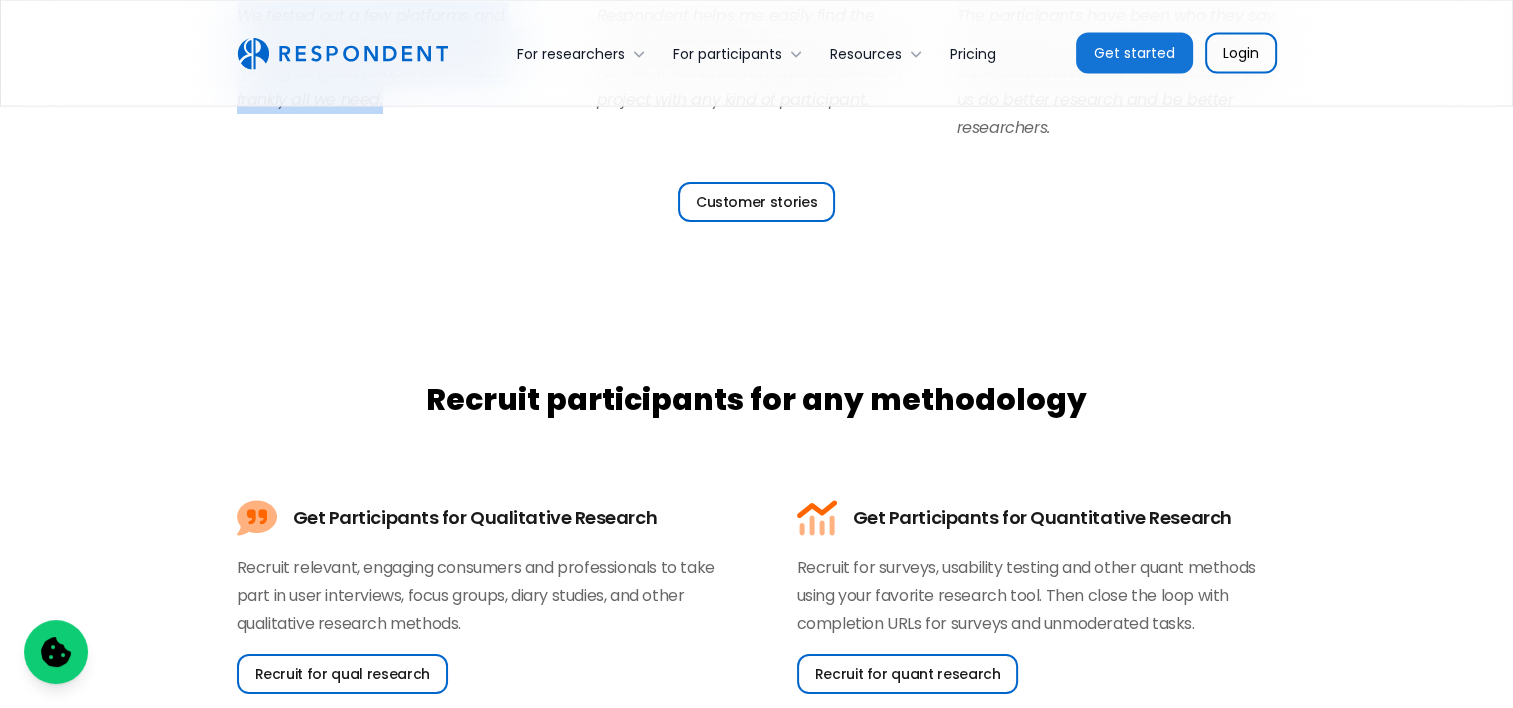 scroll, scrollTop: 4800, scrollLeft: 0, axis: vertical 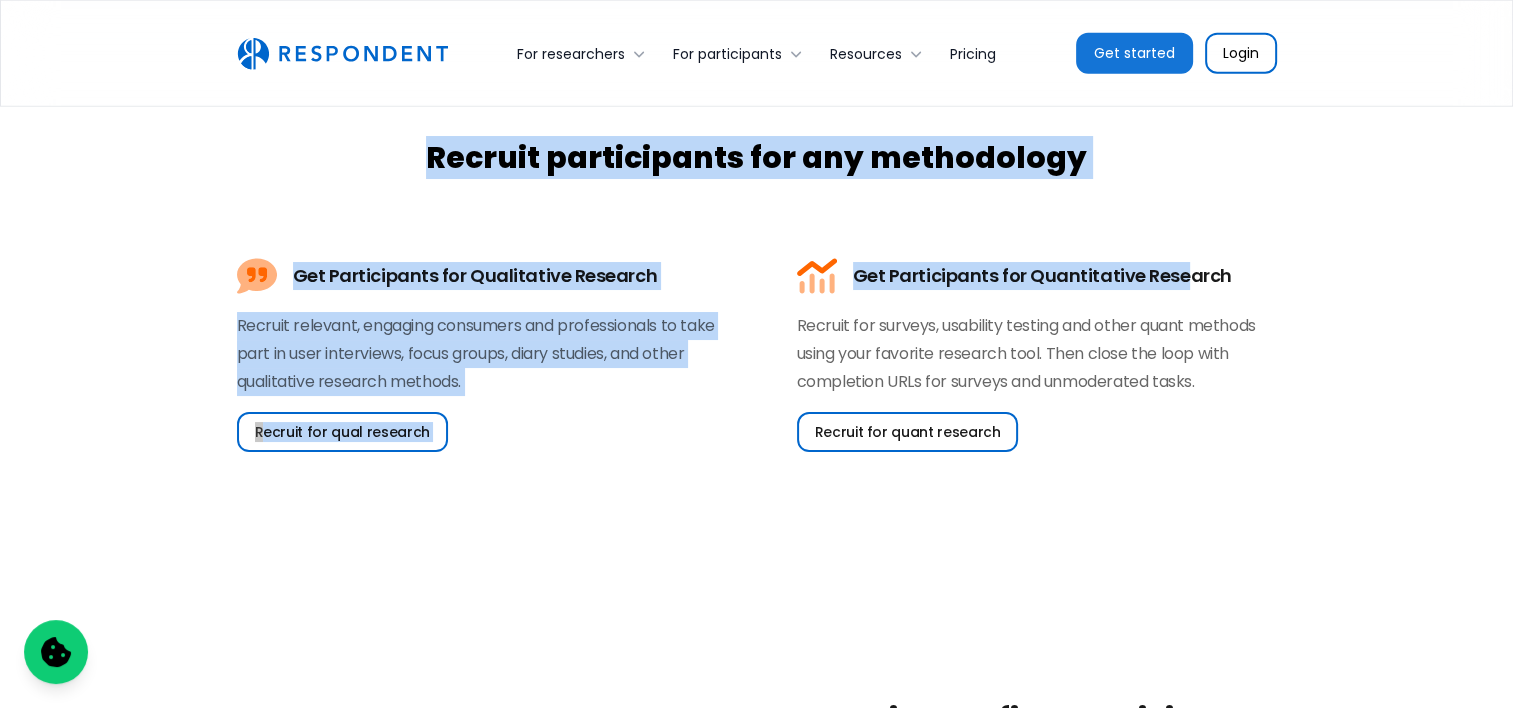 drag, startPoint x: 436, startPoint y: 138, endPoint x: 1176, endPoint y: 240, distance: 746.99664 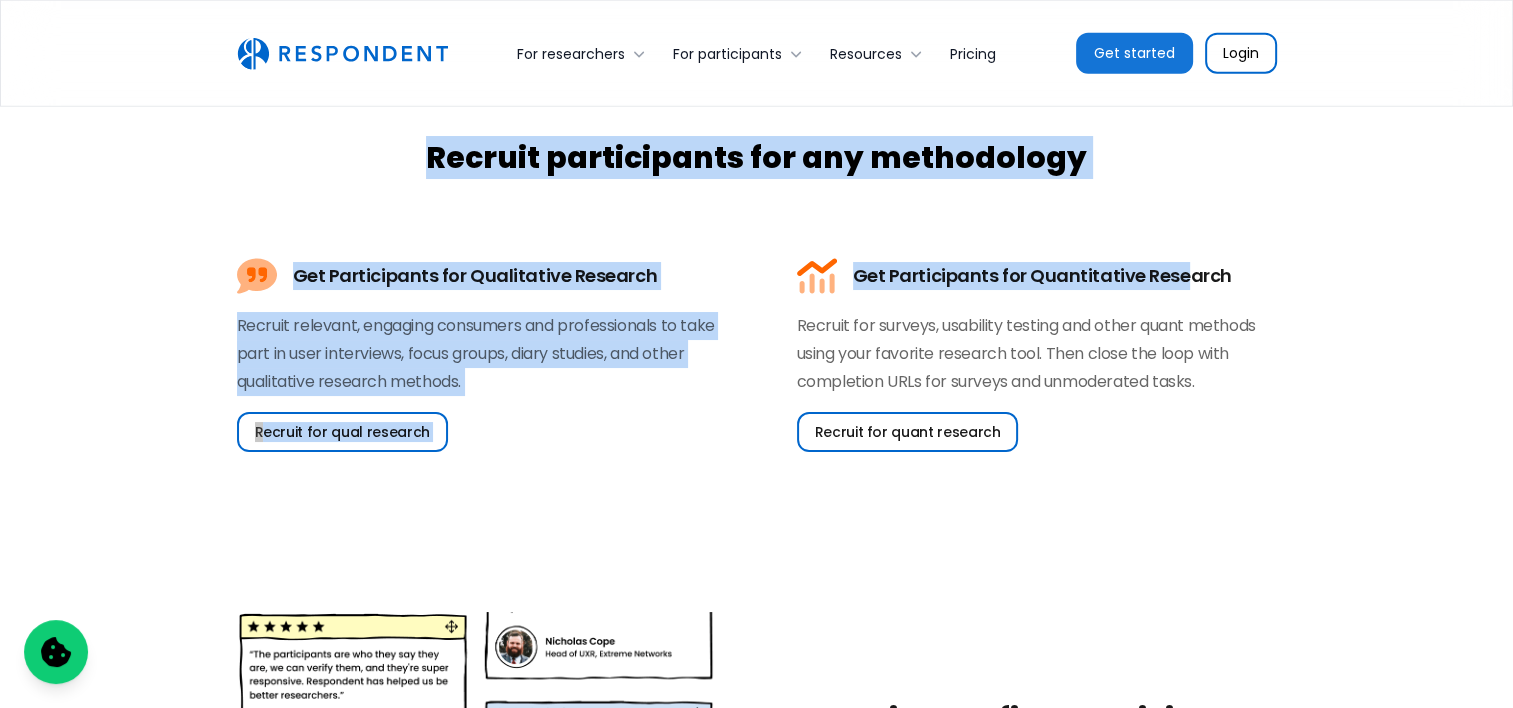 click on "Recruit participants for any methodology Get Participants for Qualitative Research Recruit relevant, engaging consumers and professionals to take part in user interviews, focus groups, diary studies, and other qualitative research methods. Recruit for qual research Get Participants for Quantitative Research Recruit for surveys, usability testing and other quant methods using your favorite research tool. Then close the loop with completion URLs for surveys and unmoderated tasks. Recruit for quant research" at bounding box center (756, 296) 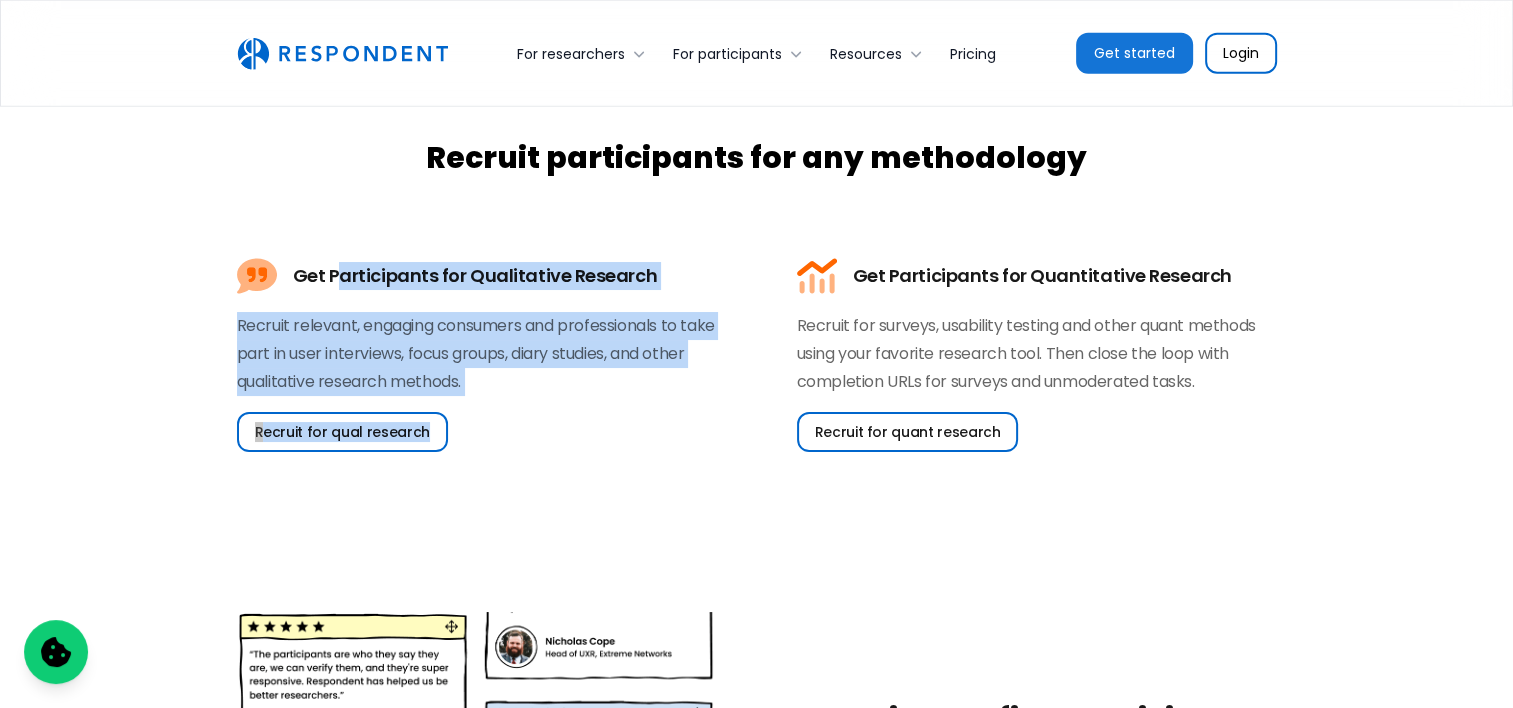 drag, startPoint x: 590, startPoint y: 317, endPoint x: 670, endPoint y: 406, distance: 119.67038 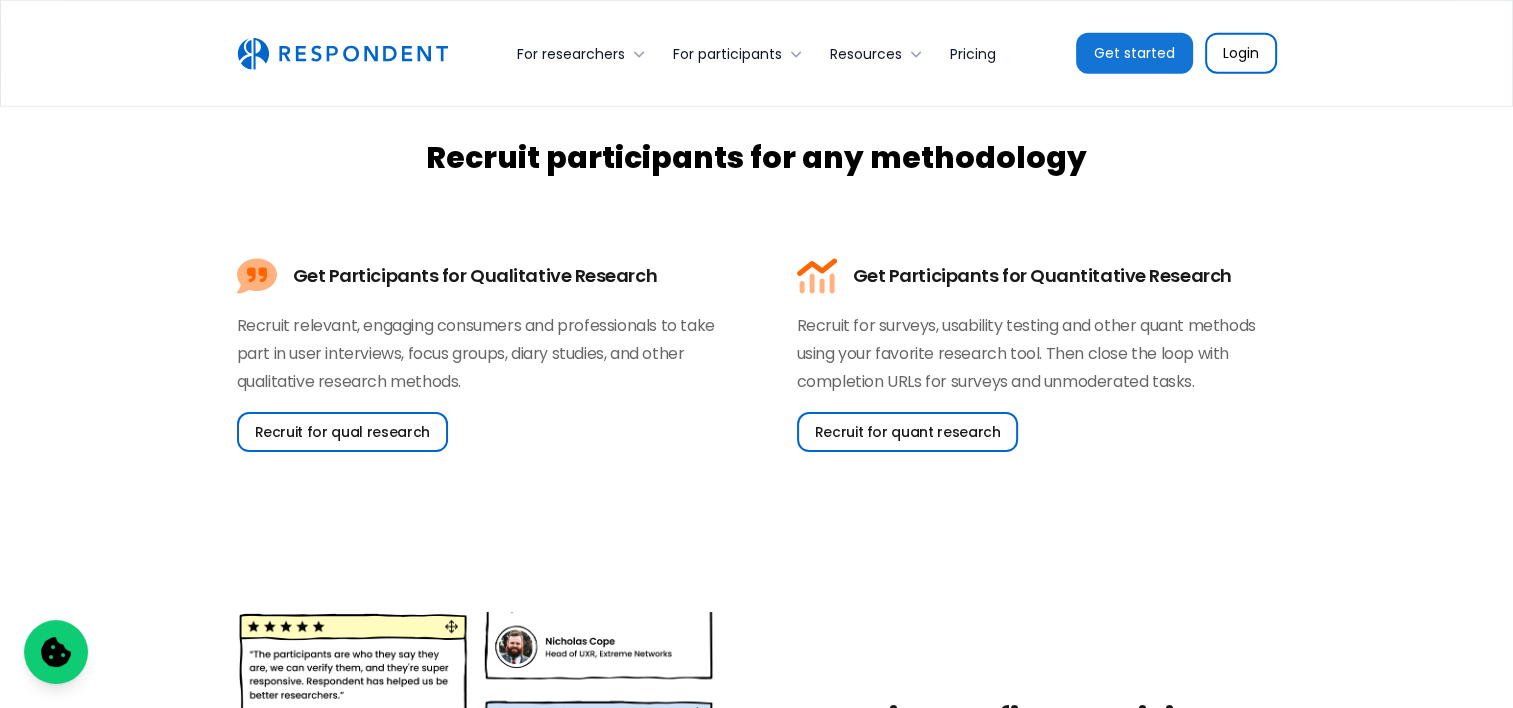 click on "Get Participants for Qualitative Research Recruit relevant, engaging consumers and professionals to take part in user interviews, focus groups, diary studies, and other qualitative research methods. Recruit for qual research" at bounding box center [477, 354] 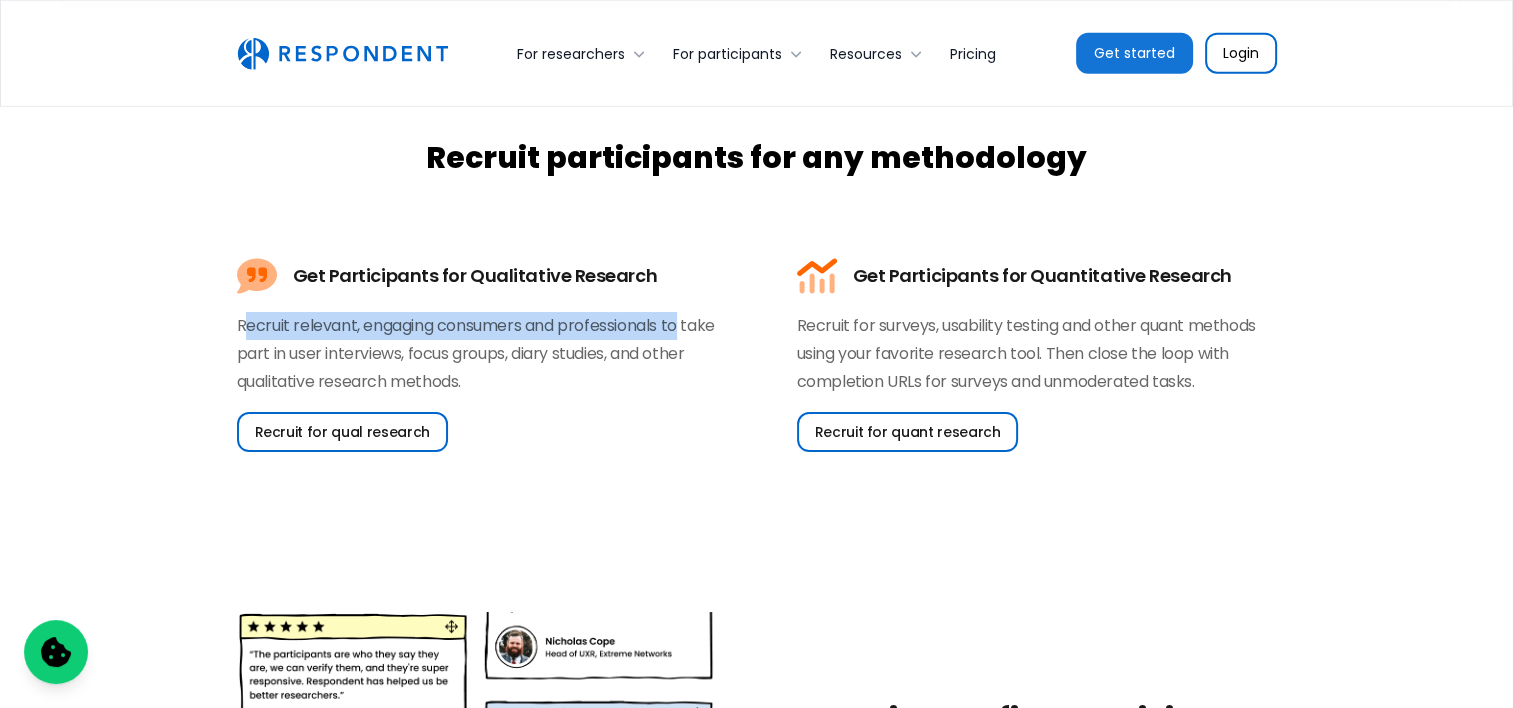 drag, startPoint x: 255, startPoint y: 312, endPoint x: 690, endPoint y: 318, distance: 435.04138 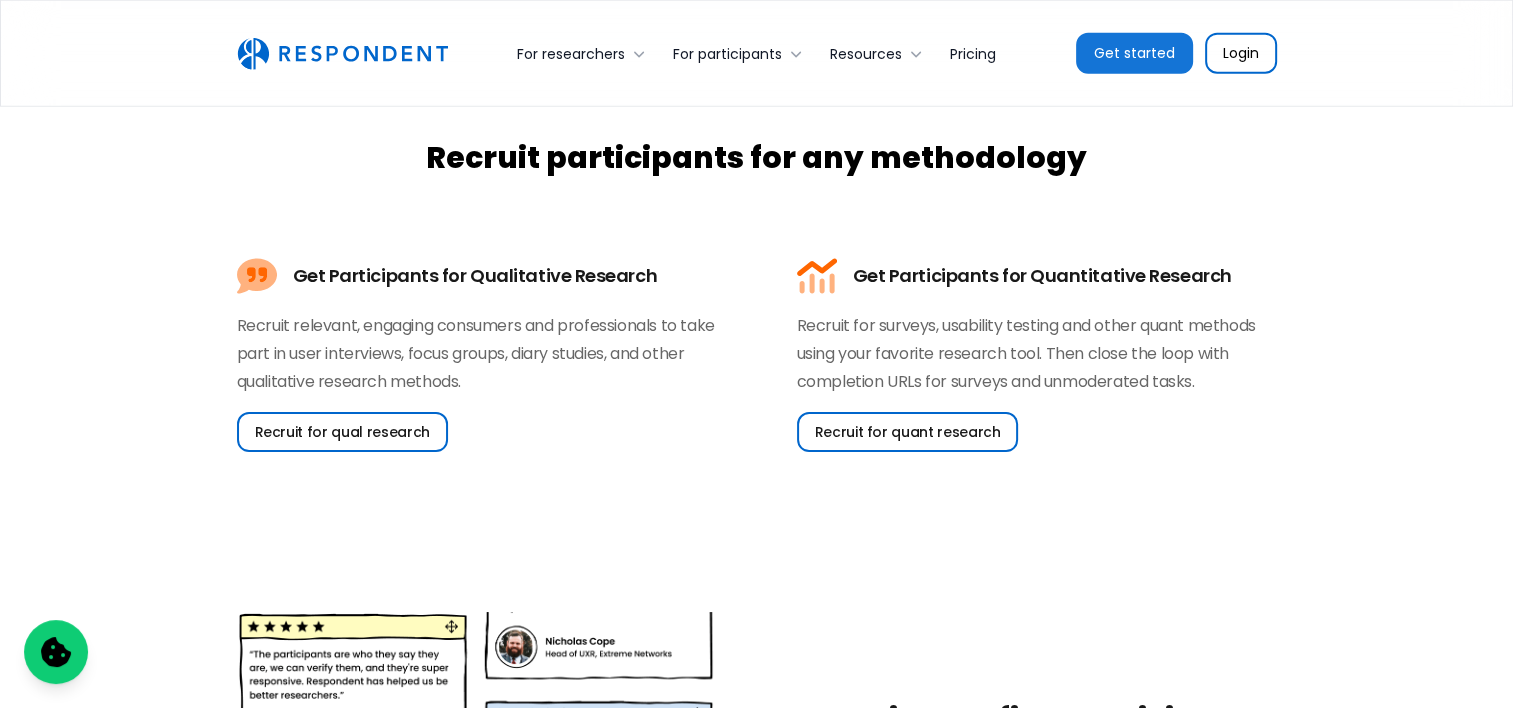 click on "Recruit for qual research" at bounding box center [477, 432] 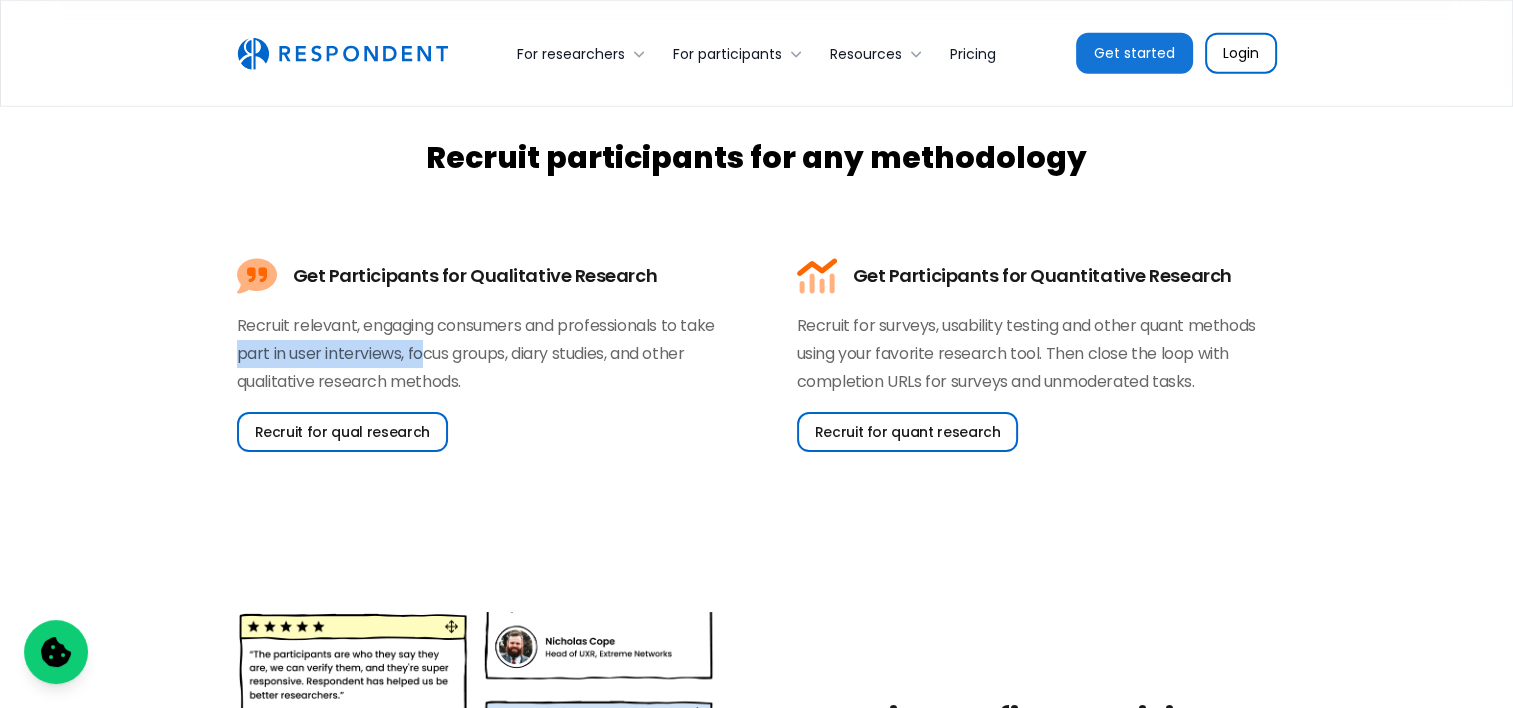 drag, startPoint x: 412, startPoint y: 348, endPoint x: 456, endPoint y: 348, distance: 44 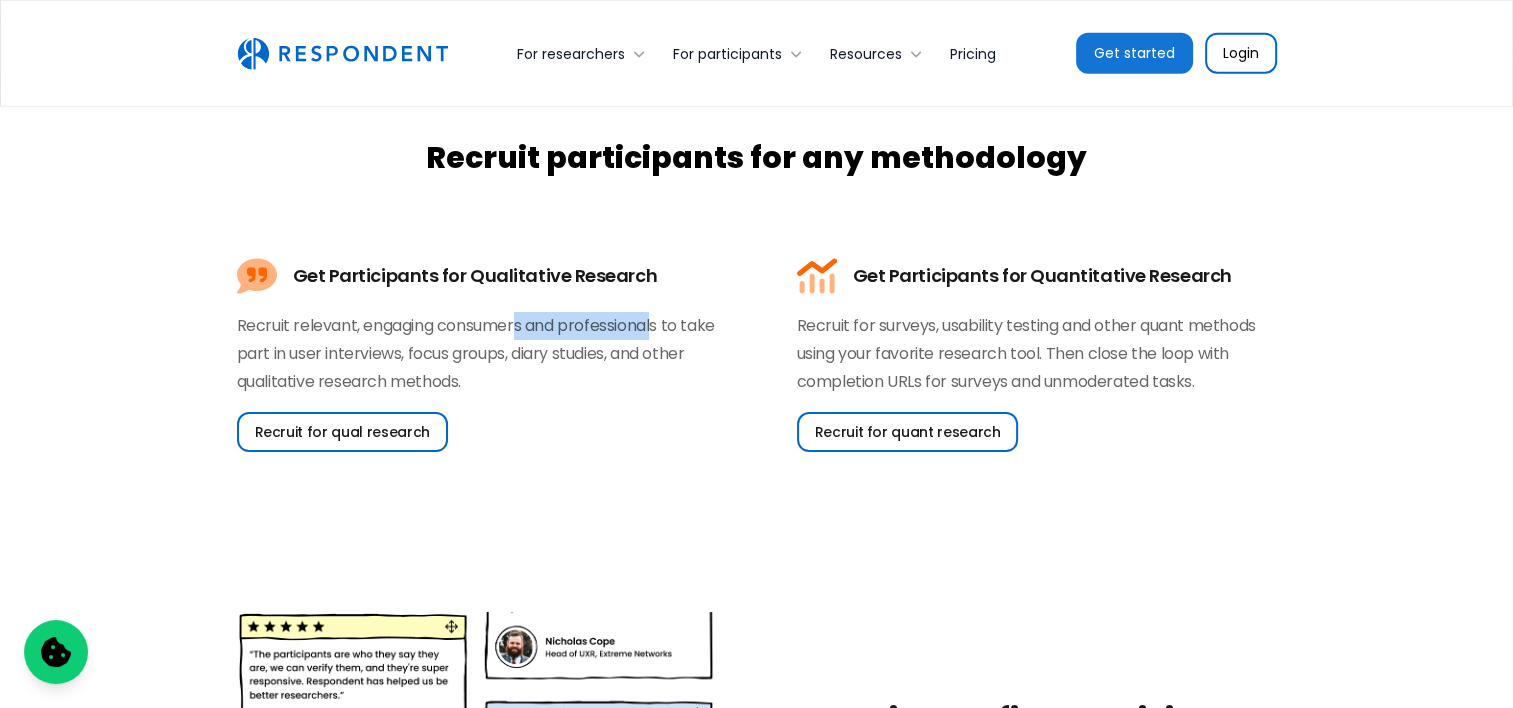 drag 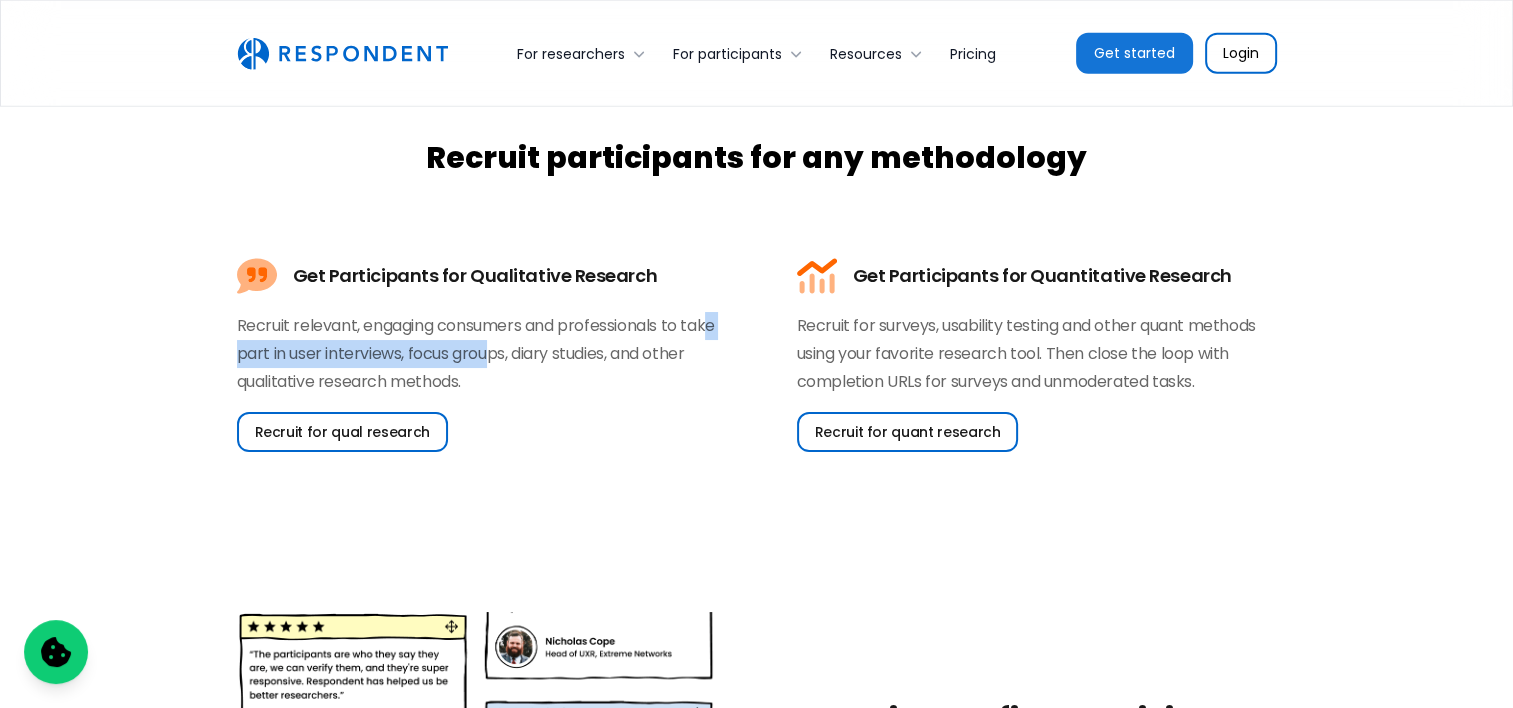 click on "Recruit relevant, engaging consumers and professionals to take part in user interviews, focus groups, diary studies, and other qualitative research methods." at bounding box center [477, 354] 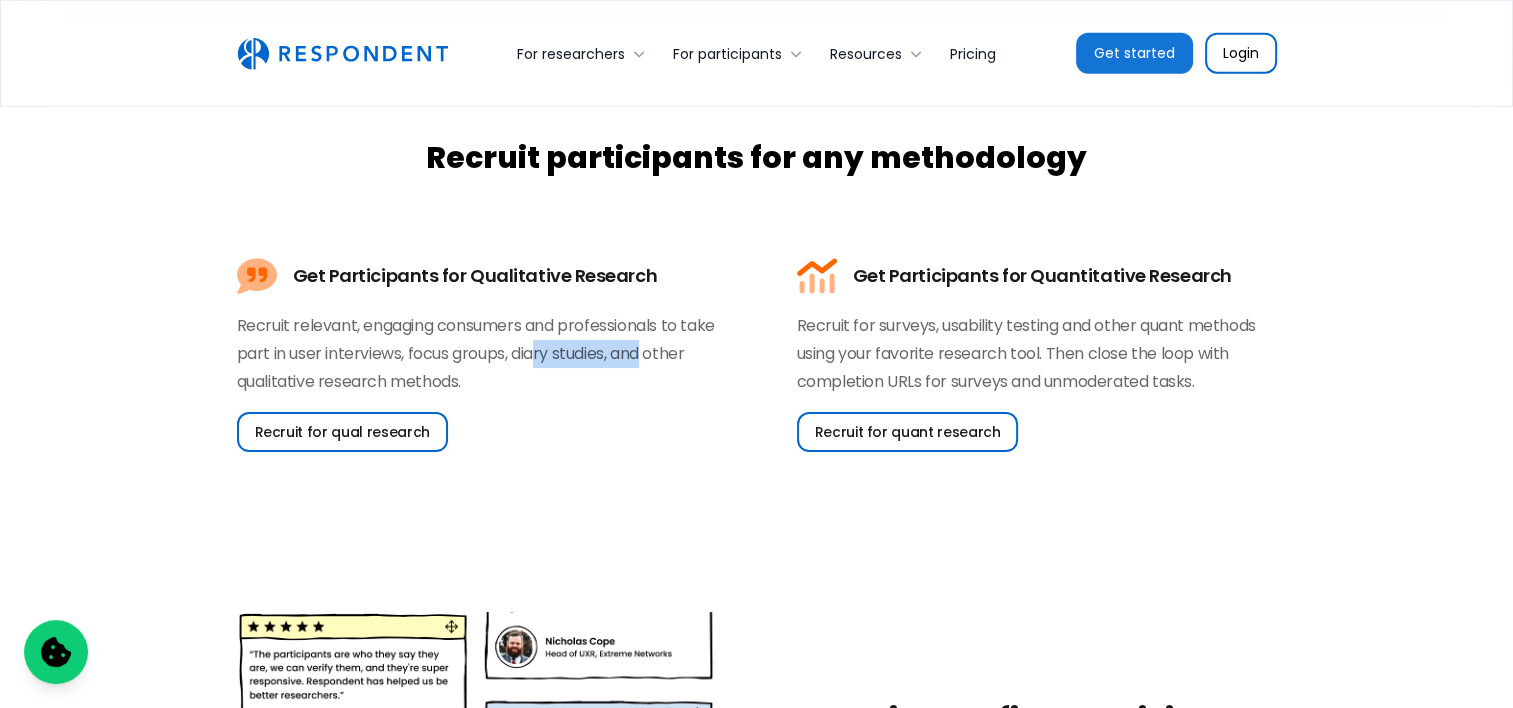 click on "Recruit relevant, engaging consumers and professionals to take part in user interviews, focus groups, diary studies, and other qualitative research methods." at bounding box center [477, 354] 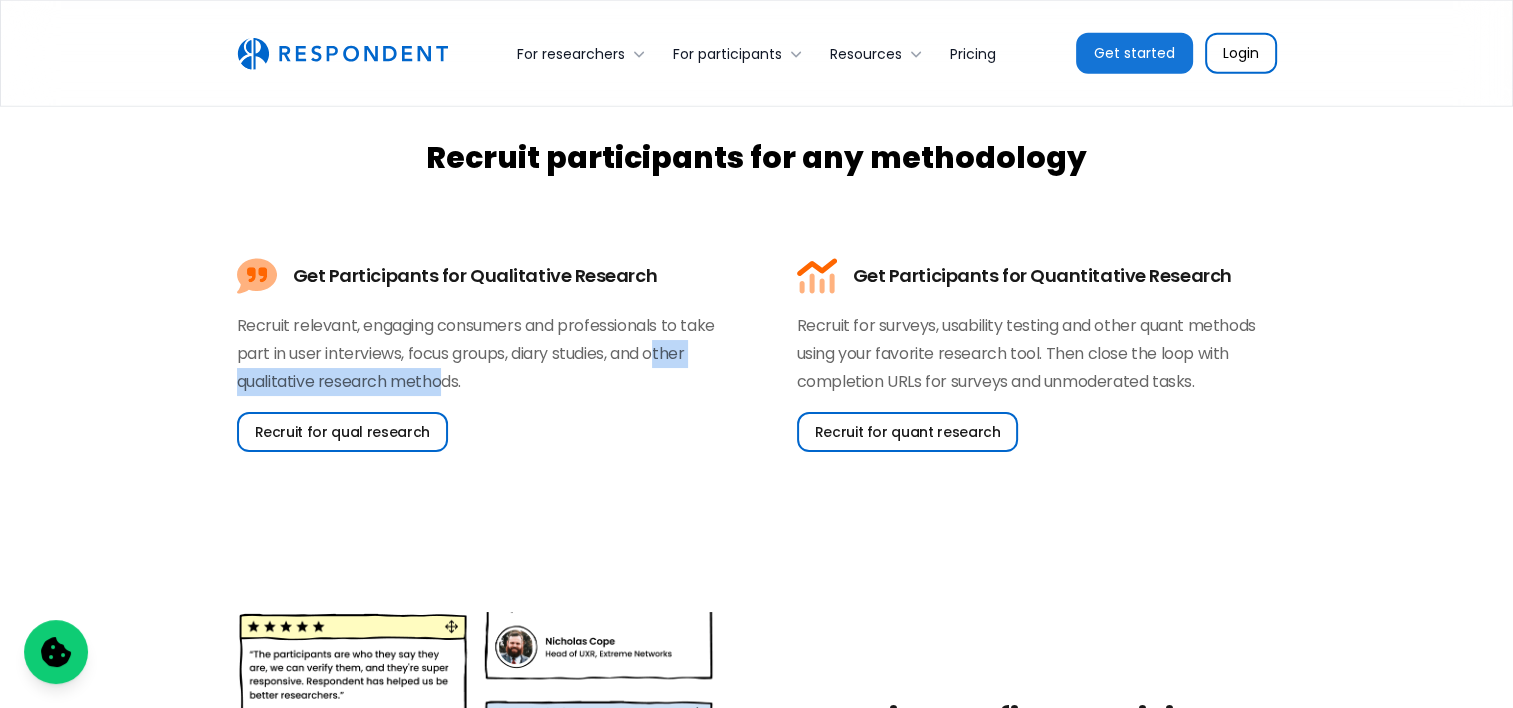 click on "Recruit relevant, engaging consumers and professionals to take part in user interviews, focus groups, diary studies, and other qualitative research methods." at bounding box center [477, 354] 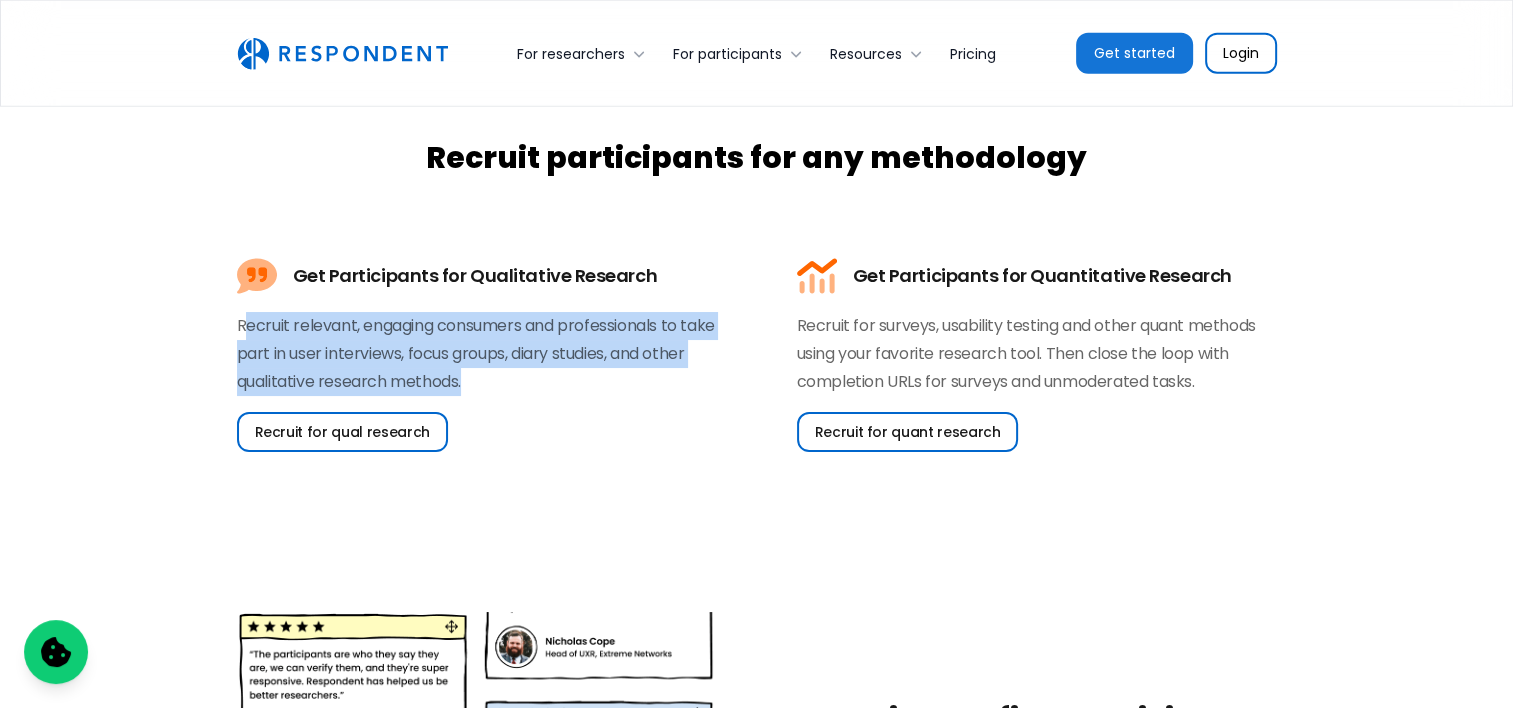 click on "Get Participants for Qualitative Research Recruit relevant, engaging consumers and professionals to take part in user interviews, focus groups, diary studies, and other qualitative research methods. Recruit for qual research" at bounding box center (477, 354) 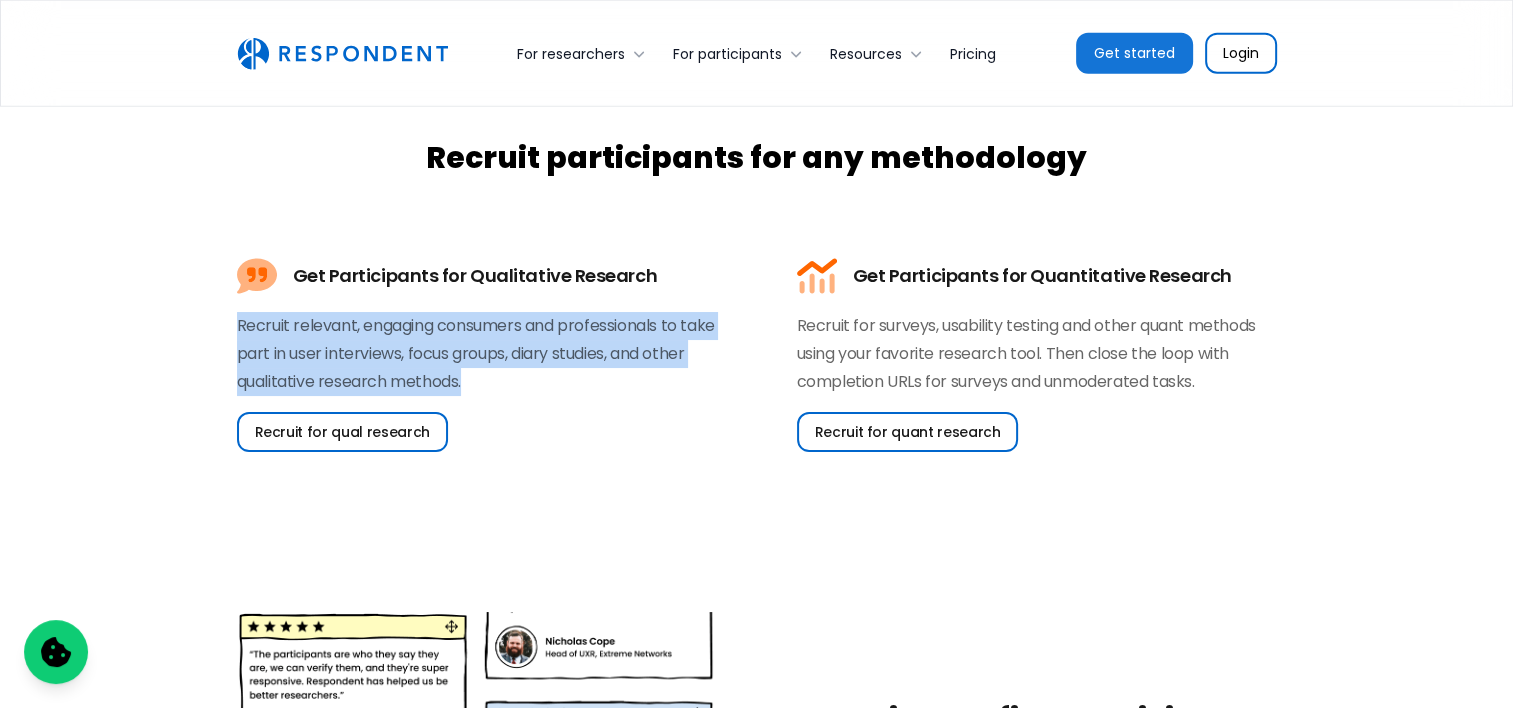 click on "Recruit participants for any methodology Get Participants for Qualitative Research Recruit relevant, engaging consumers and professionals to take part in user interviews, focus groups, diary studies, and other qualitative research methods. Recruit for qual research Get Participants for Quantitative Research Recruit for surveys, usability testing and other quant methods using your favorite research tool. Then close the loop with completion URLs for surveys and unmoderated tasks. Recruit for quant research" at bounding box center (756, 296) 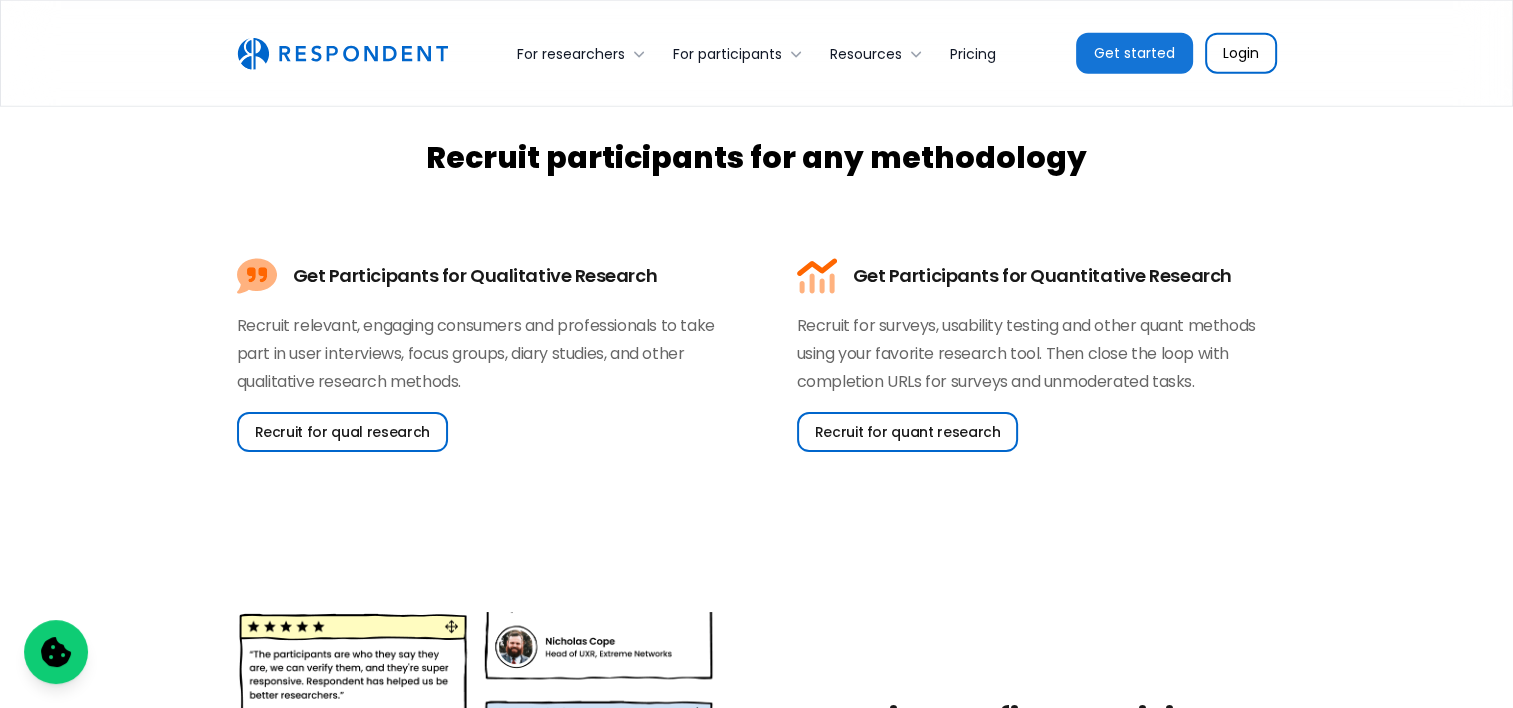 click on "Get Participants for Qualitative Research Recruit relevant, engaging consumers and professionals to take part in user interviews, focus groups, diary studies, and other qualitative research methods. Recruit for qual research" at bounding box center [477, 354] 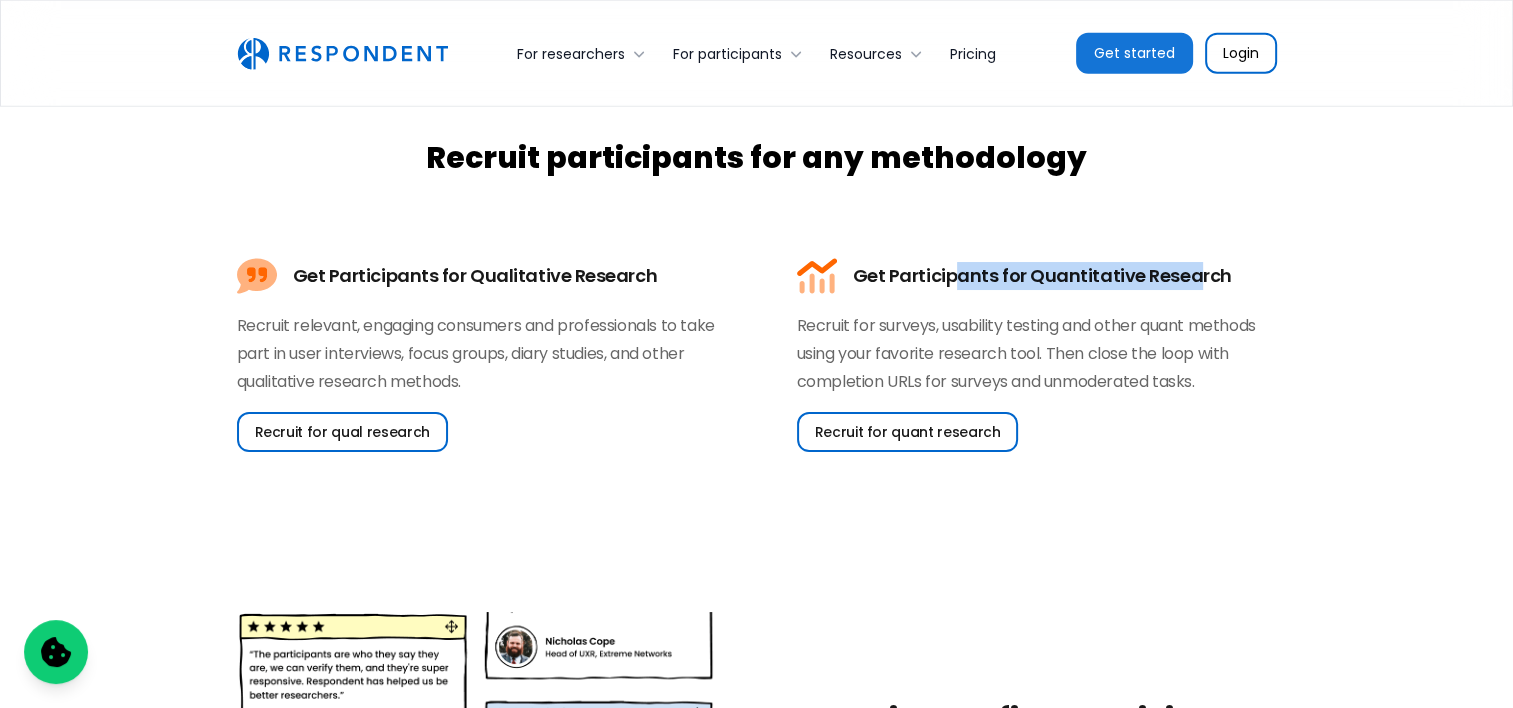 click on "Get Participants for Quantitative Research" at bounding box center [1042, 276] 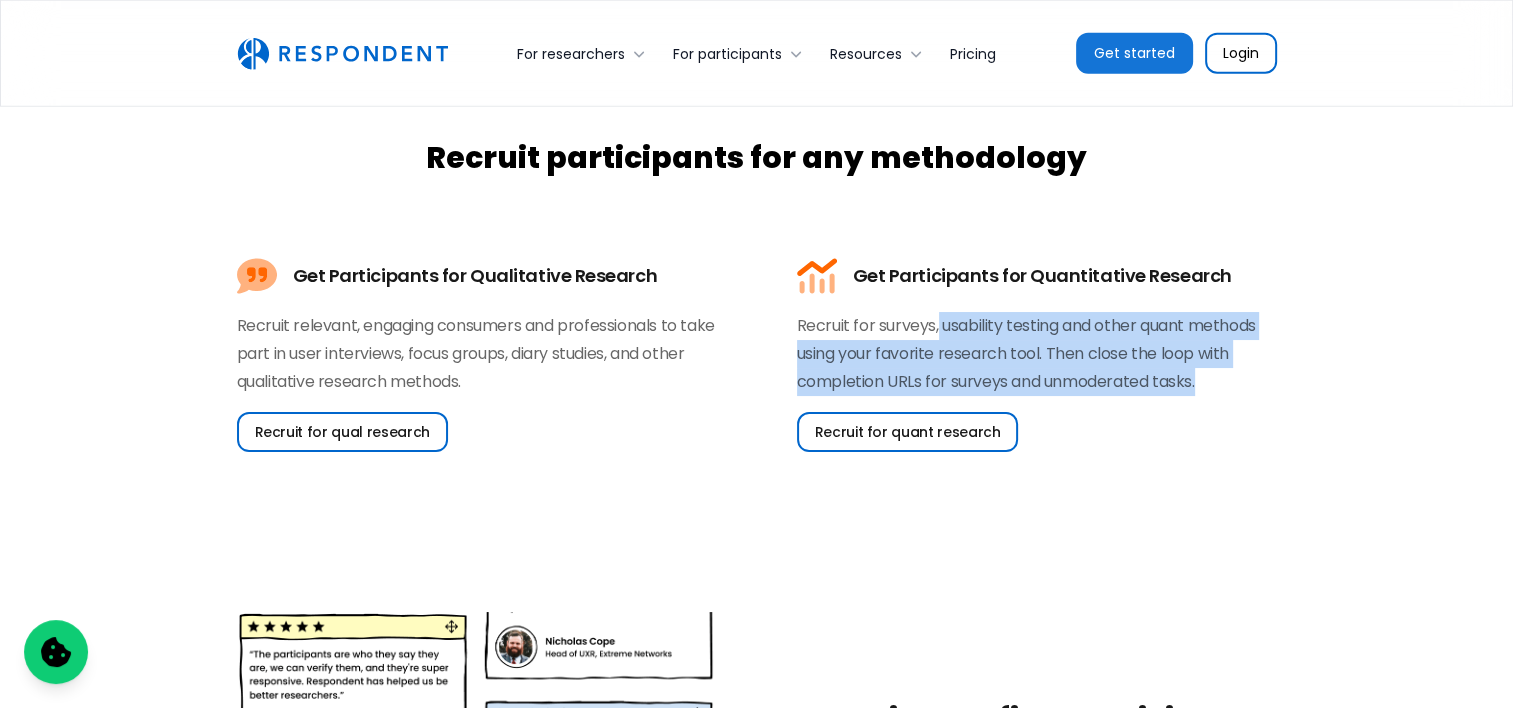 click on "Recruit for surveys, usability testing and other quant methods using your favorite research tool. Then close the loop with completion URLs for surveys and unmoderated tasks." at bounding box center [1037, 354] 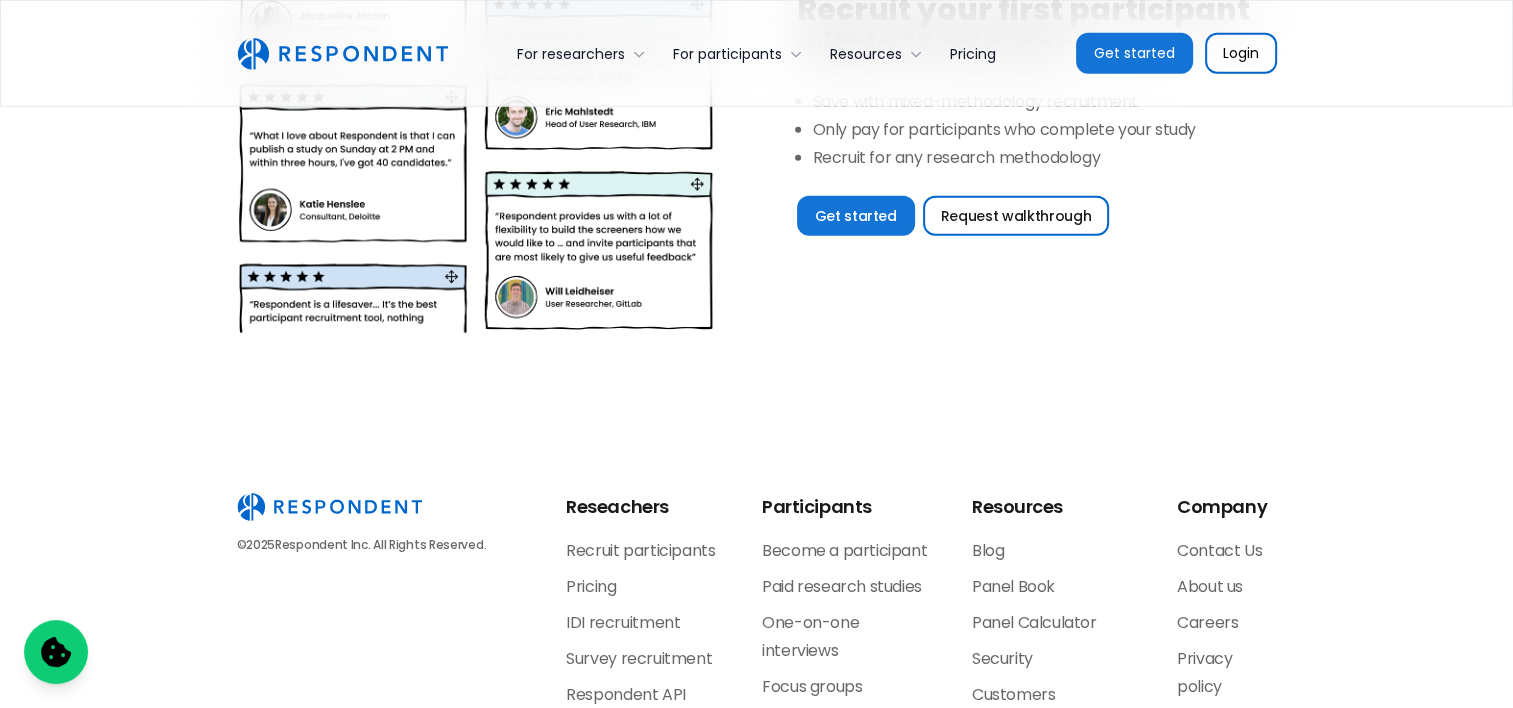 scroll, scrollTop: 5200, scrollLeft: 0, axis: vertical 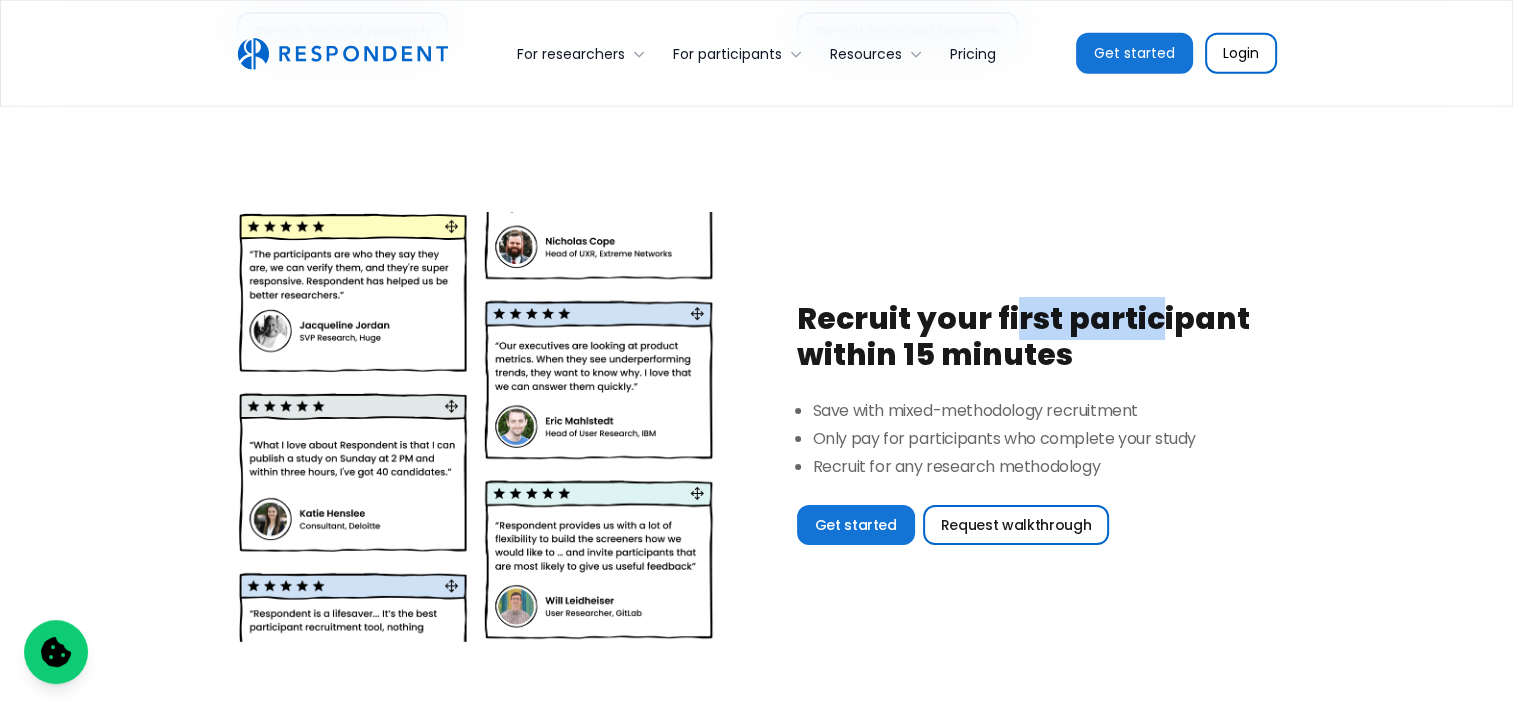 click on "Recruit your first participant within 15 minutes" at bounding box center (1037, 337) 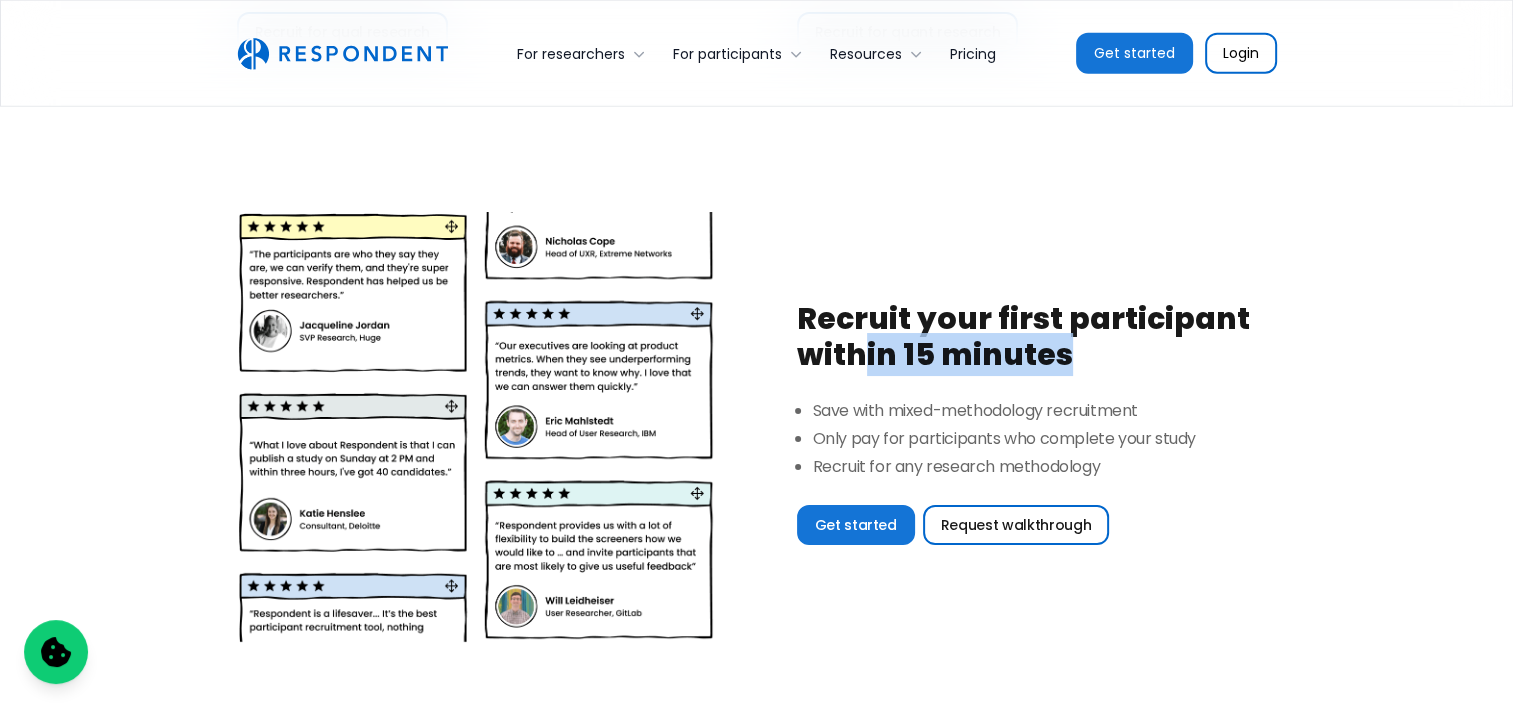 click on "Recruit your first participant within 15 minutes" at bounding box center (1037, 337) 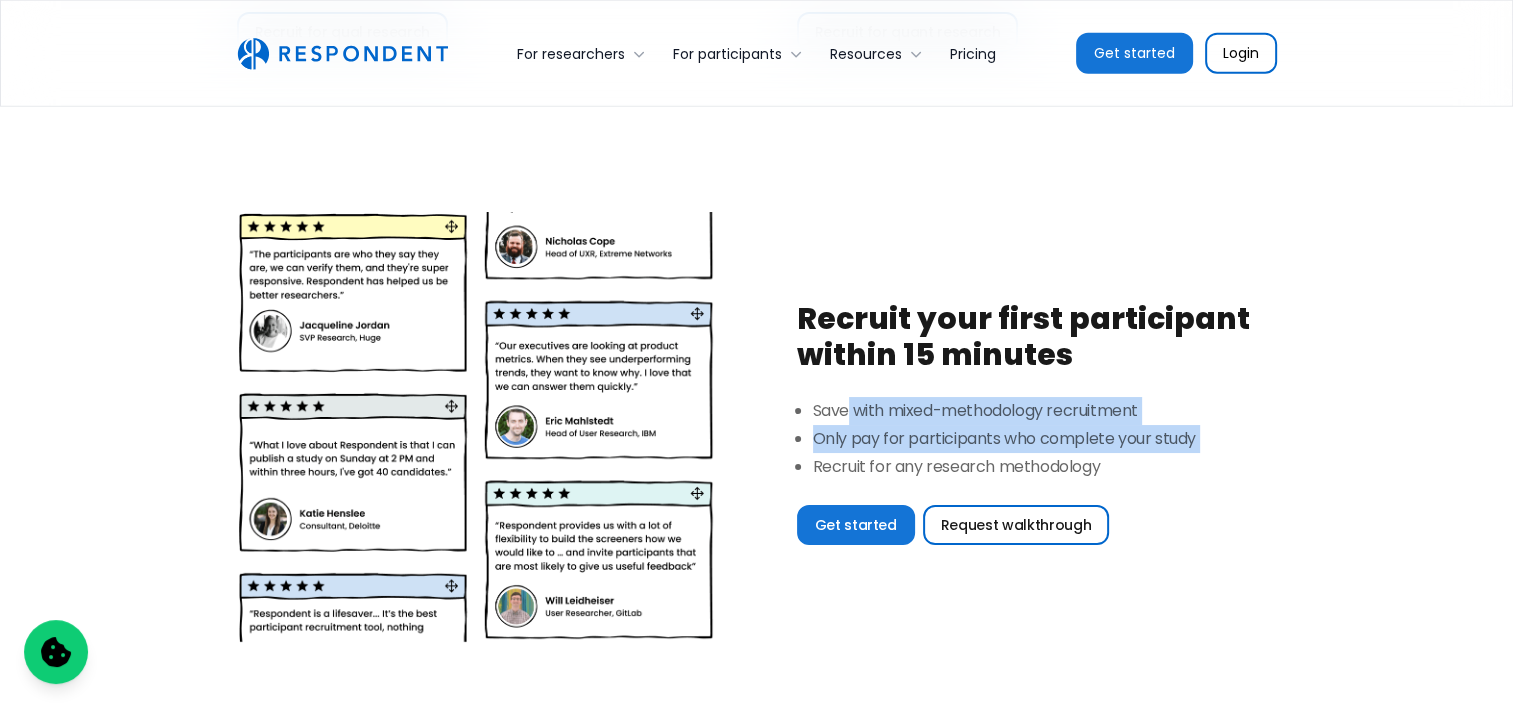 click on "Recruit your first participant within 15 minutes Save with mixed-methodology recruitment Only pay for participants who complete your study Recruit for any research methodology Get started Request walkthrough" at bounding box center [1037, 427] 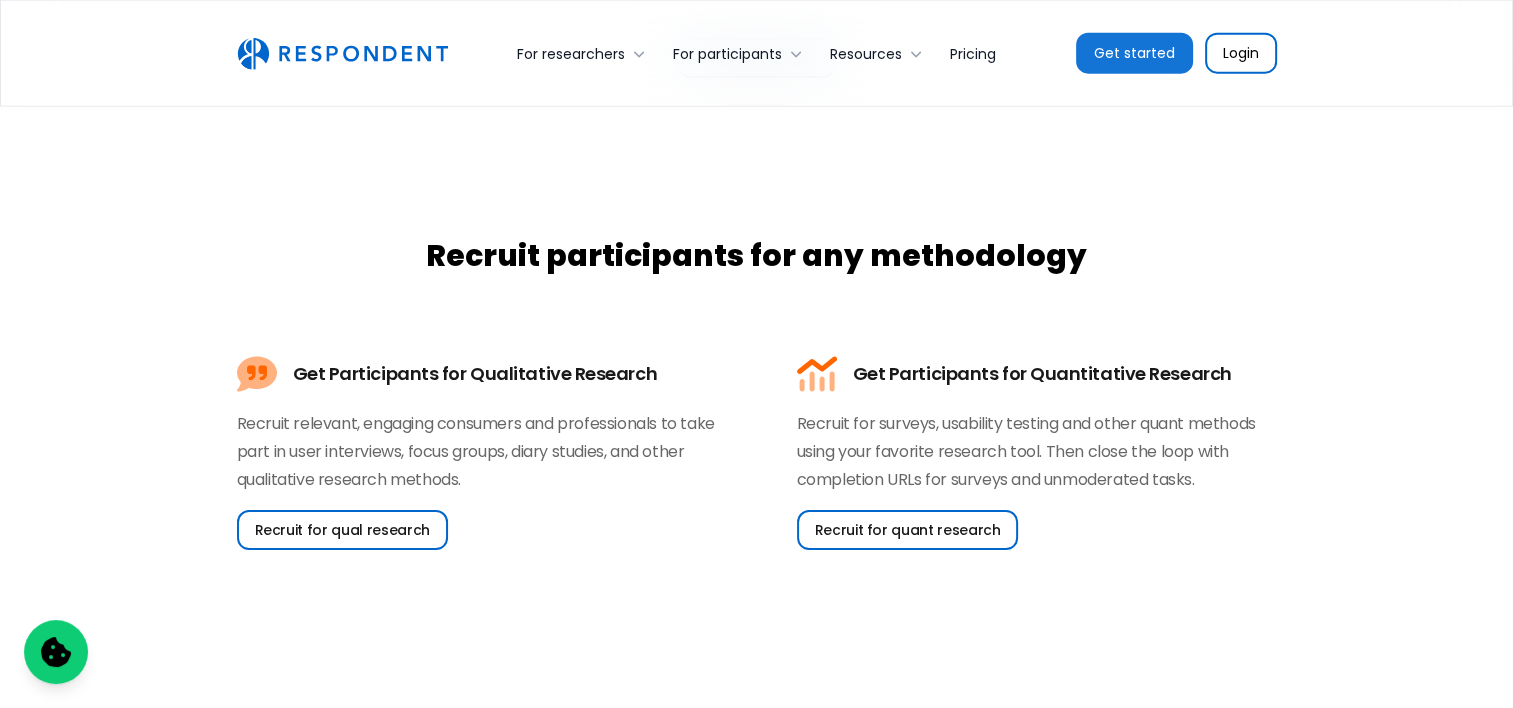 scroll, scrollTop: 4695, scrollLeft: 0, axis: vertical 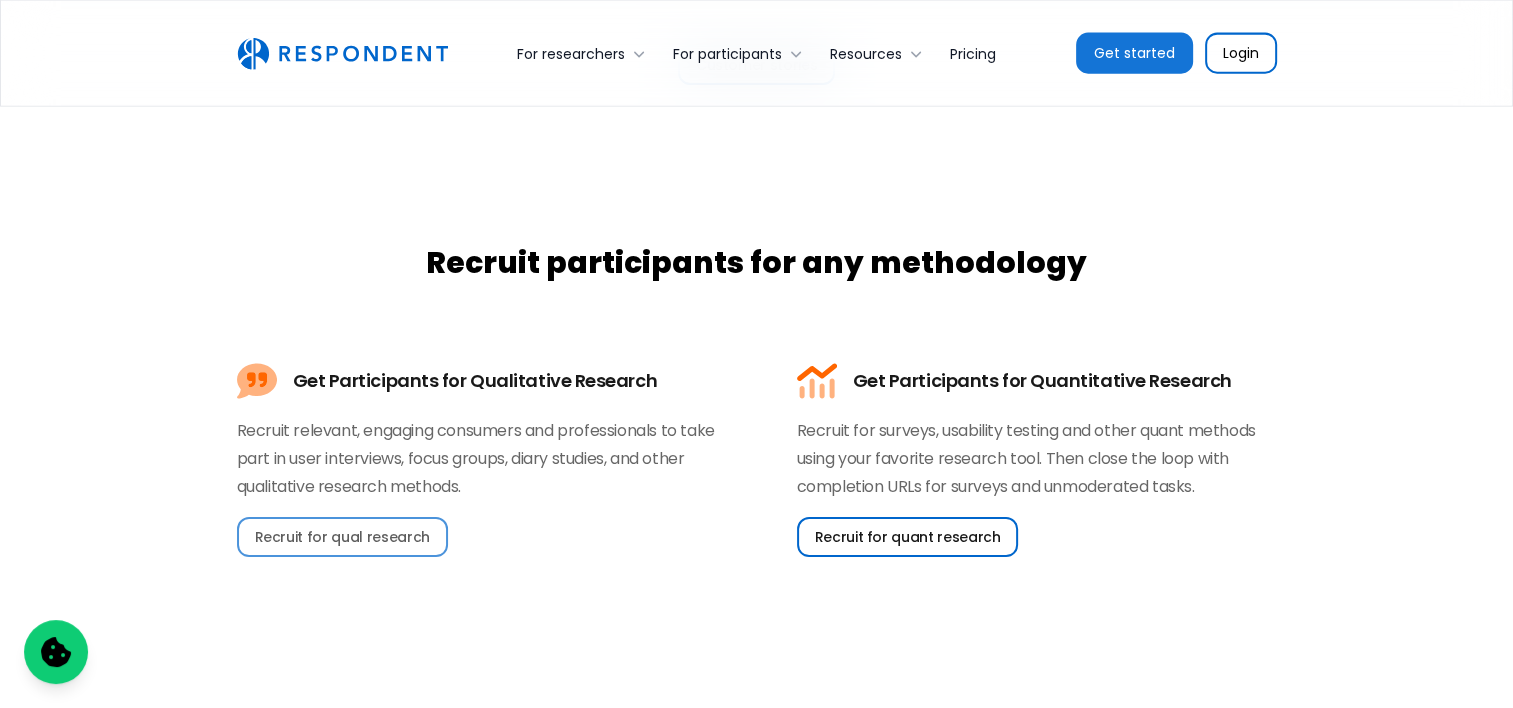 click on "Recruit for qual research" at bounding box center [342, 537] 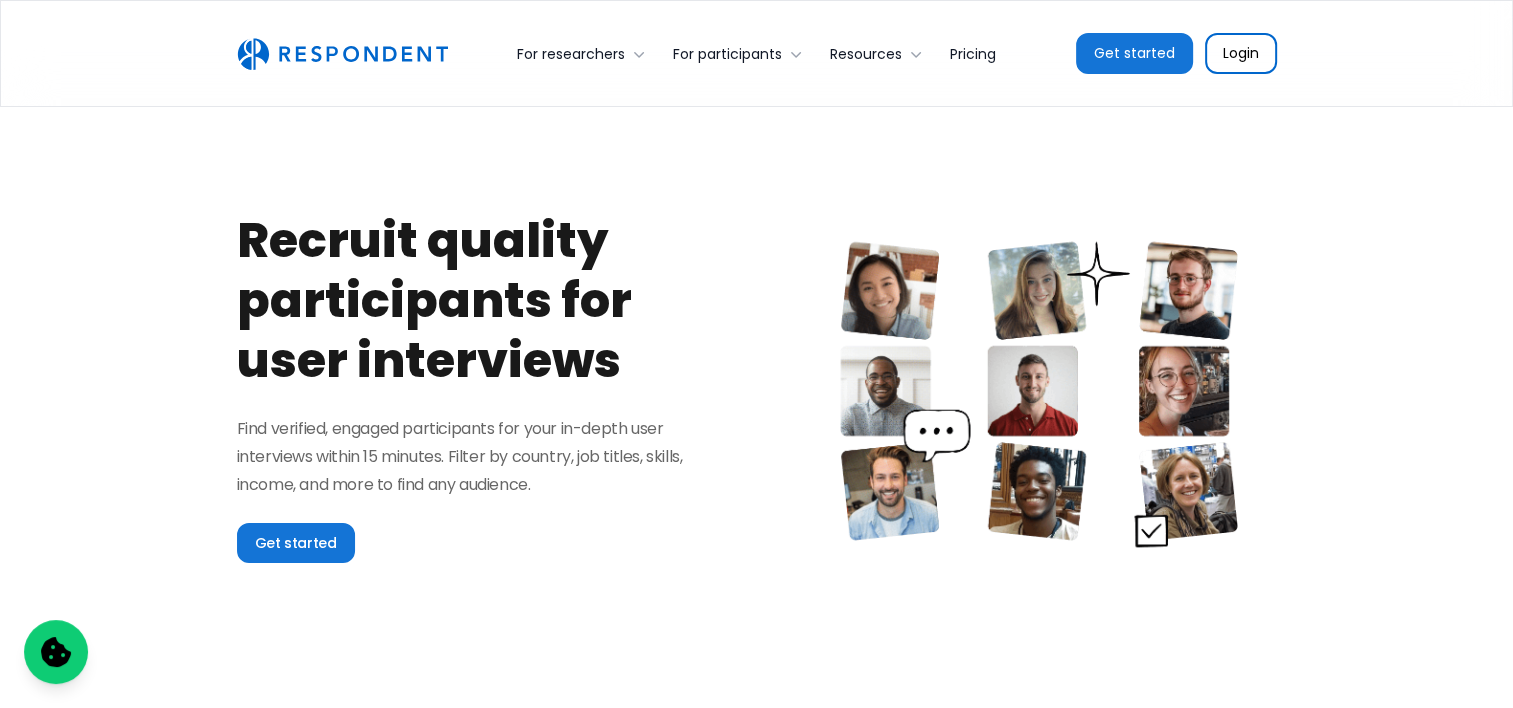 scroll, scrollTop: 100, scrollLeft: 0, axis: vertical 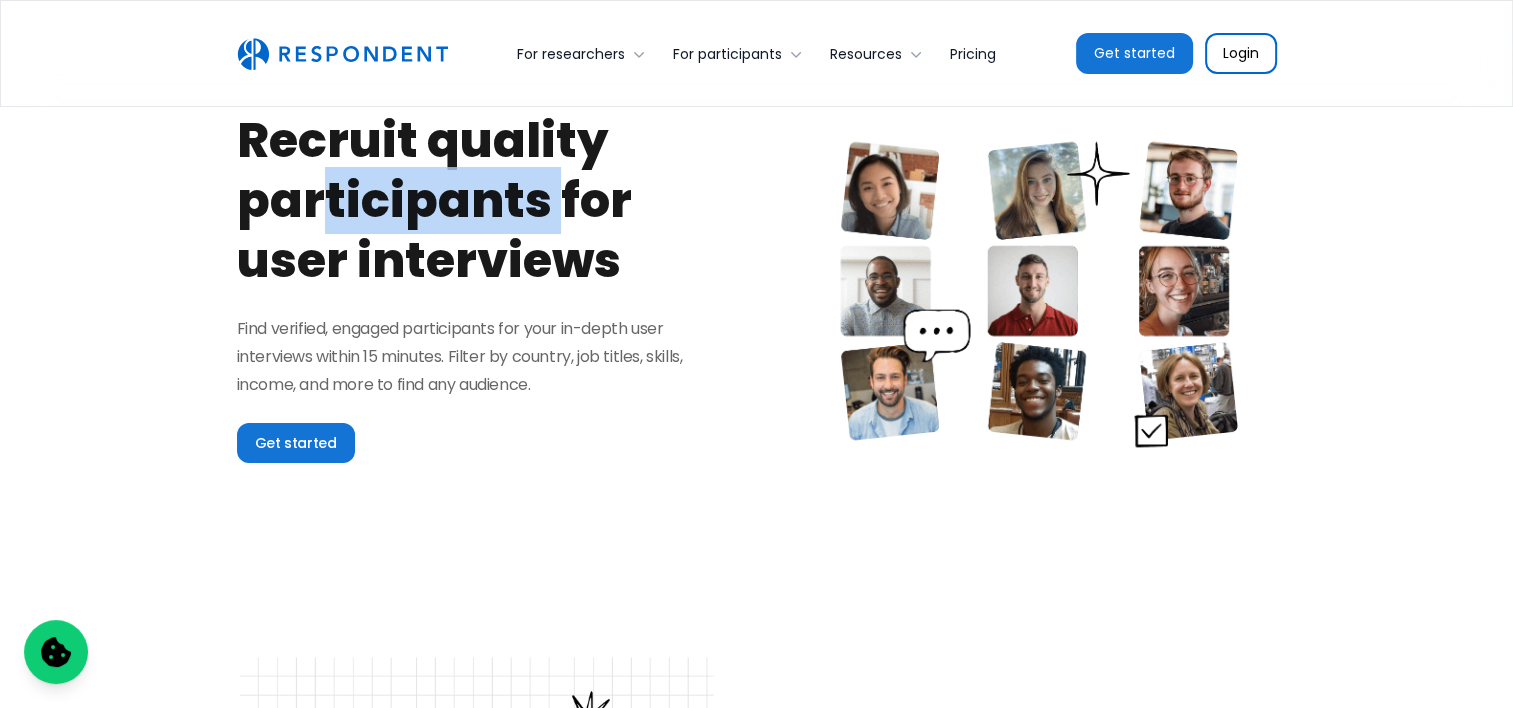 click on "Recruit quality participants for user interviews" at bounding box center [477, 201] 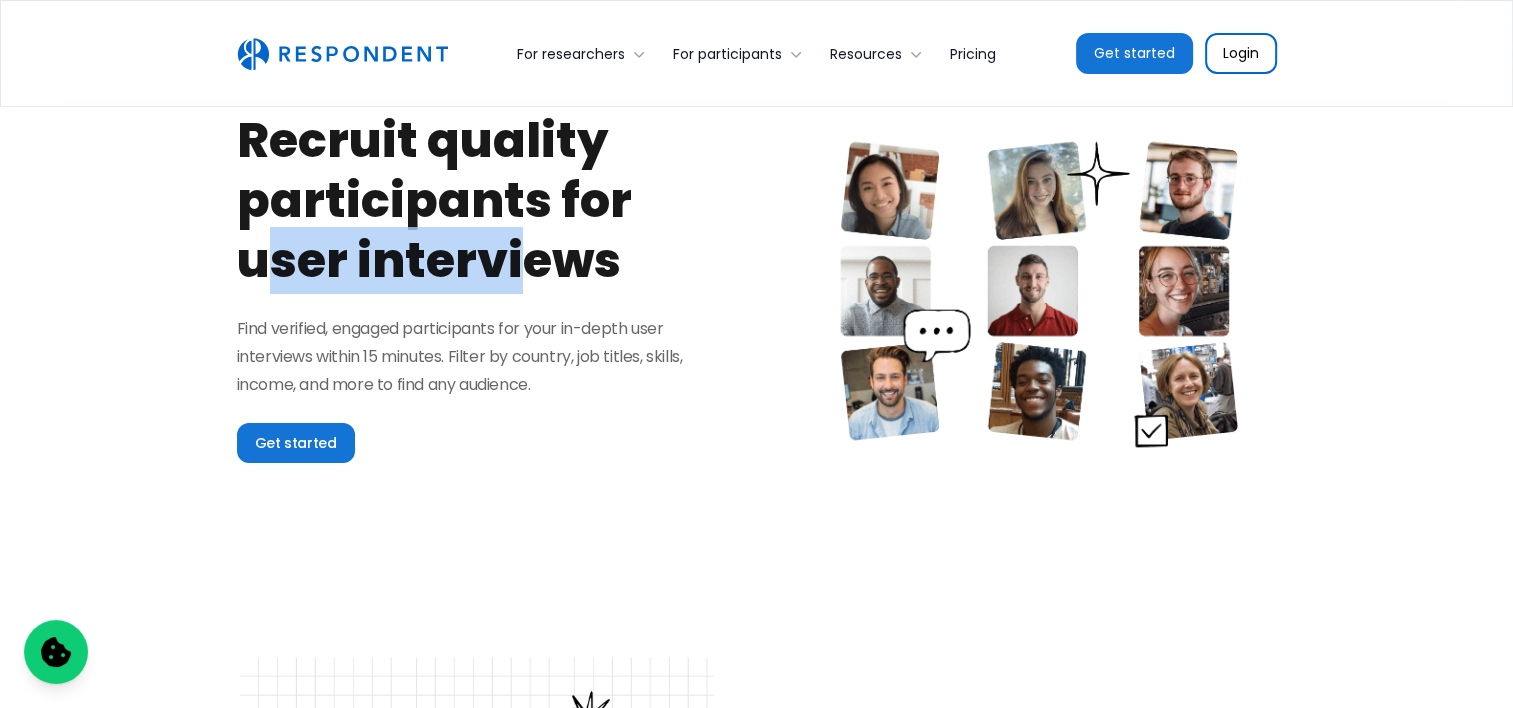 click on "Recruit quality participants for user interviews" at bounding box center (477, 201) 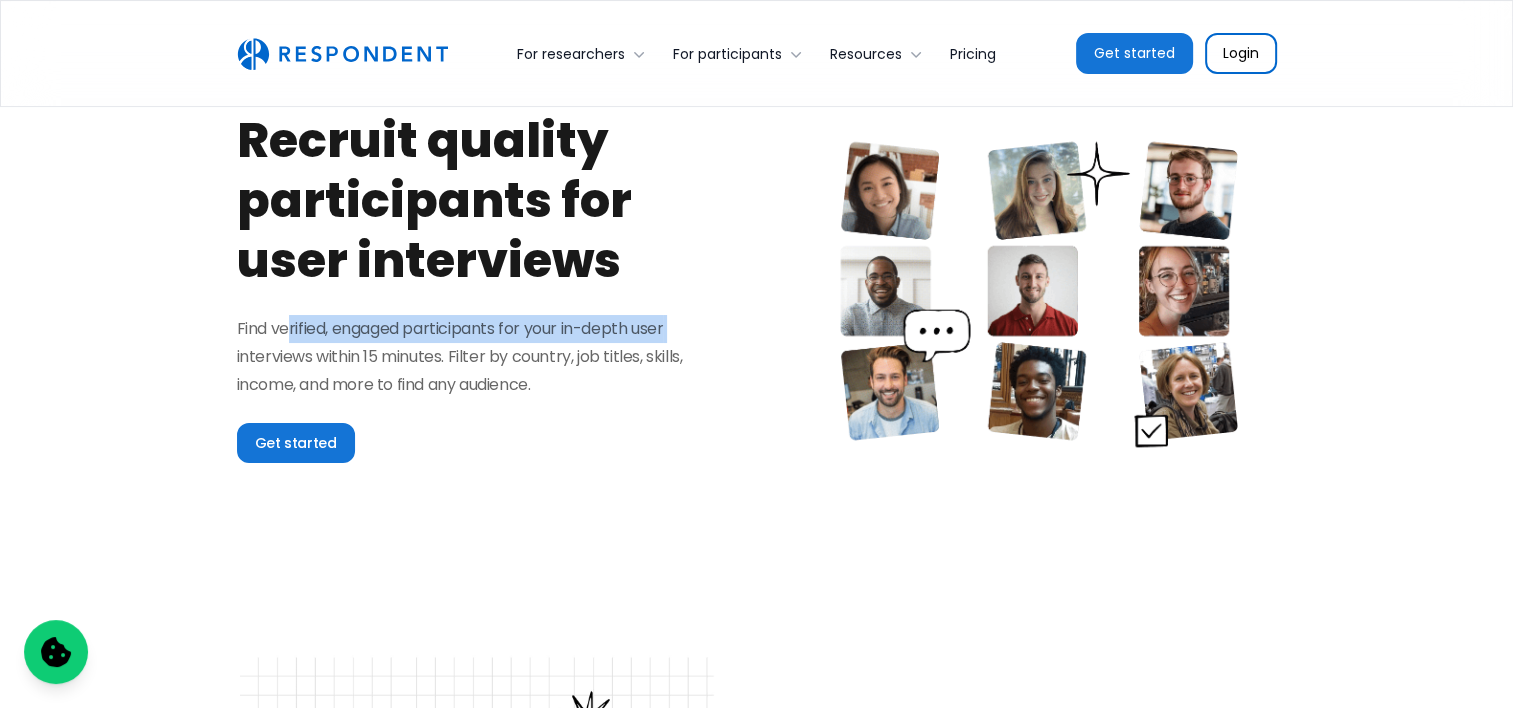 click on "Find verified, engaged participants for your in-depth user interviews within 15 minutes. Filter by country, job titles, skills, income, and more to find any audience." at bounding box center (477, 357) 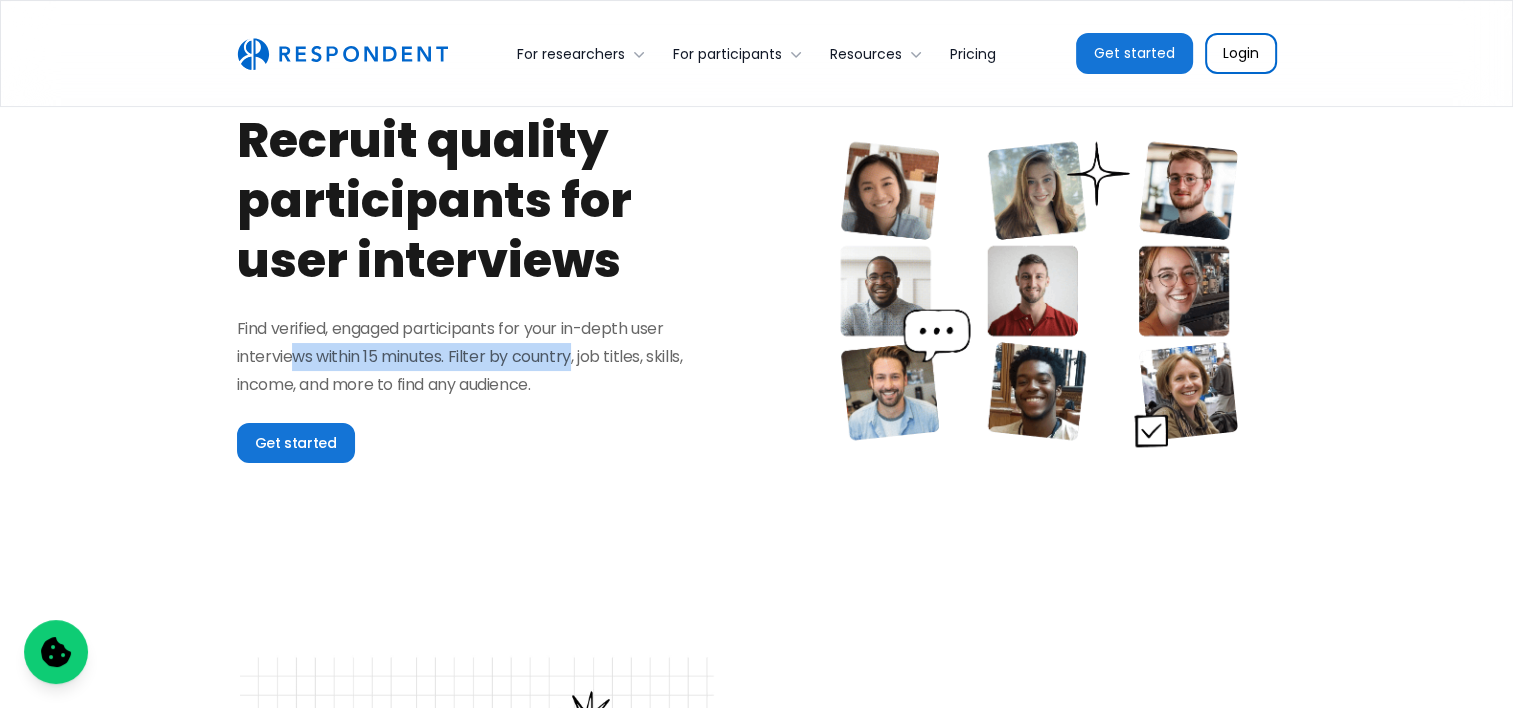 click on "Find verified, engaged participants for your in-depth user interviews within 15 minutes. Filter by country, job titles, skills, income, and more to find any audience." at bounding box center (477, 357) 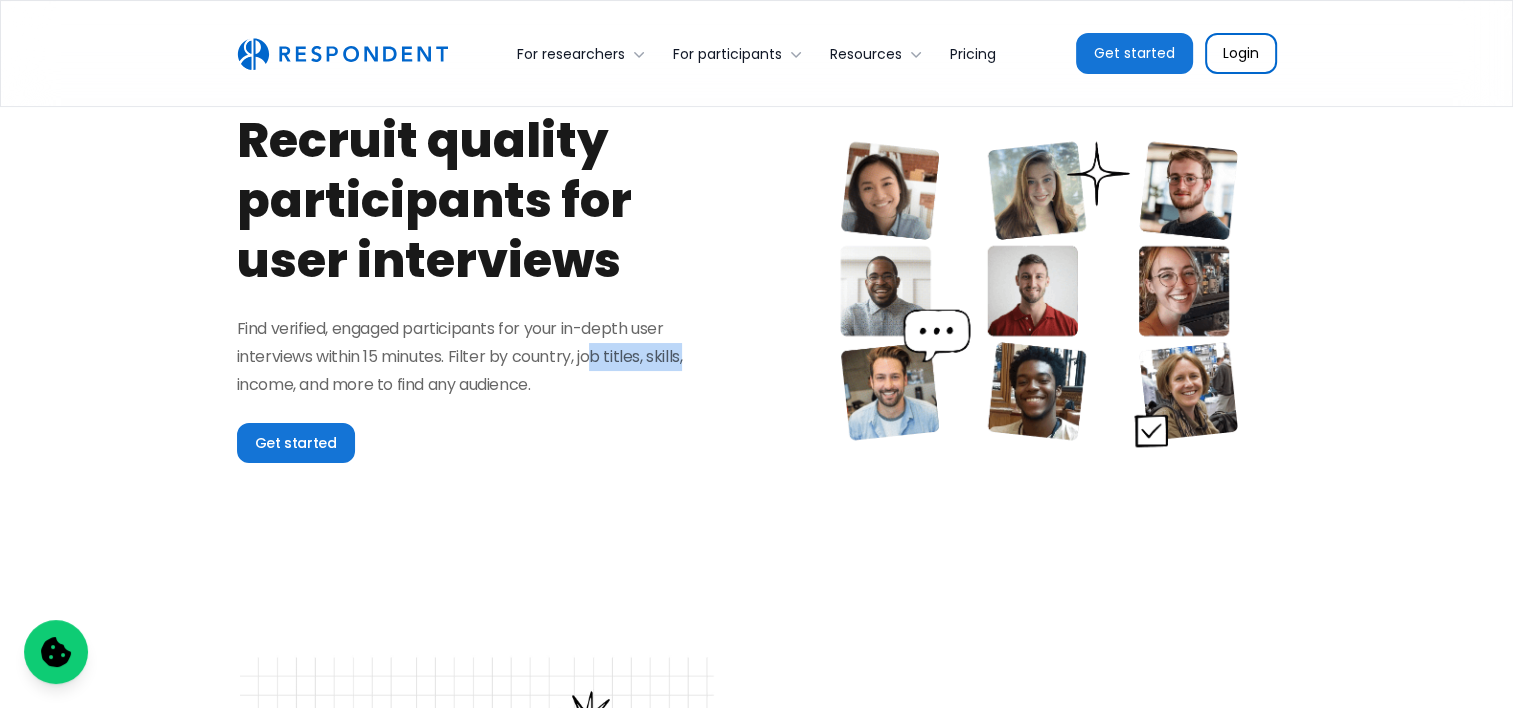 click on "Find verified, engaged participants for your in-depth user interviews within 15 minutes. Filter by country, job titles, skills, income, and more to find any audience." at bounding box center [477, 357] 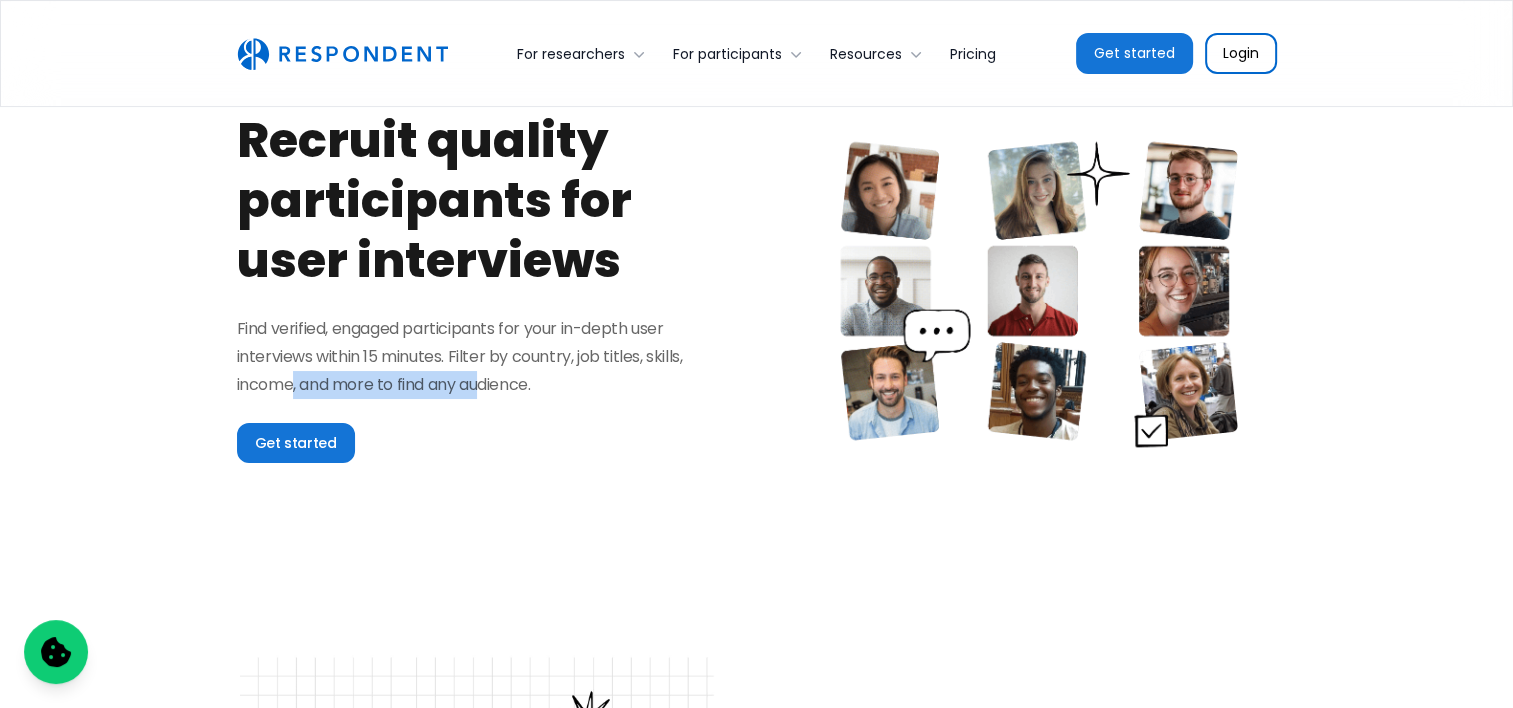 click on "Find verified, engaged participants for your in-depth user interviews within 15 minutes. Filter by country, job titles, skills, income, and more to find any audience." at bounding box center [477, 357] 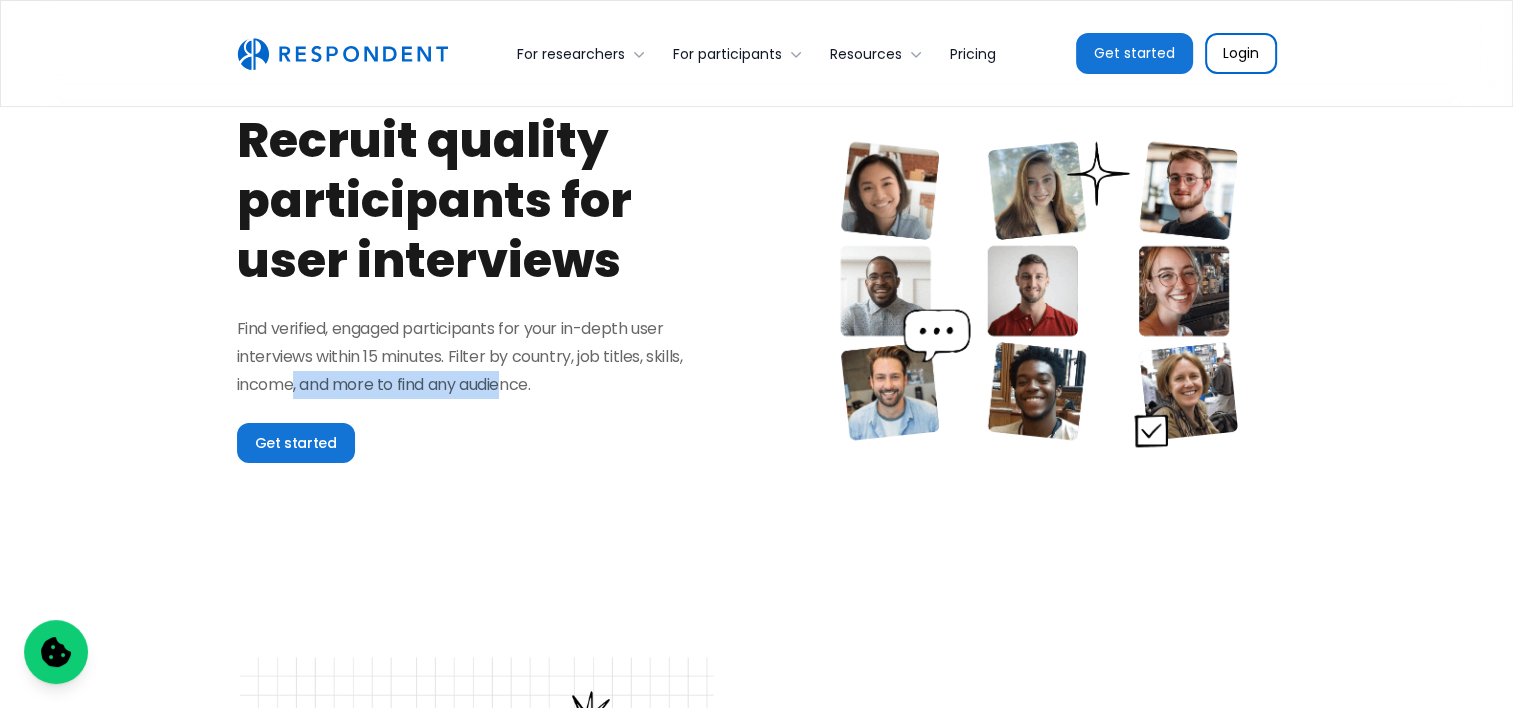 click on "Get started" at bounding box center [296, 443] 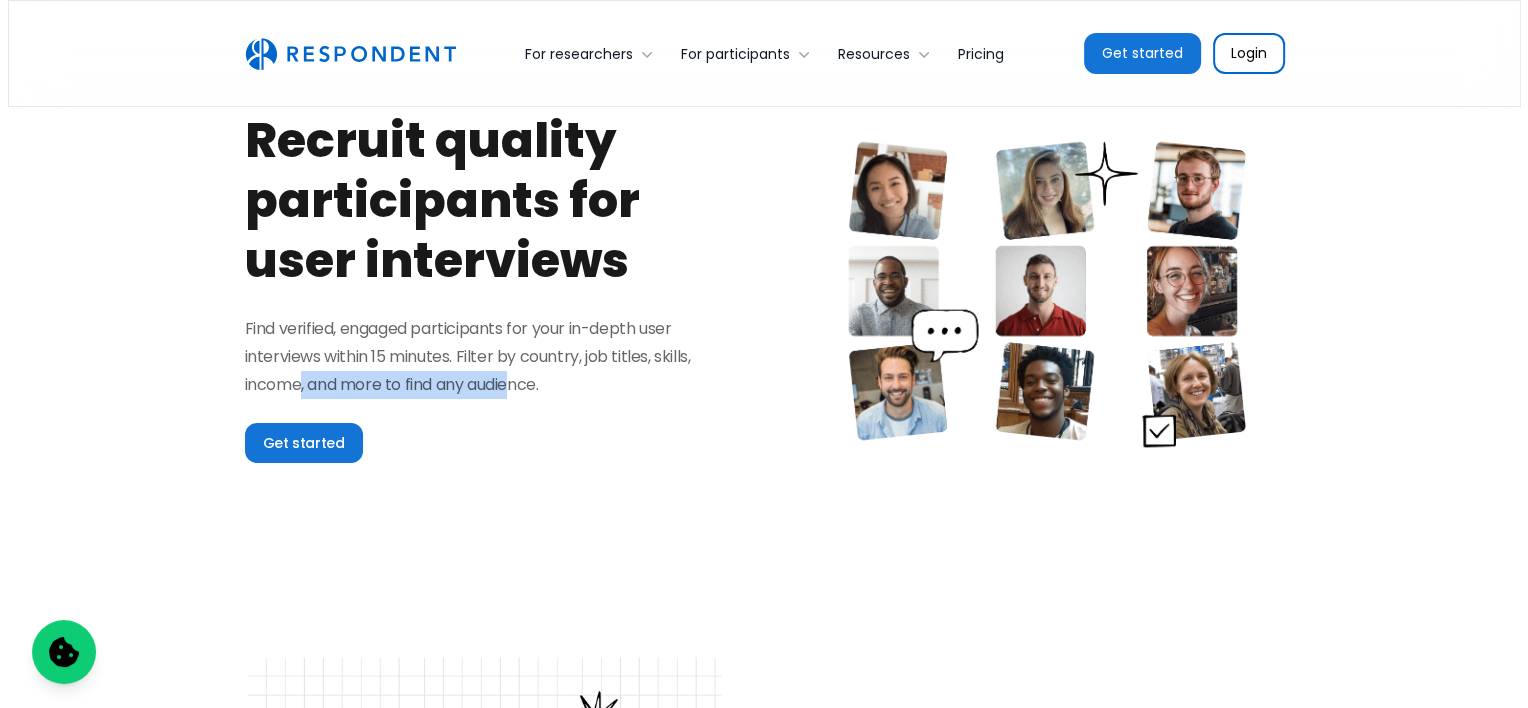 scroll, scrollTop: 0, scrollLeft: 0, axis: both 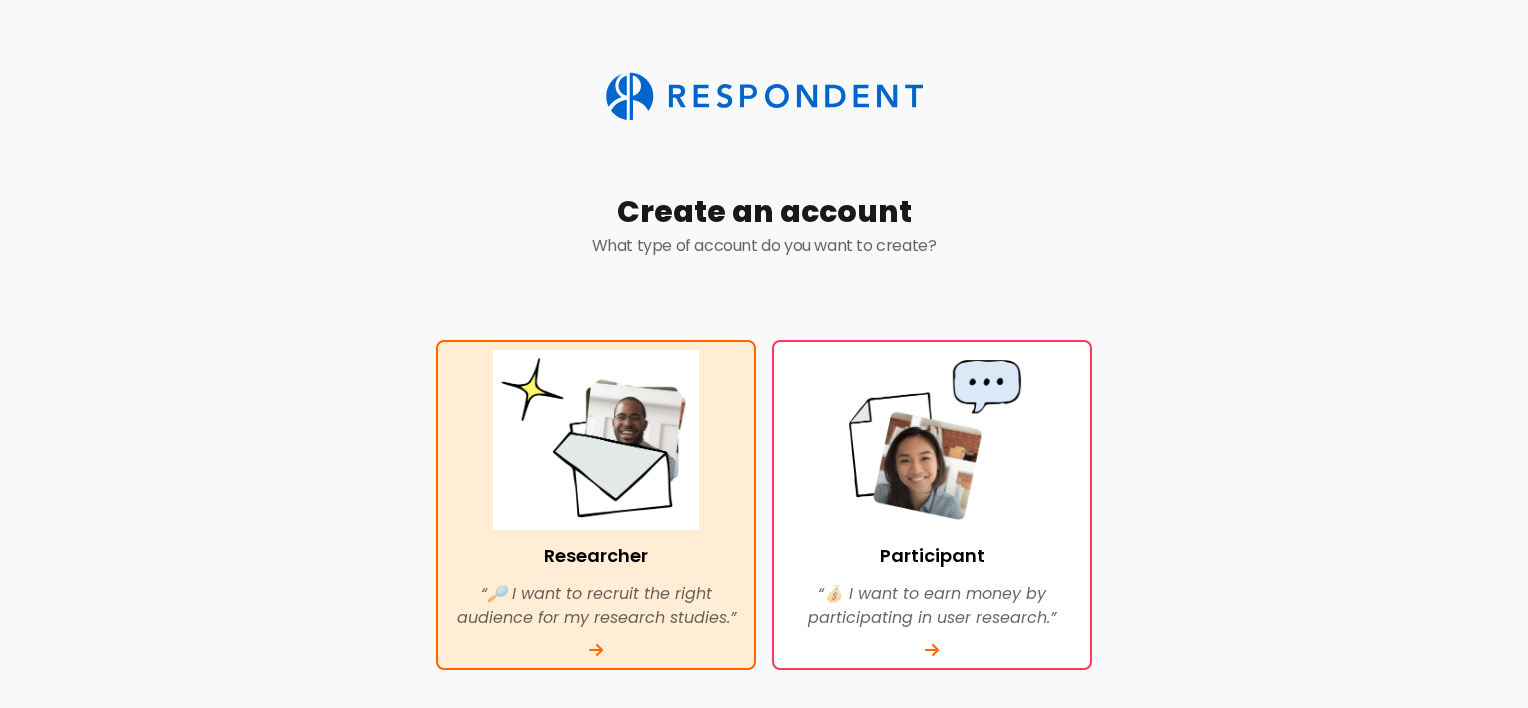 click at bounding box center (596, 440) 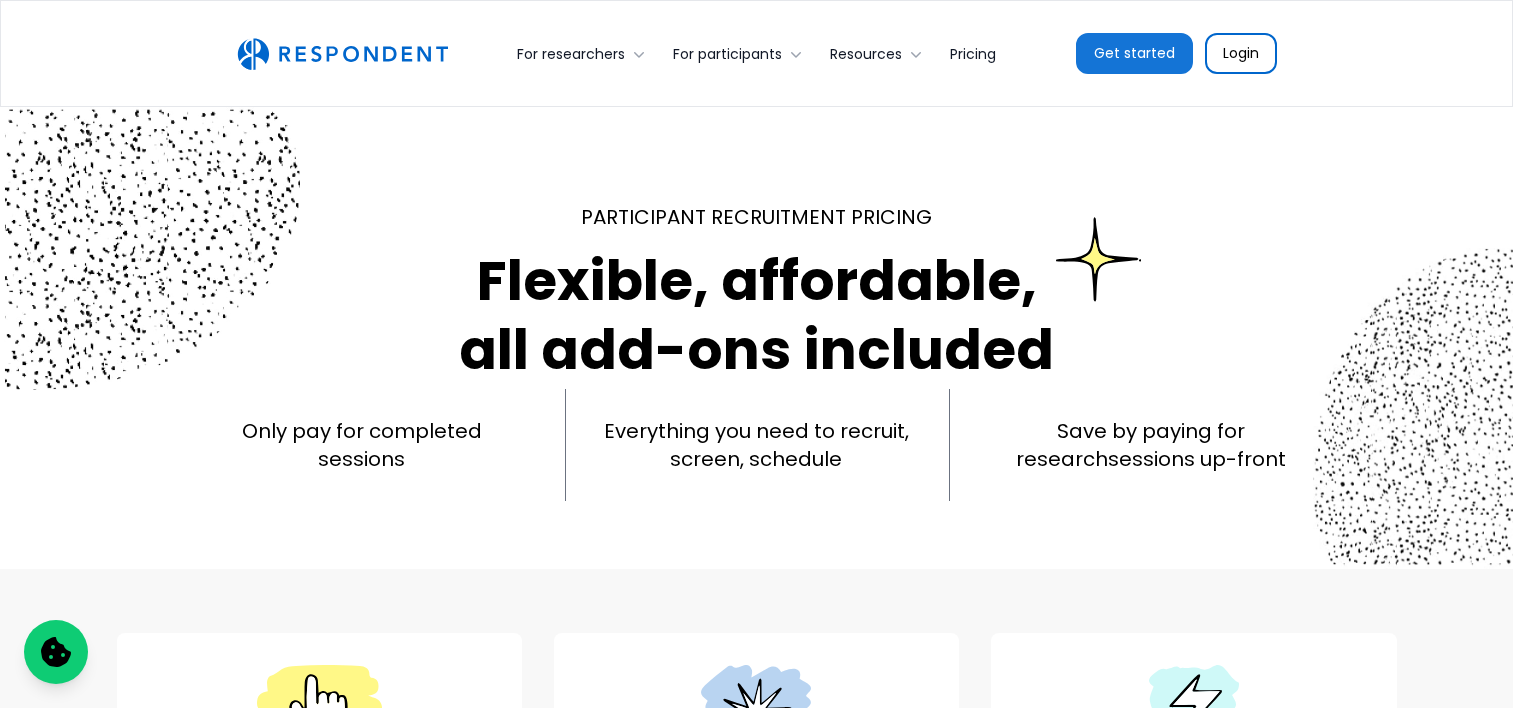scroll, scrollTop: 797, scrollLeft: 0, axis: vertical 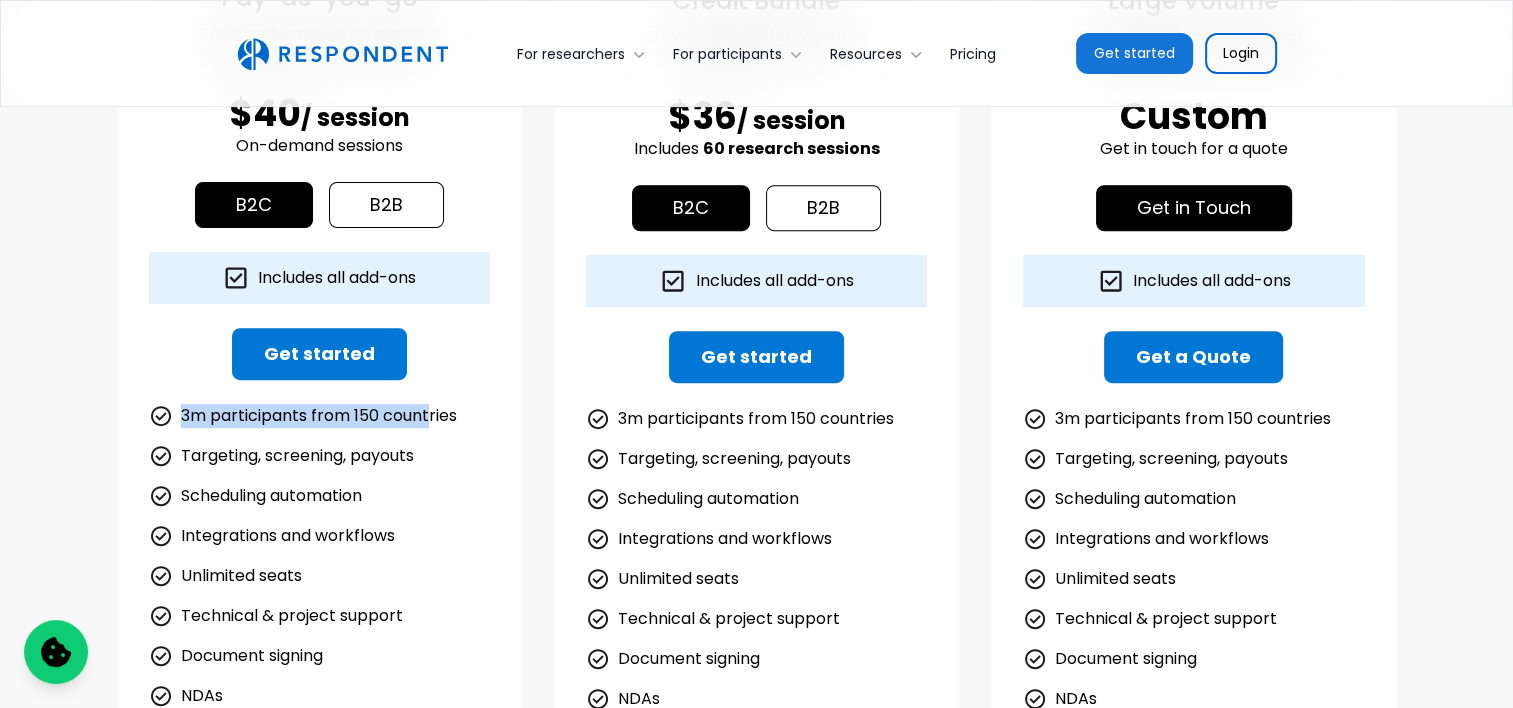 drag, startPoint x: 268, startPoint y: 403, endPoint x: 328, endPoint y: 433, distance: 67.08204 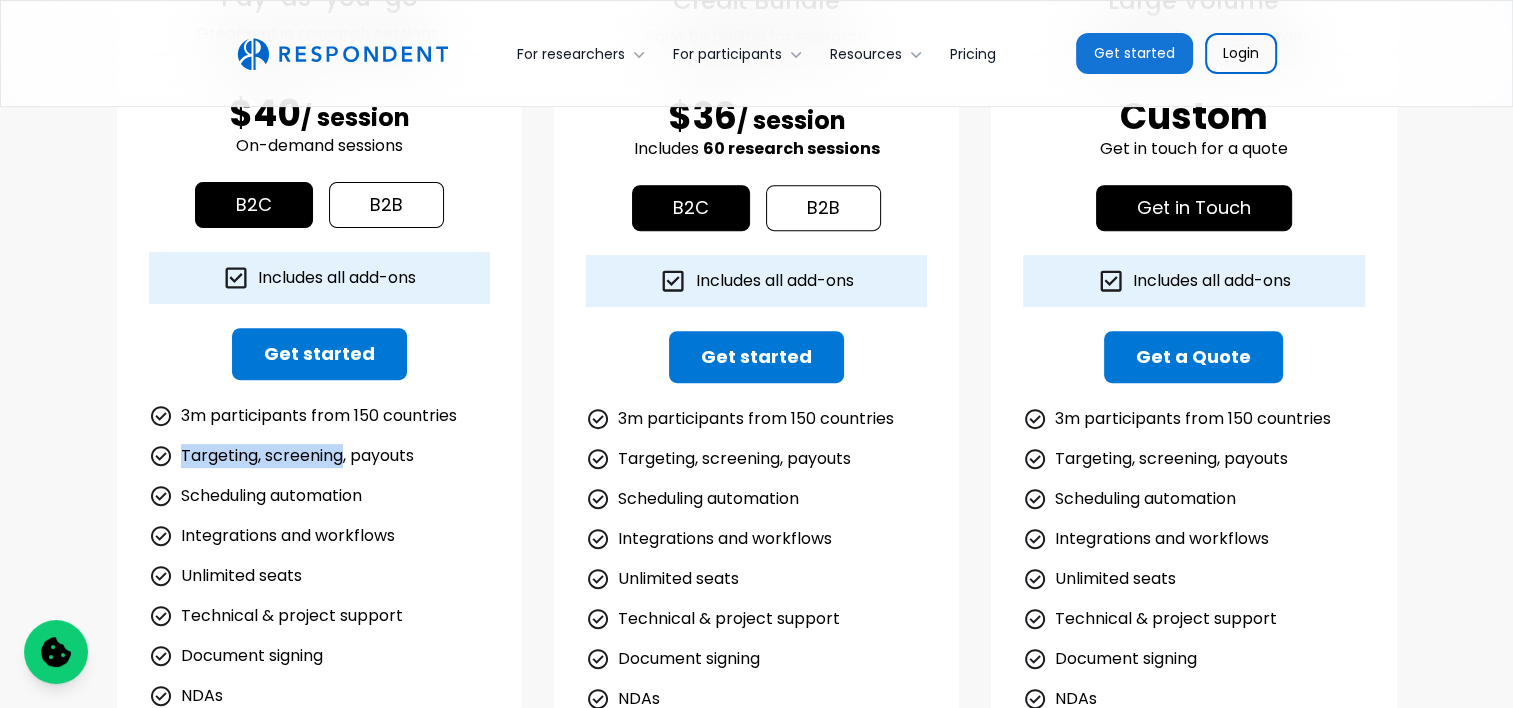 drag, startPoint x: 203, startPoint y: 439, endPoint x: 348, endPoint y: 454, distance: 145.7738 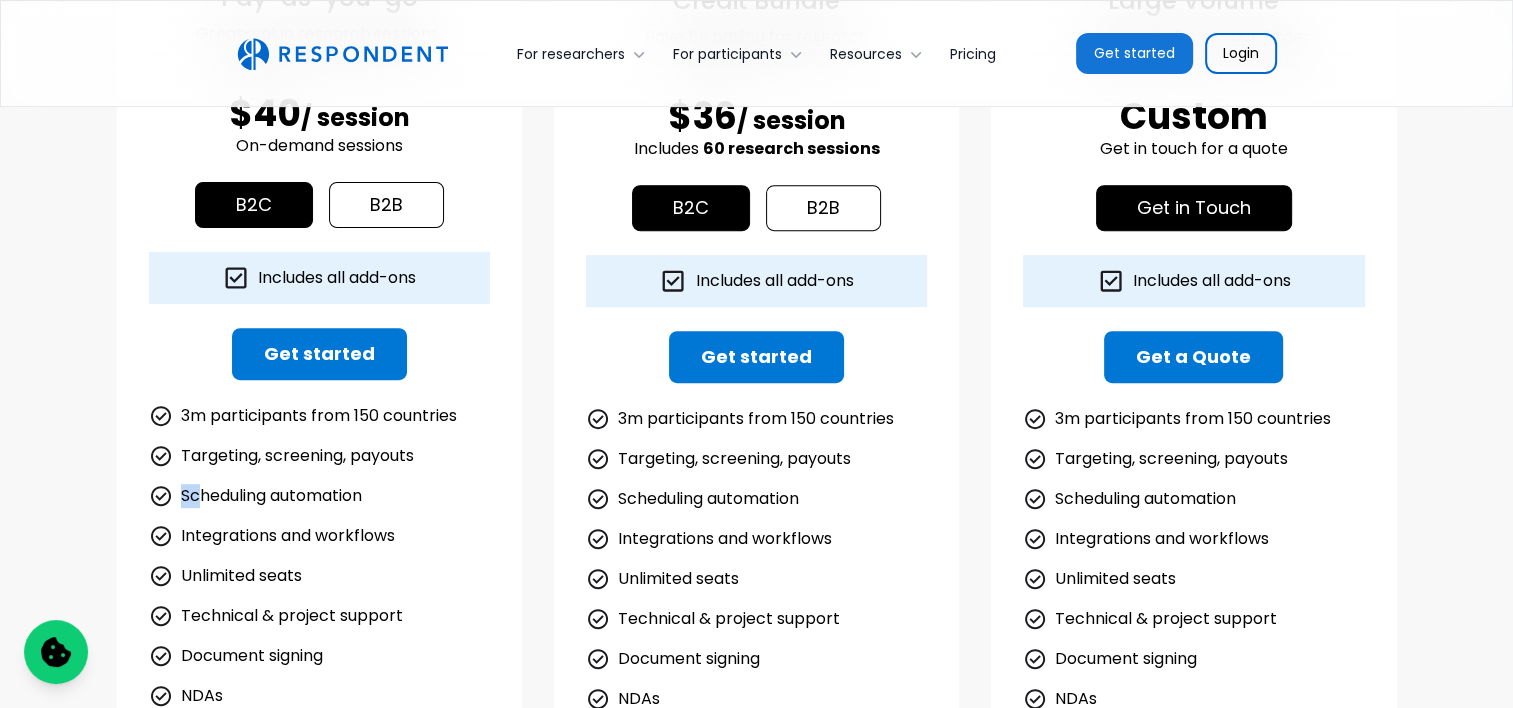 drag, startPoint x: 208, startPoint y: 486, endPoint x: 372, endPoint y: 495, distance: 164.24677 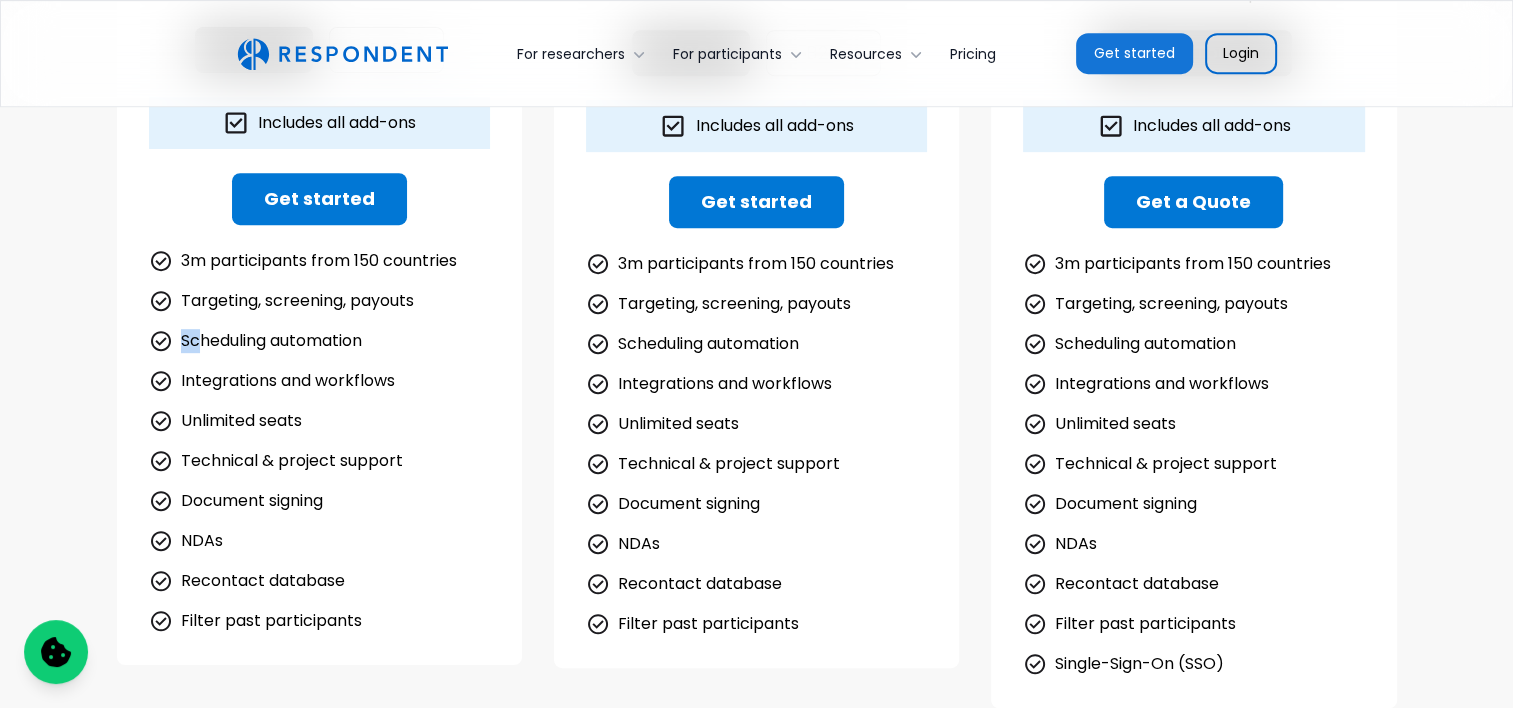scroll, scrollTop: 1097, scrollLeft: 0, axis: vertical 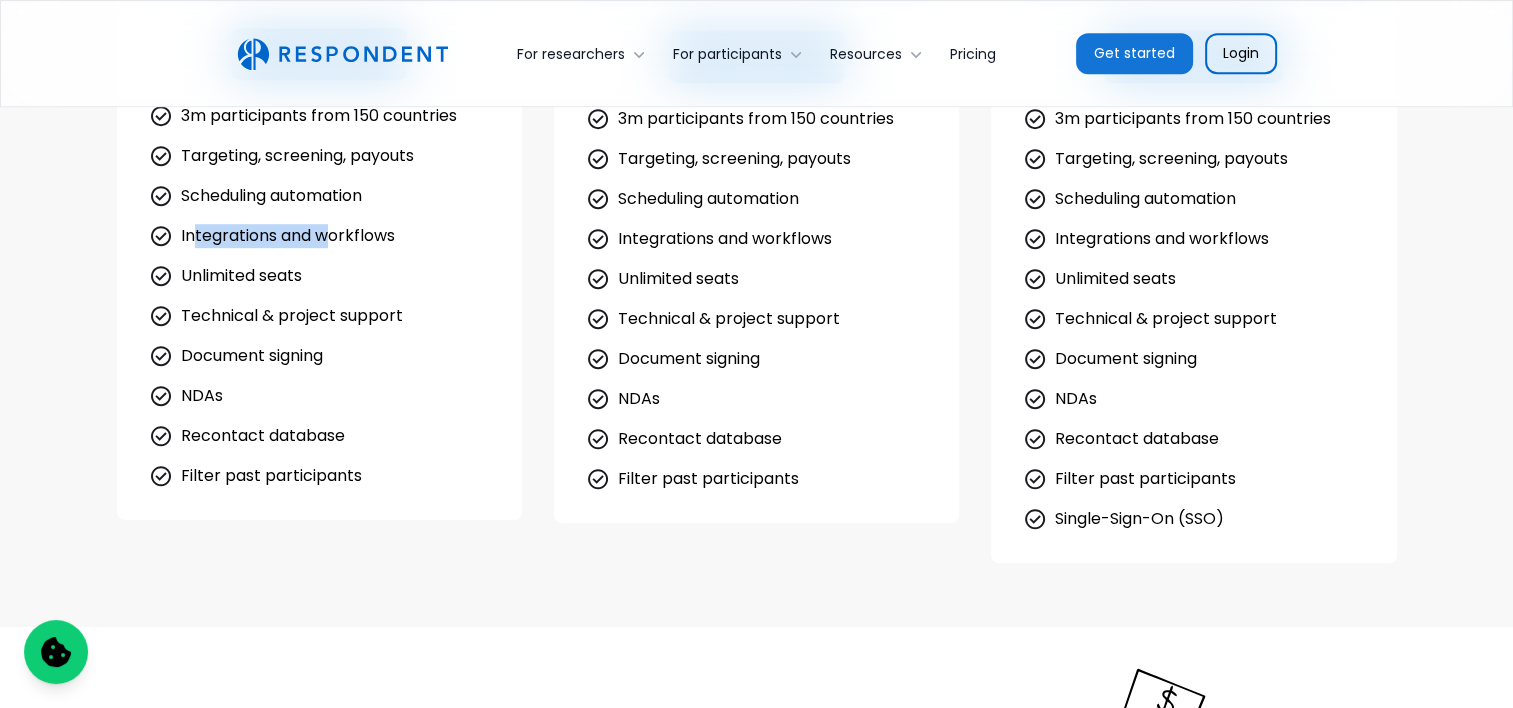 drag, startPoint x: 307, startPoint y: 231, endPoint x: 266, endPoint y: 252, distance: 46.06517 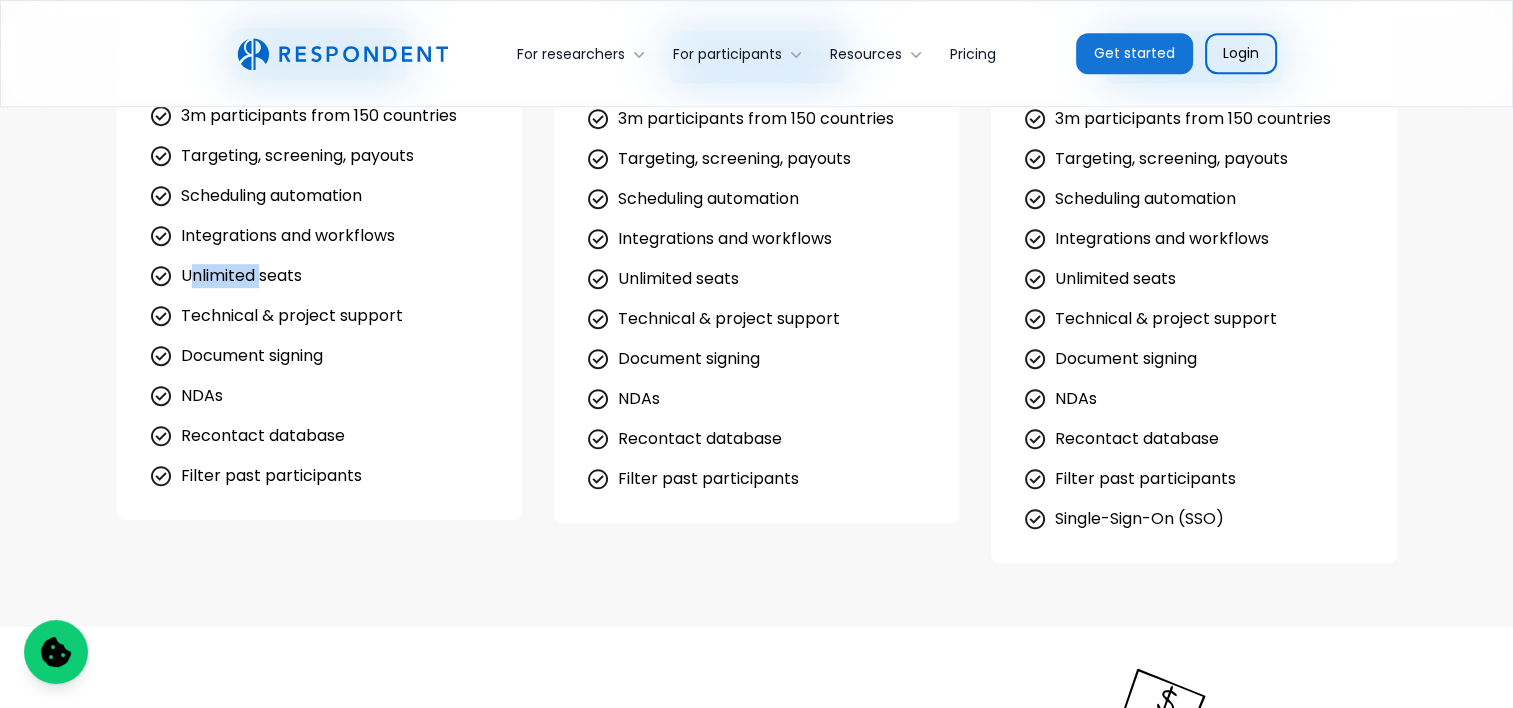 drag, startPoint x: 186, startPoint y: 268, endPoint x: 256, endPoint y: 282, distance: 71.38628 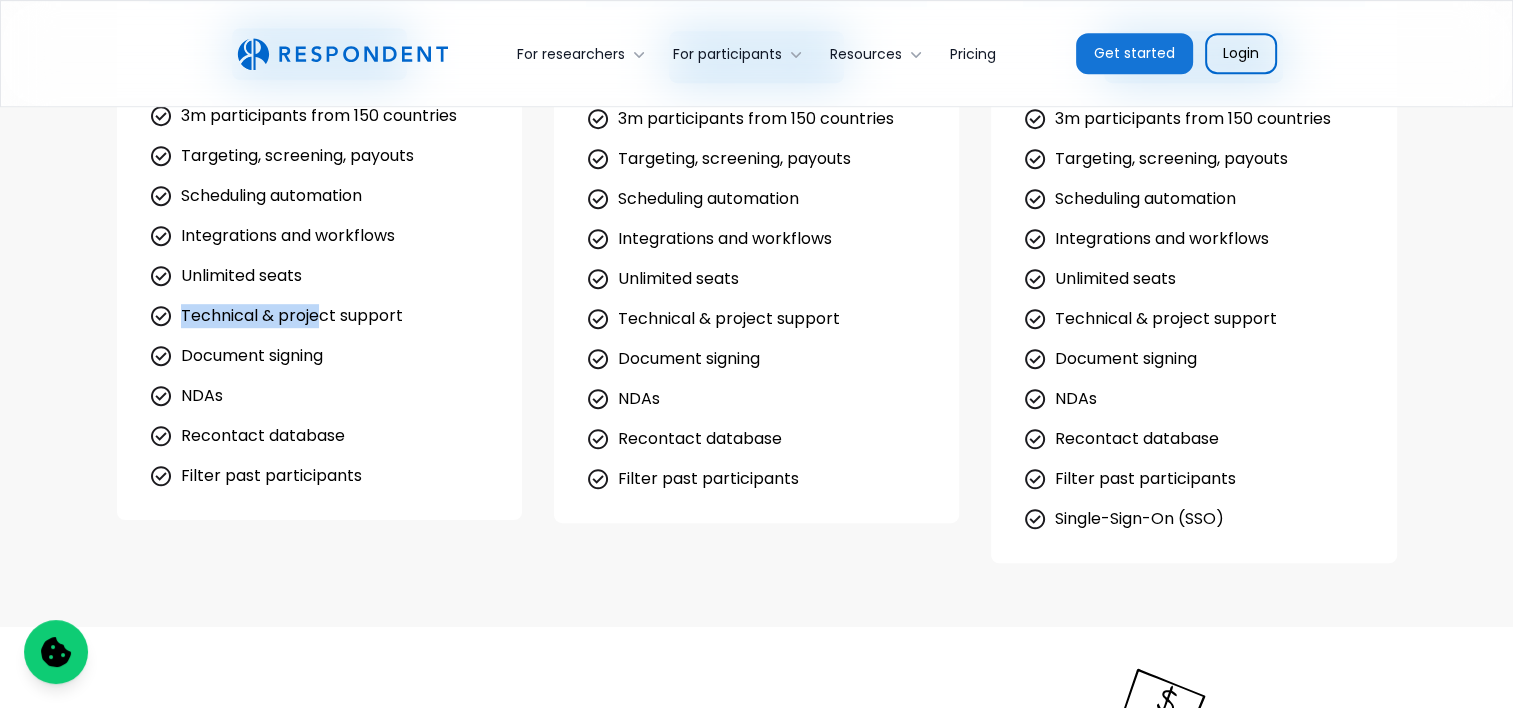 drag, startPoint x: 180, startPoint y: 312, endPoint x: 320, endPoint y: 323, distance: 140.43147 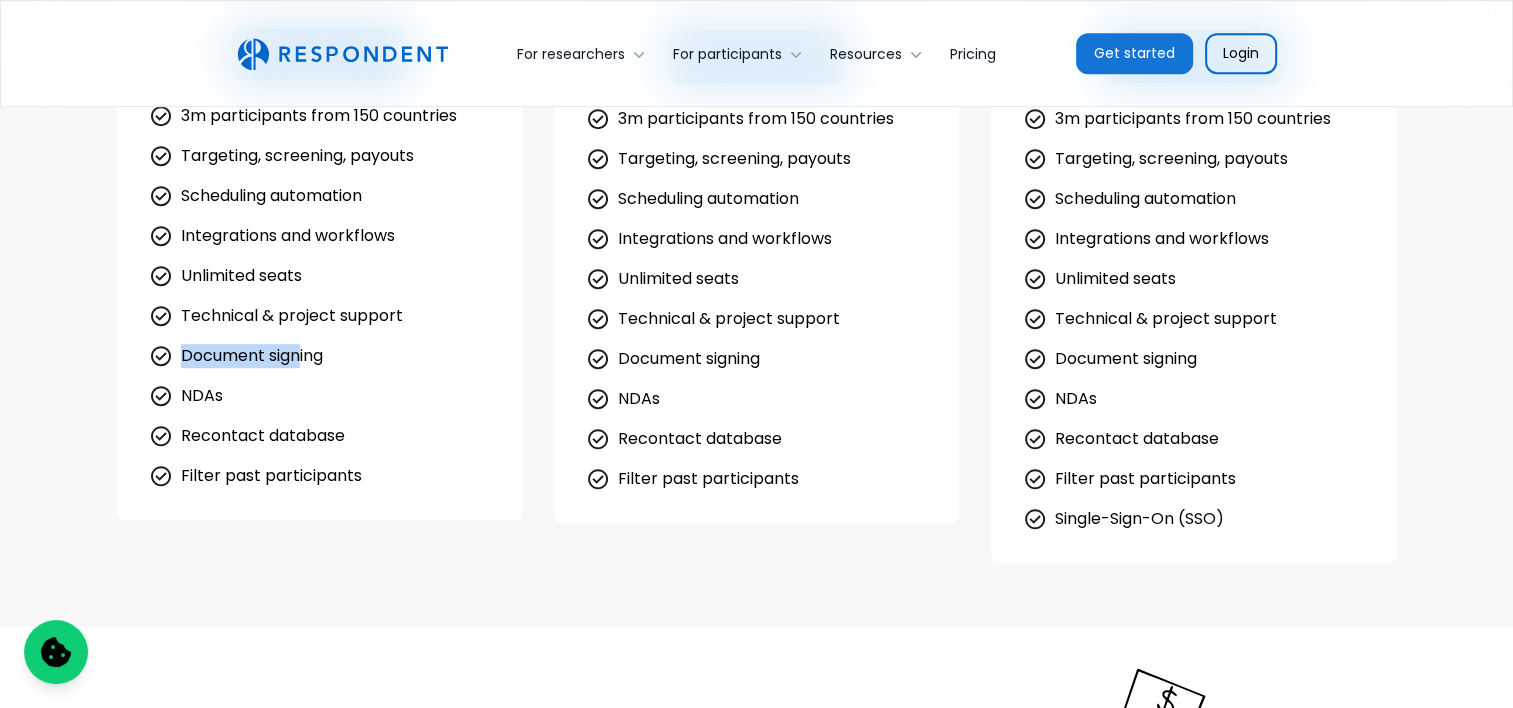 drag, startPoint x: 184, startPoint y: 353, endPoint x: 299, endPoint y: 356, distance: 115.03912 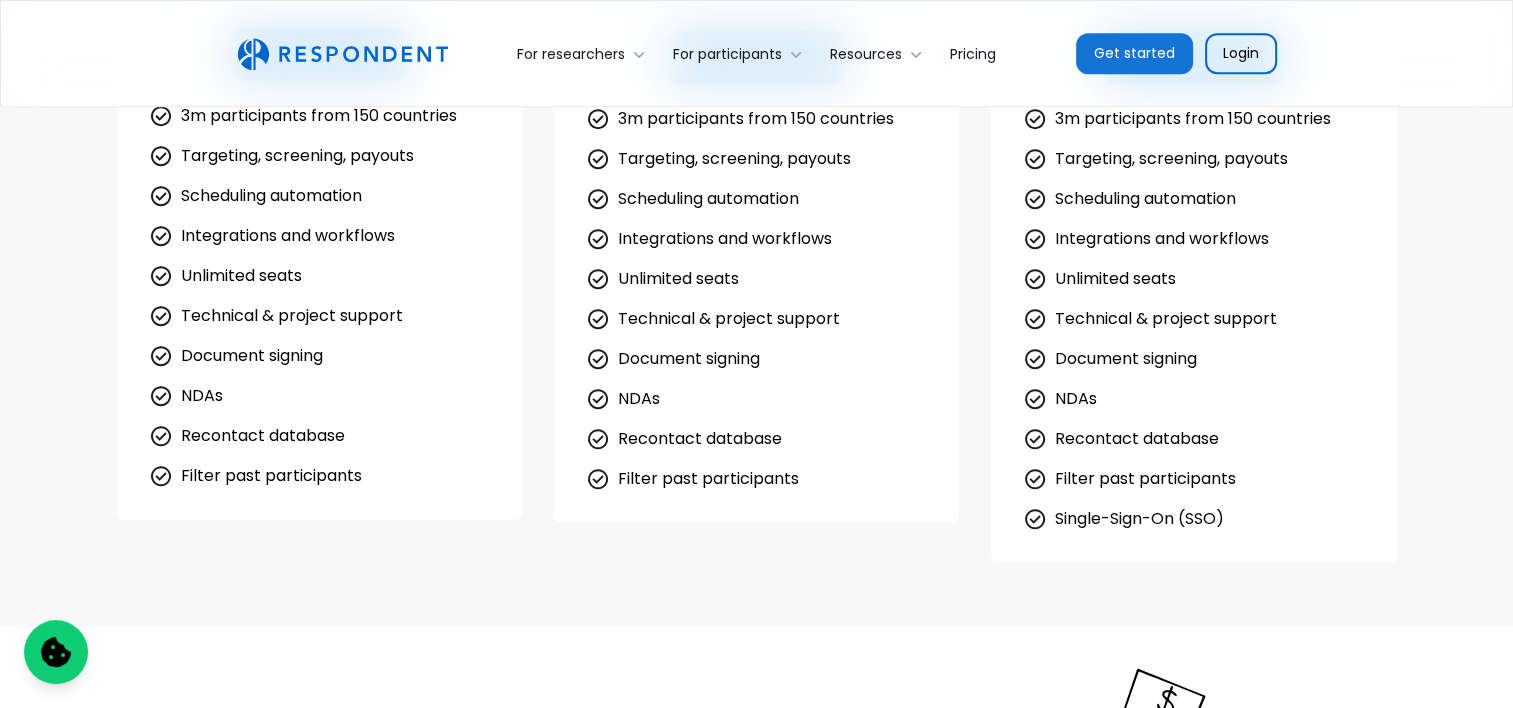 drag, startPoint x: 193, startPoint y: 380, endPoint x: 296, endPoint y: 390, distance: 103.4843 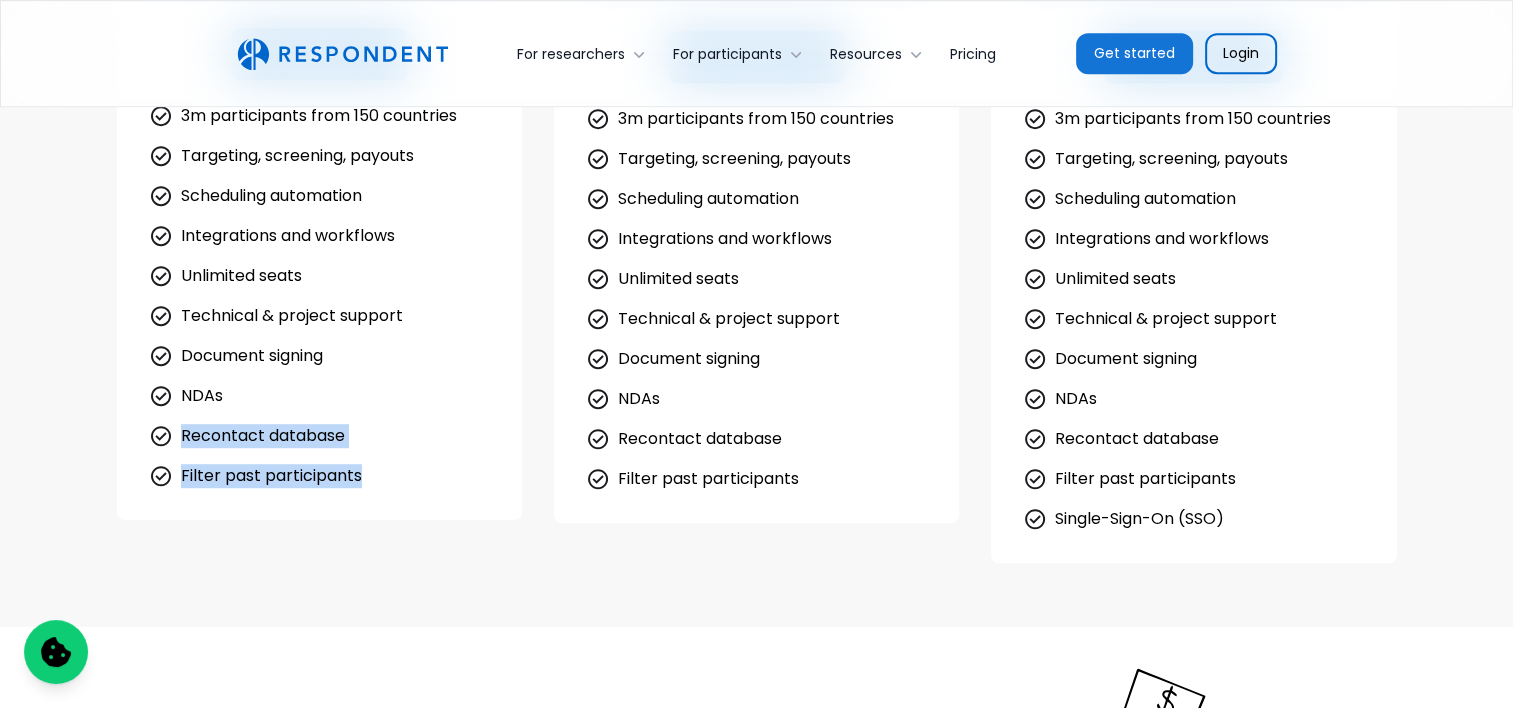 drag, startPoint x: 224, startPoint y: 444, endPoint x: 969, endPoint y: 475, distance: 745.6447 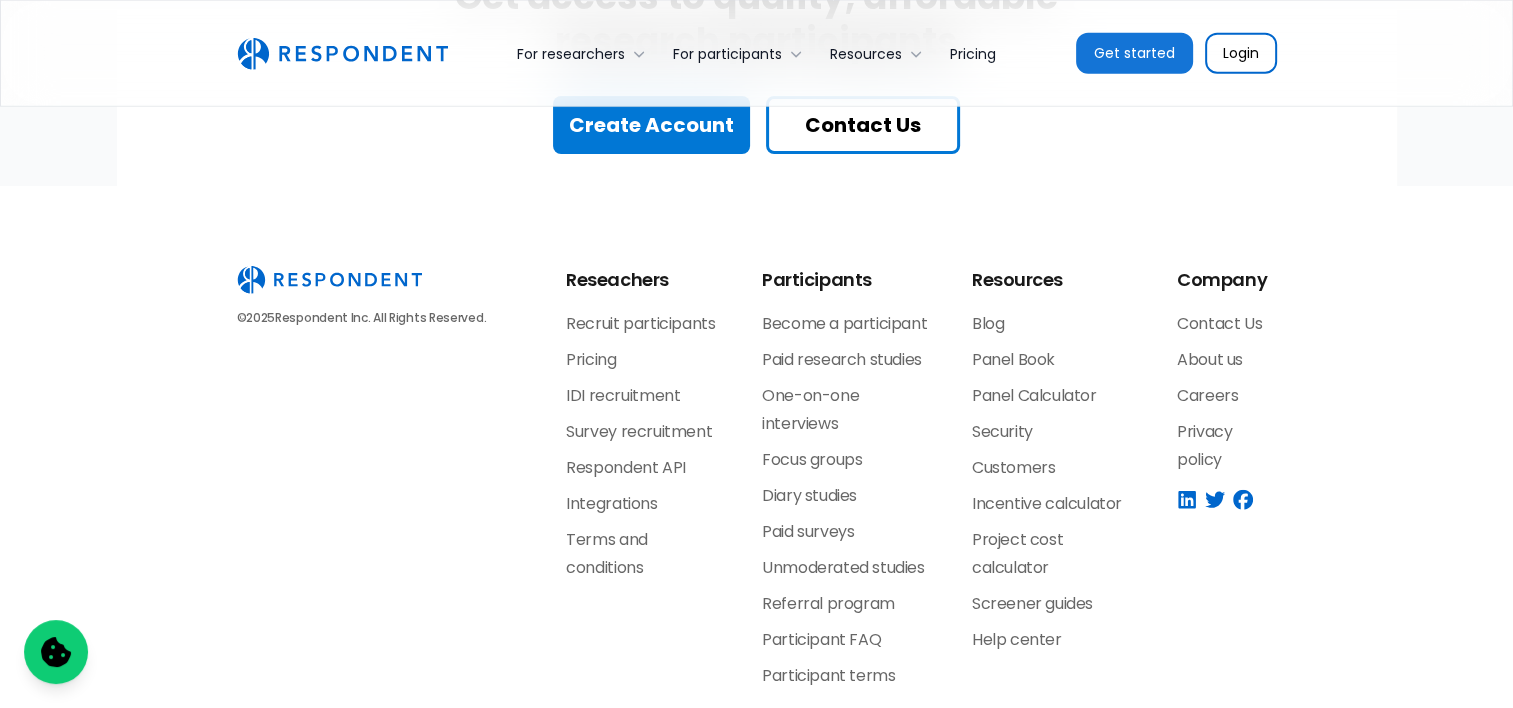 scroll, scrollTop: 4987, scrollLeft: 0, axis: vertical 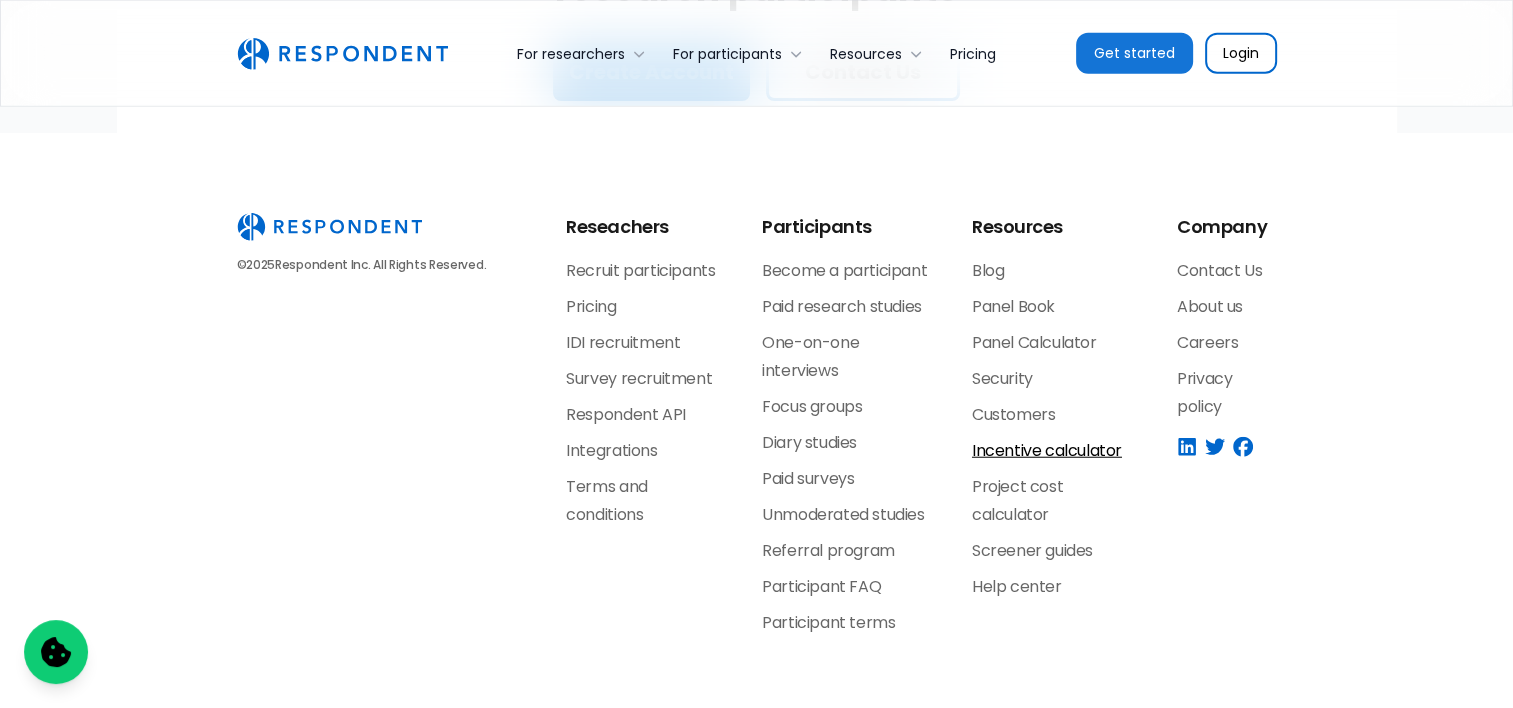 click on "Incentive calculator" at bounding box center [1047, 450] 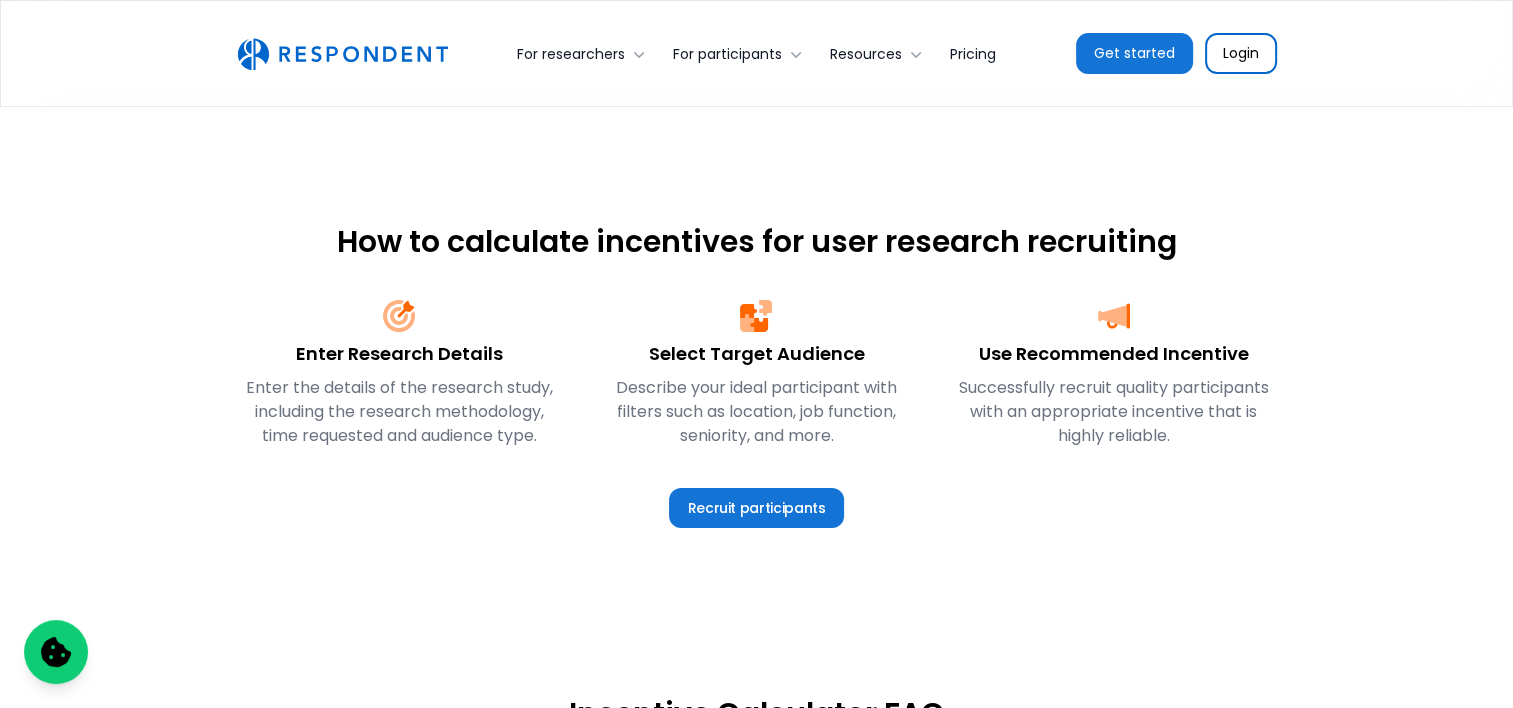 scroll, scrollTop: 819, scrollLeft: 0, axis: vertical 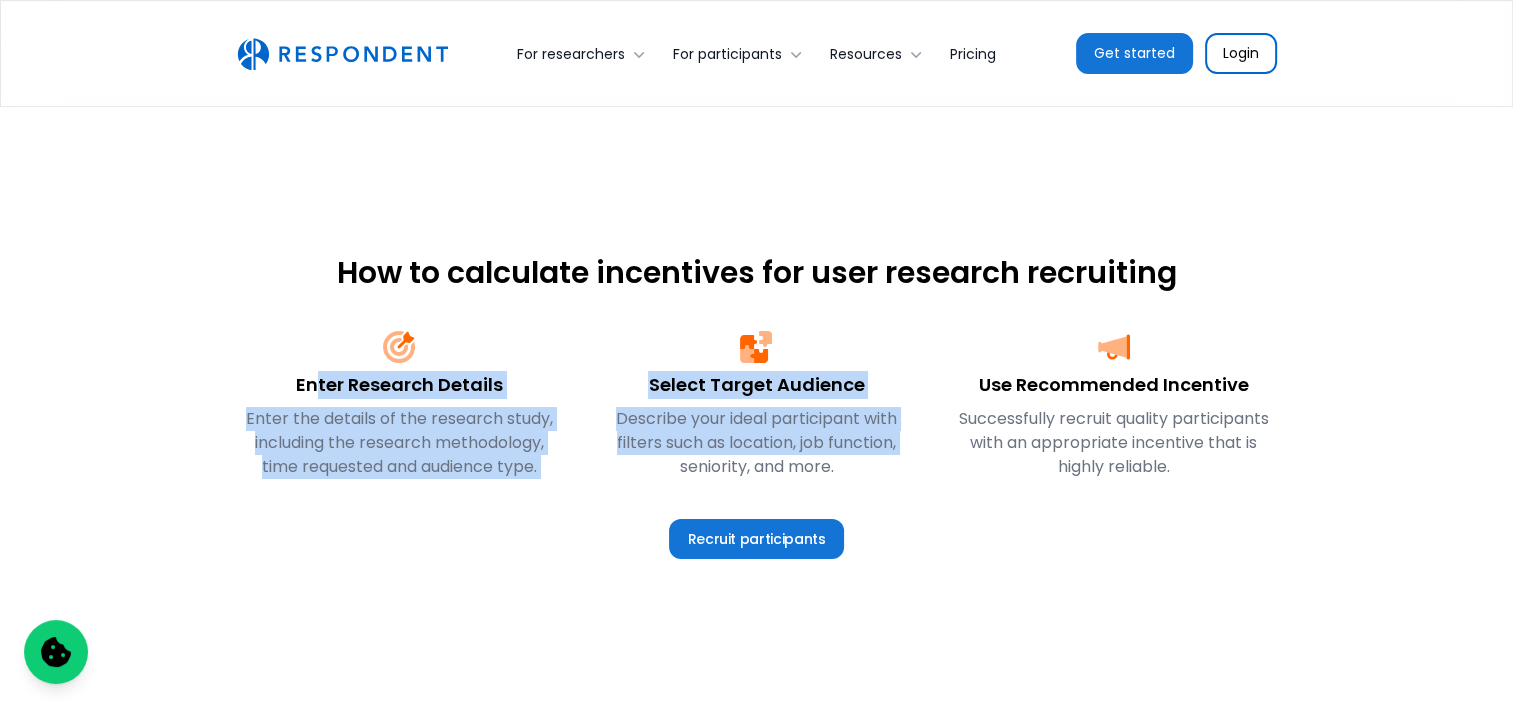drag, startPoint x: 320, startPoint y: 378, endPoint x: 584, endPoint y: 465, distance: 277.96582 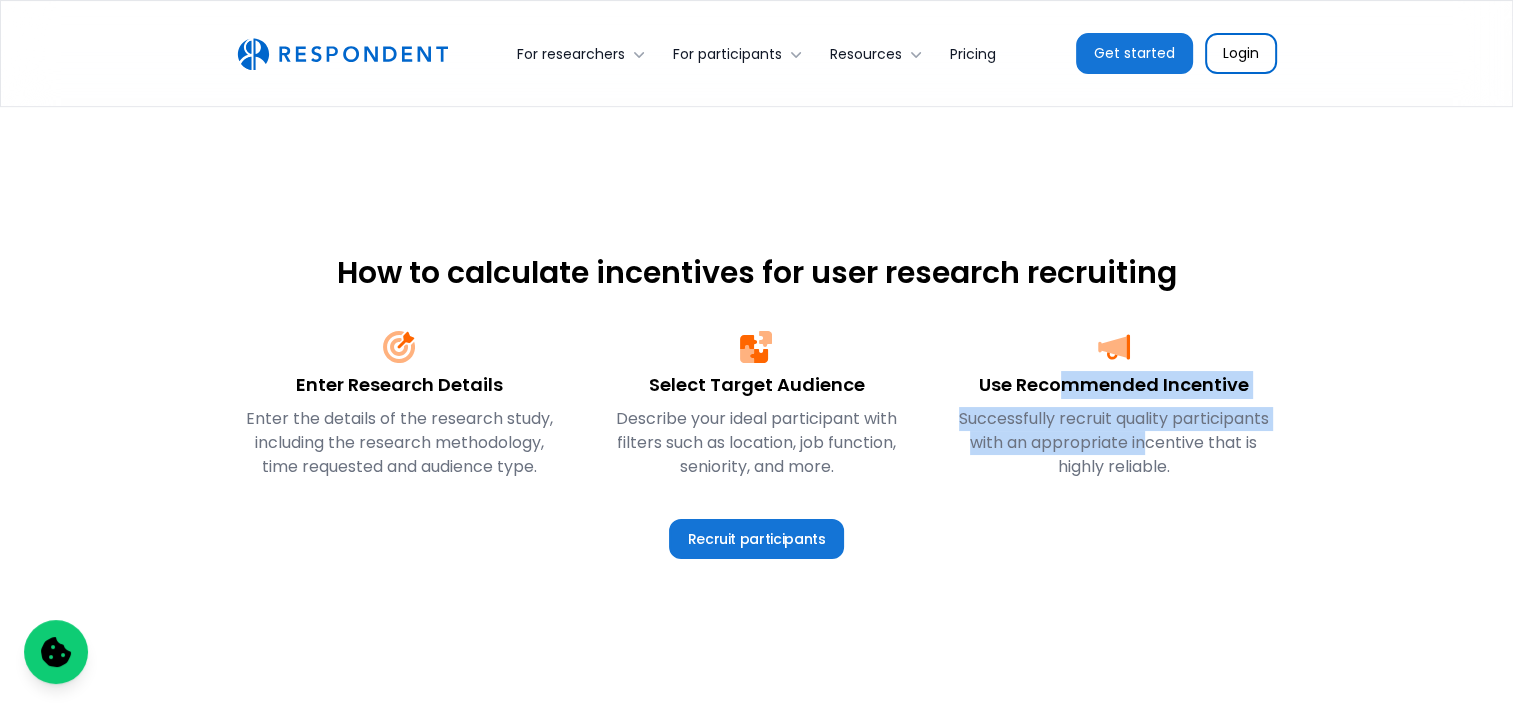 drag, startPoint x: 1056, startPoint y: 384, endPoint x: 1147, endPoint y: 451, distance: 113.004425 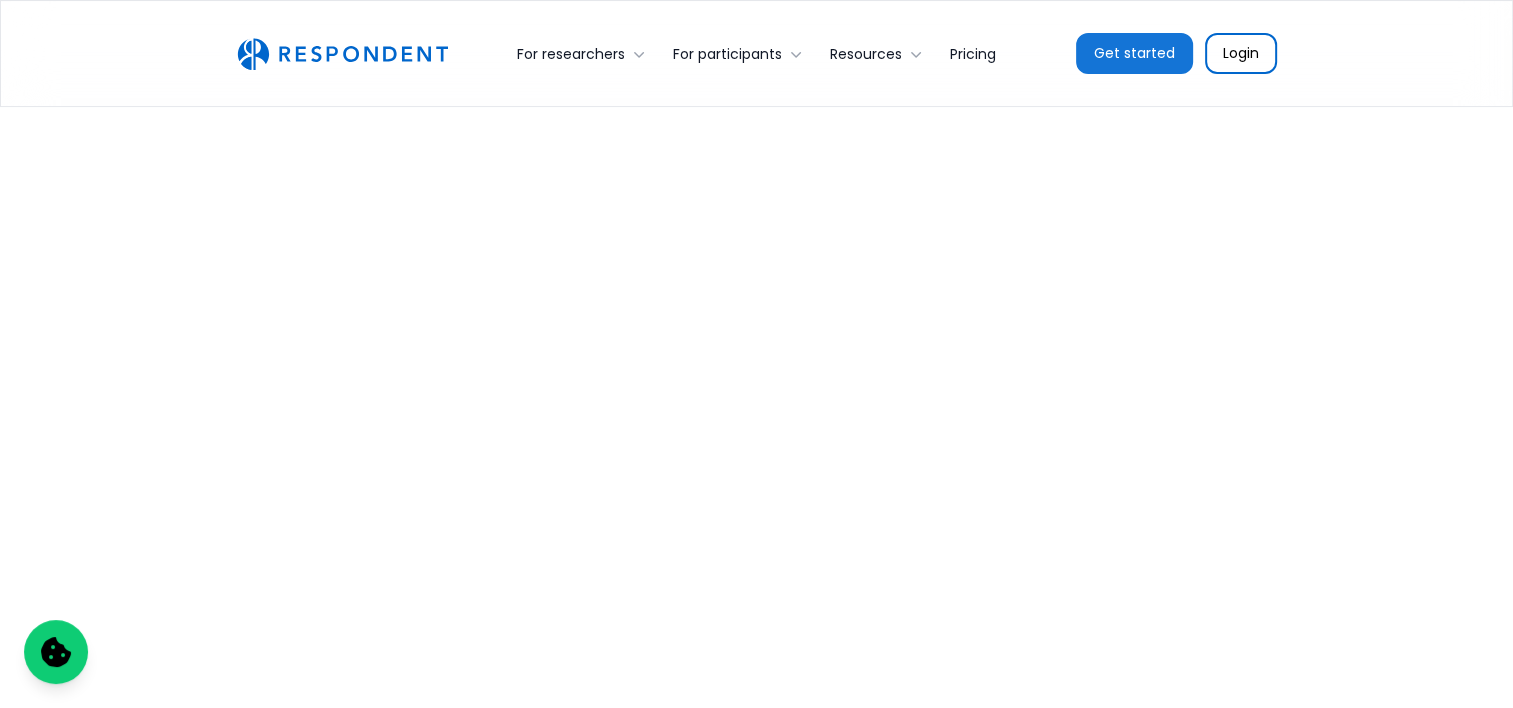 scroll, scrollTop: 119, scrollLeft: 0, axis: vertical 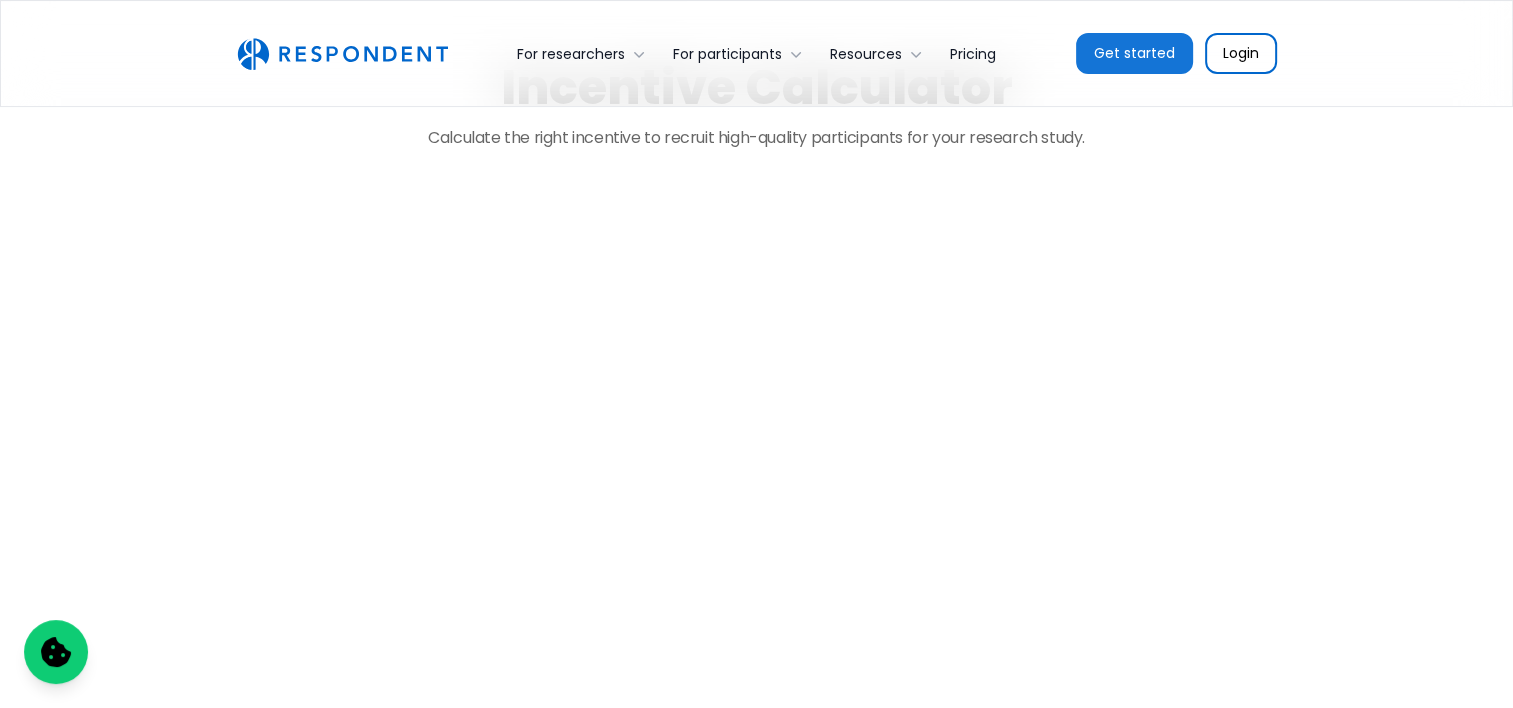 click on "Incentive Calculator Calculate the right incentive to recruit high-quality participants for your research study." at bounding box center [756, 431] 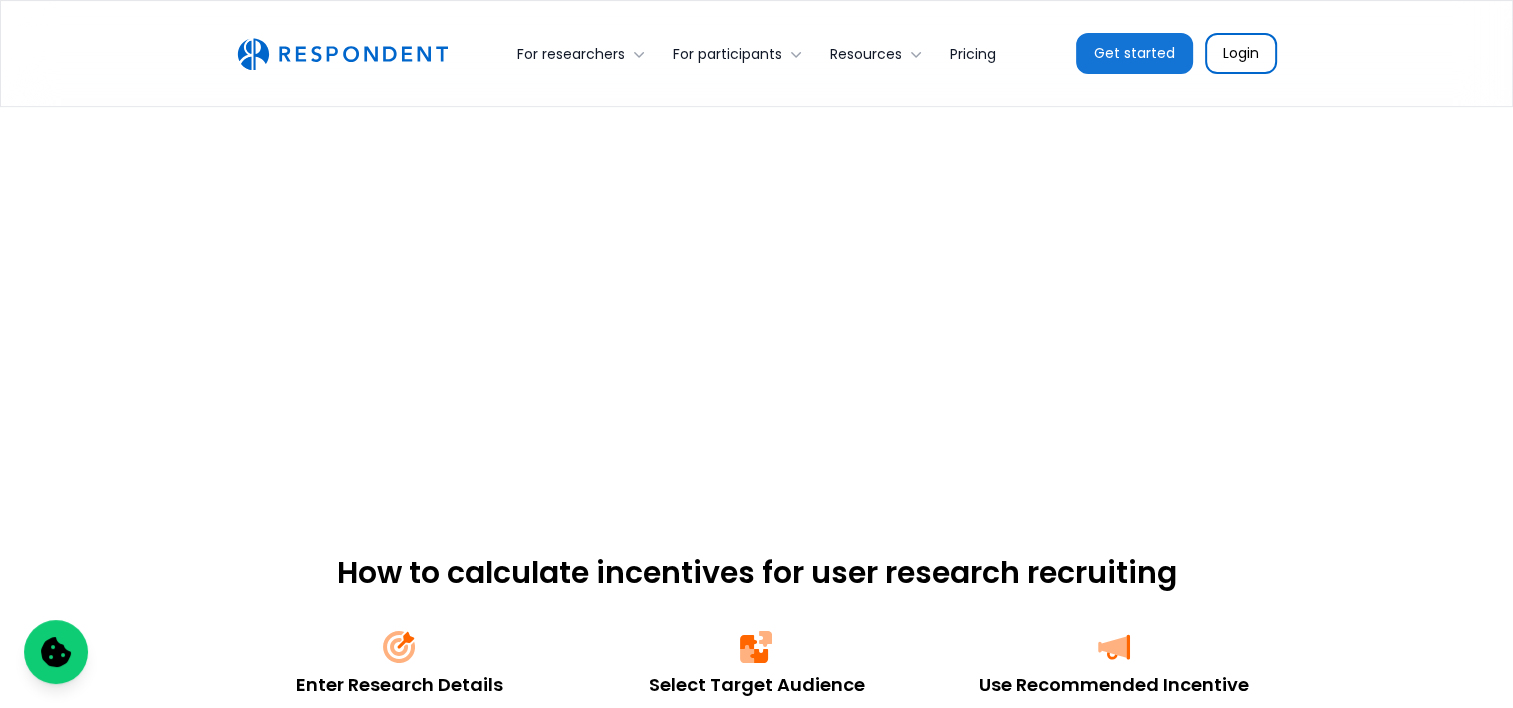 drag, startPoint x: 1338, startPoint y: 308, endPoint x: 1288, endPoint y: 323, distance: 52.201534 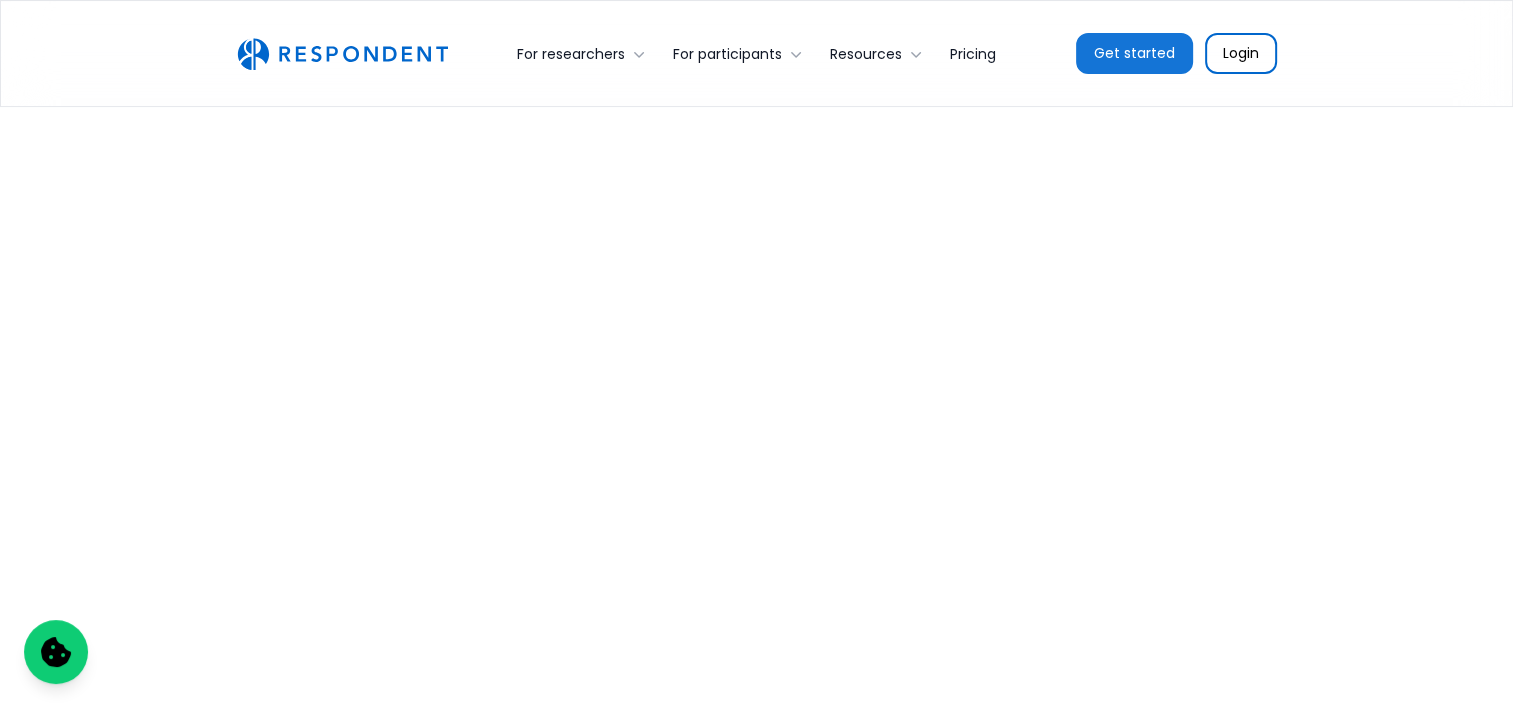 scroll, scrollTop: 119, scrollLeft: 0, axis: vertical 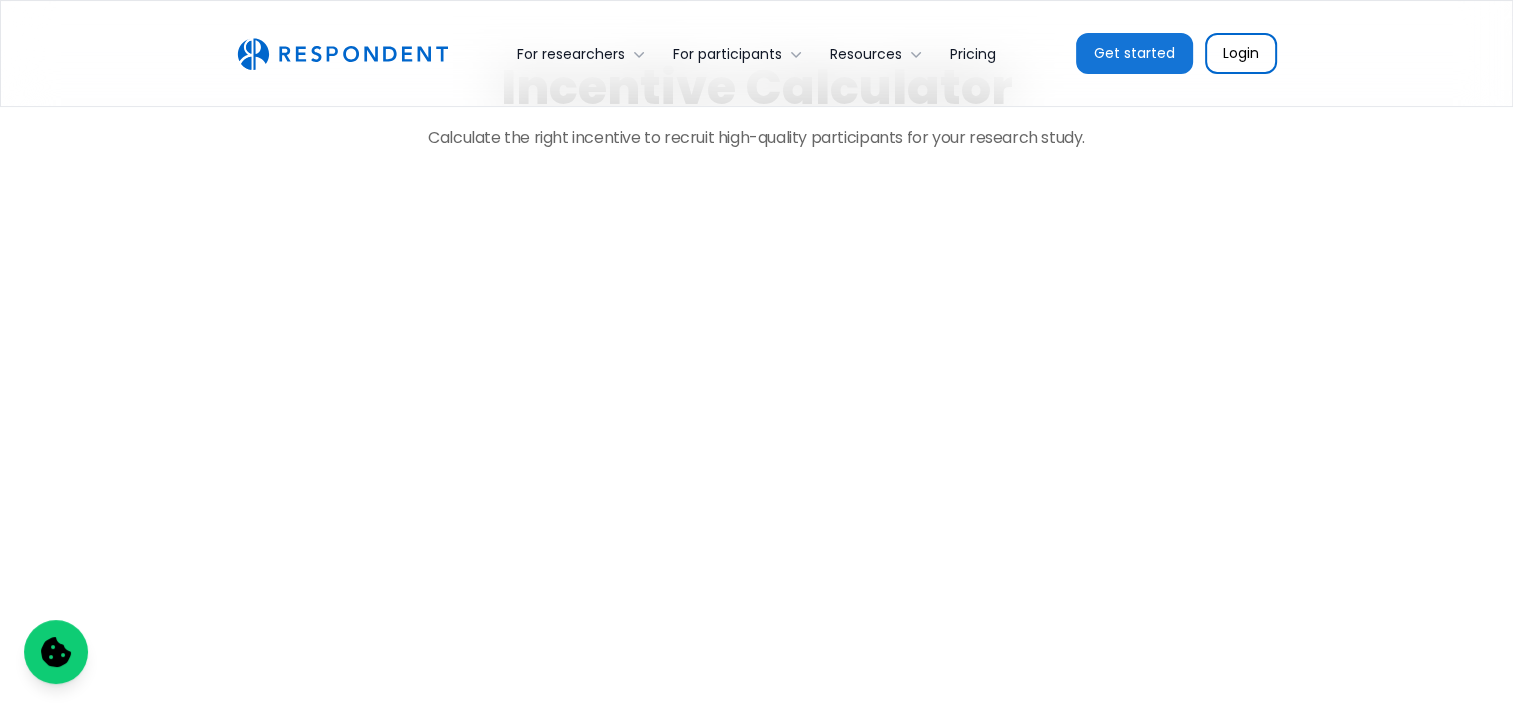 click on "Incentive Calculator Calculate the right incentive to recruit high-quality participants for your research study." at bounding box center (756, 431) 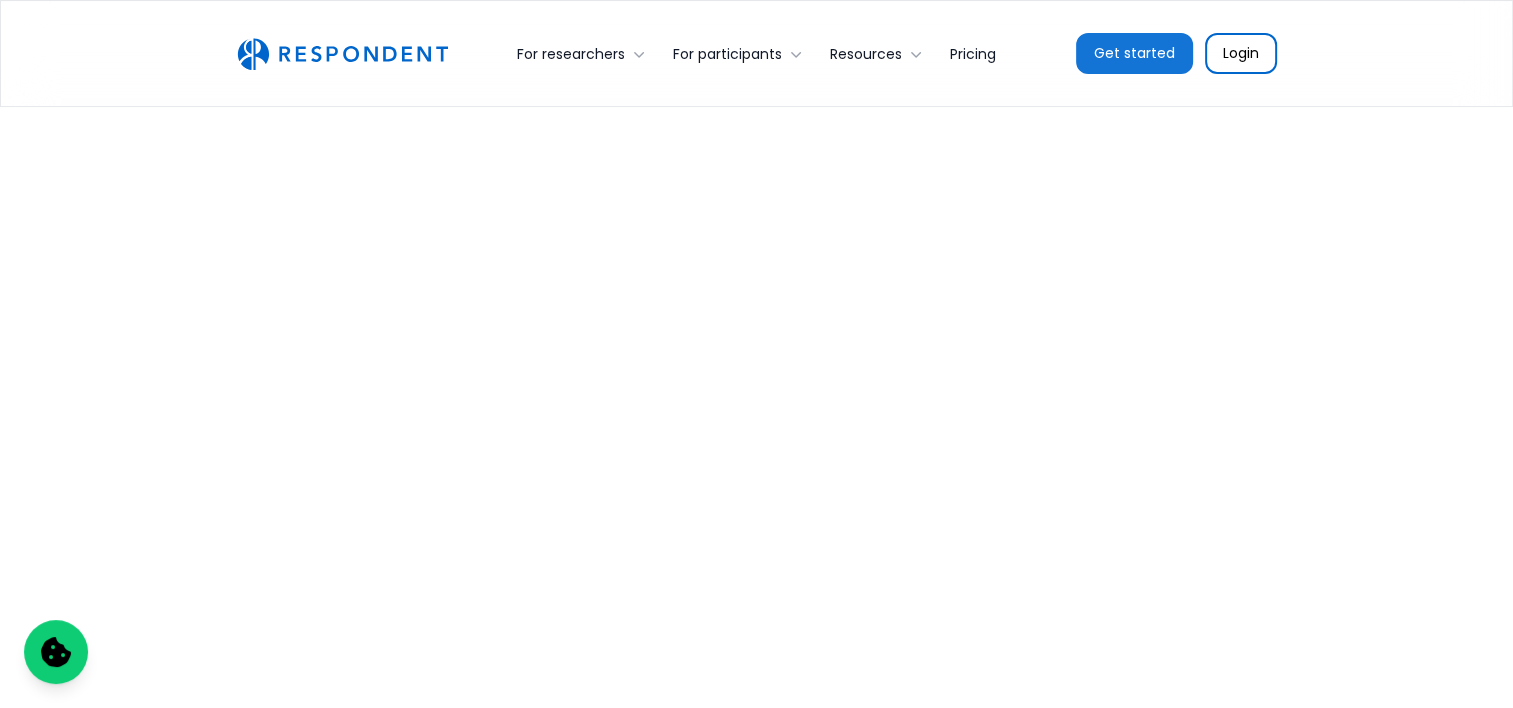 scroll, scrollTop: 319, scrollLeft: 0, axis: vertical 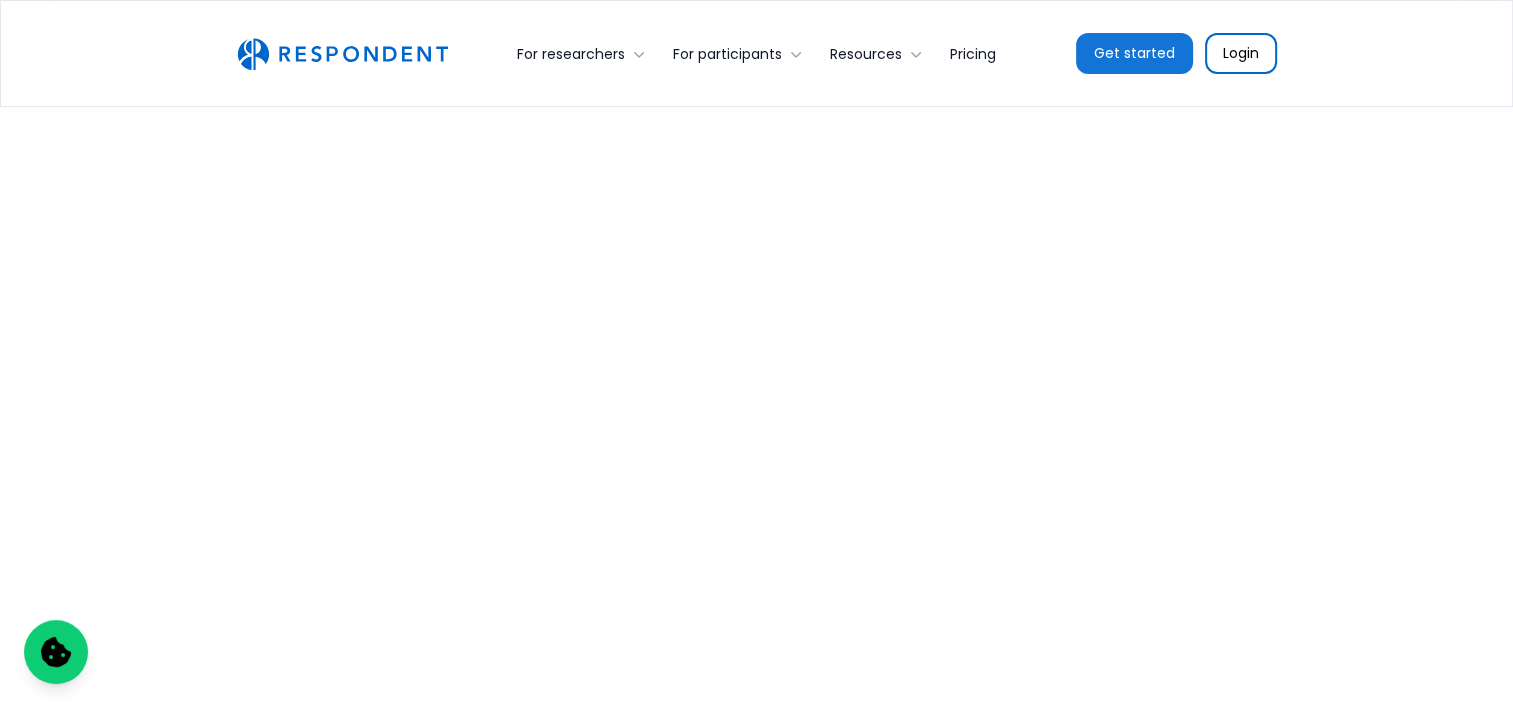 click on "Incentive Calculator Calculate the right incentive to recruit high-quality participants for your research study." at bounding box center [756, 231] 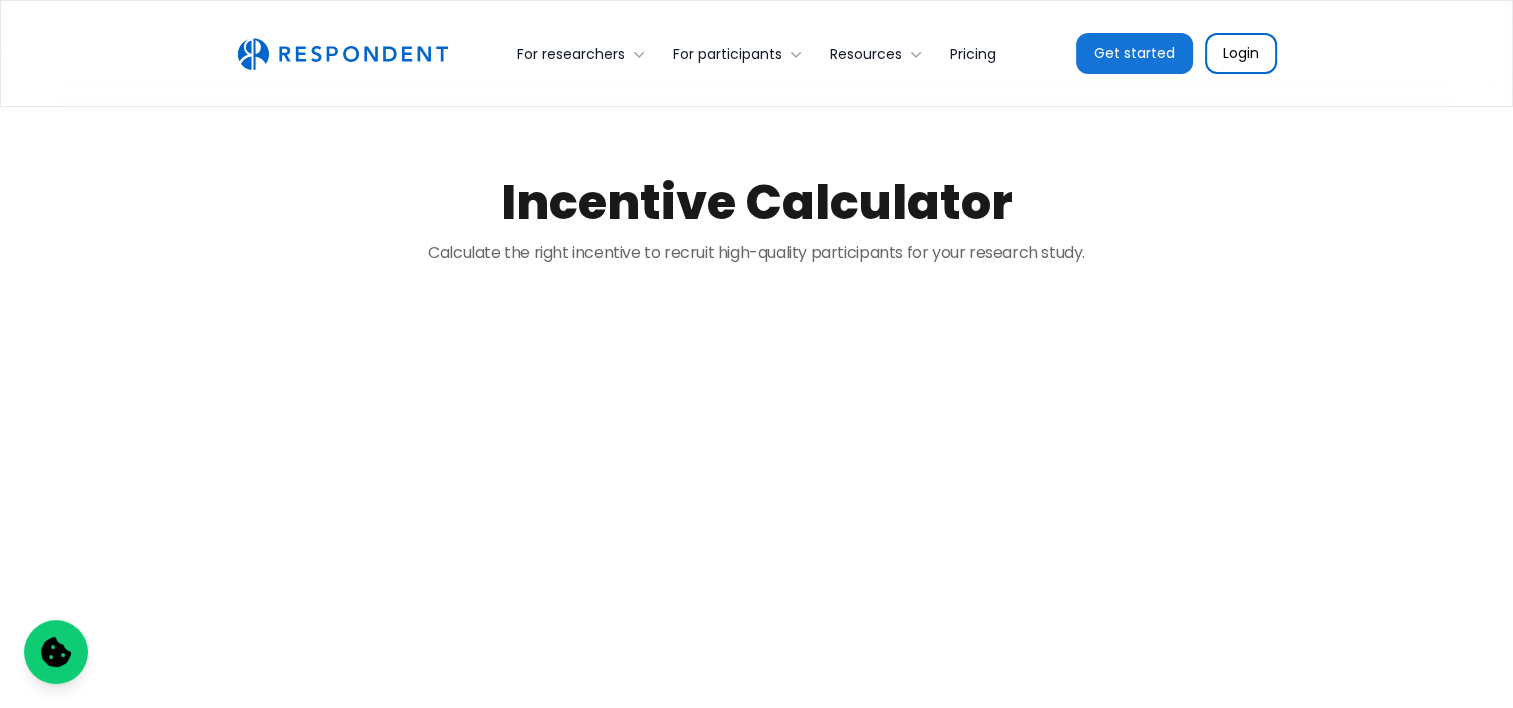 scroll, scrollTop: 0, scrollLeft: 0, axis: both 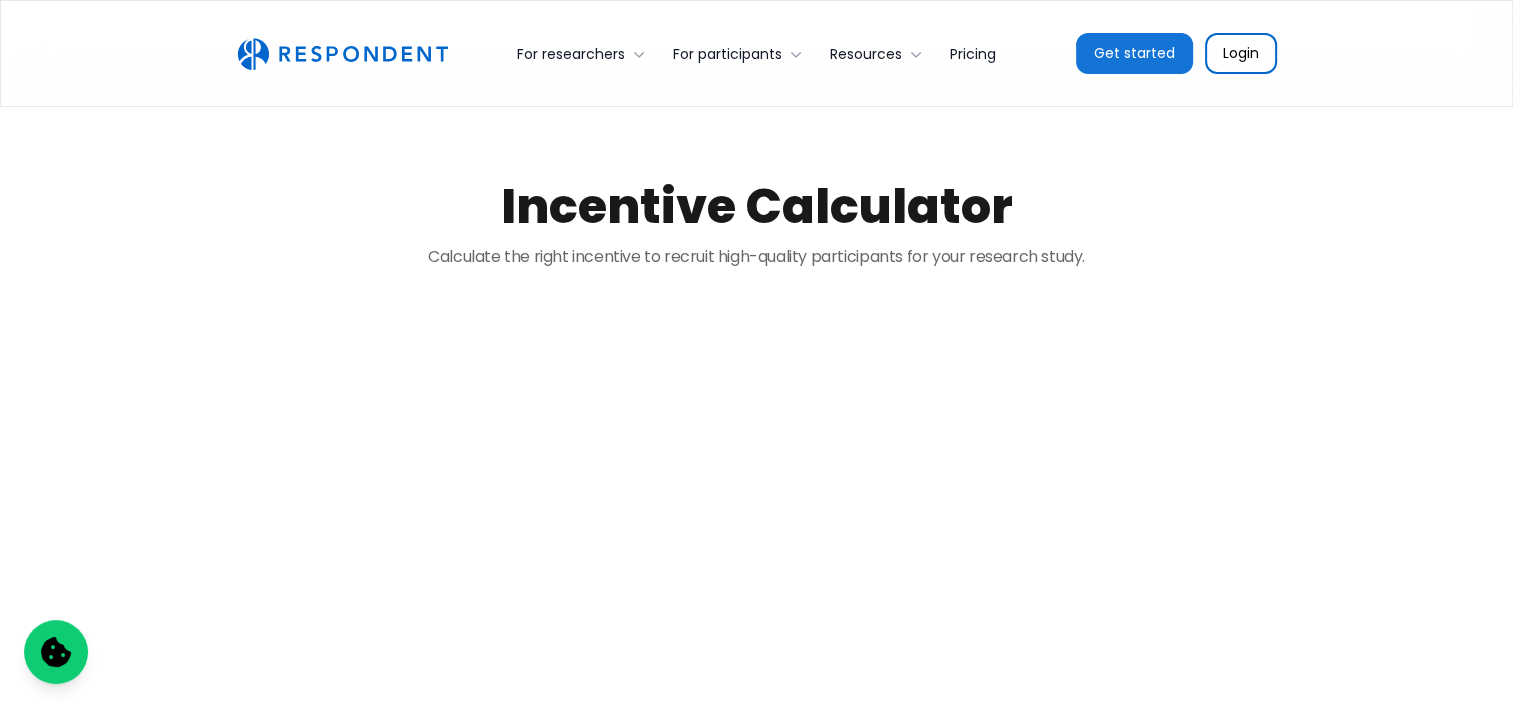 click on "Incentive Calculator Calculate the right incentive to recruit high-quality participants for your research study." at bounding box center [756, 550] 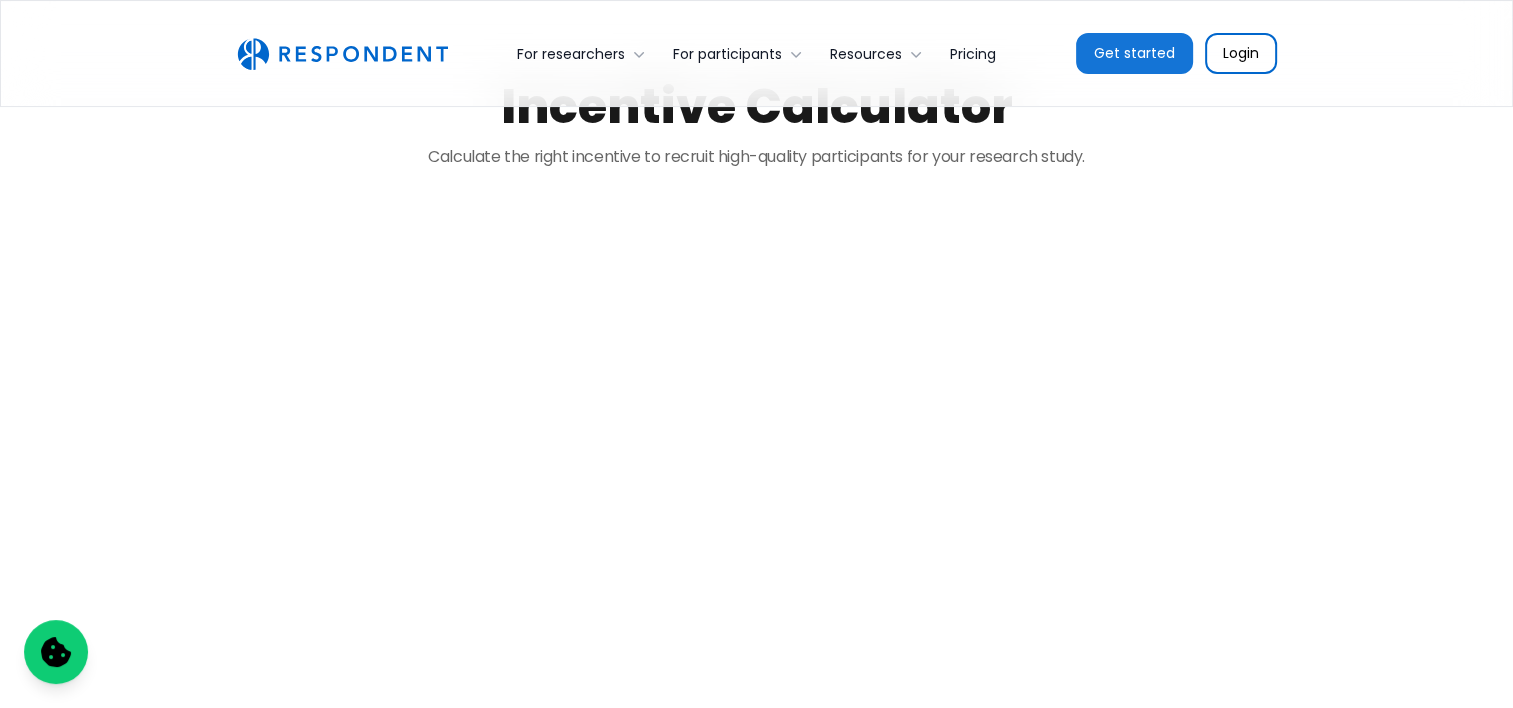 scroll, scrollTop: 300, scrollLeft: 0, axis: vertical 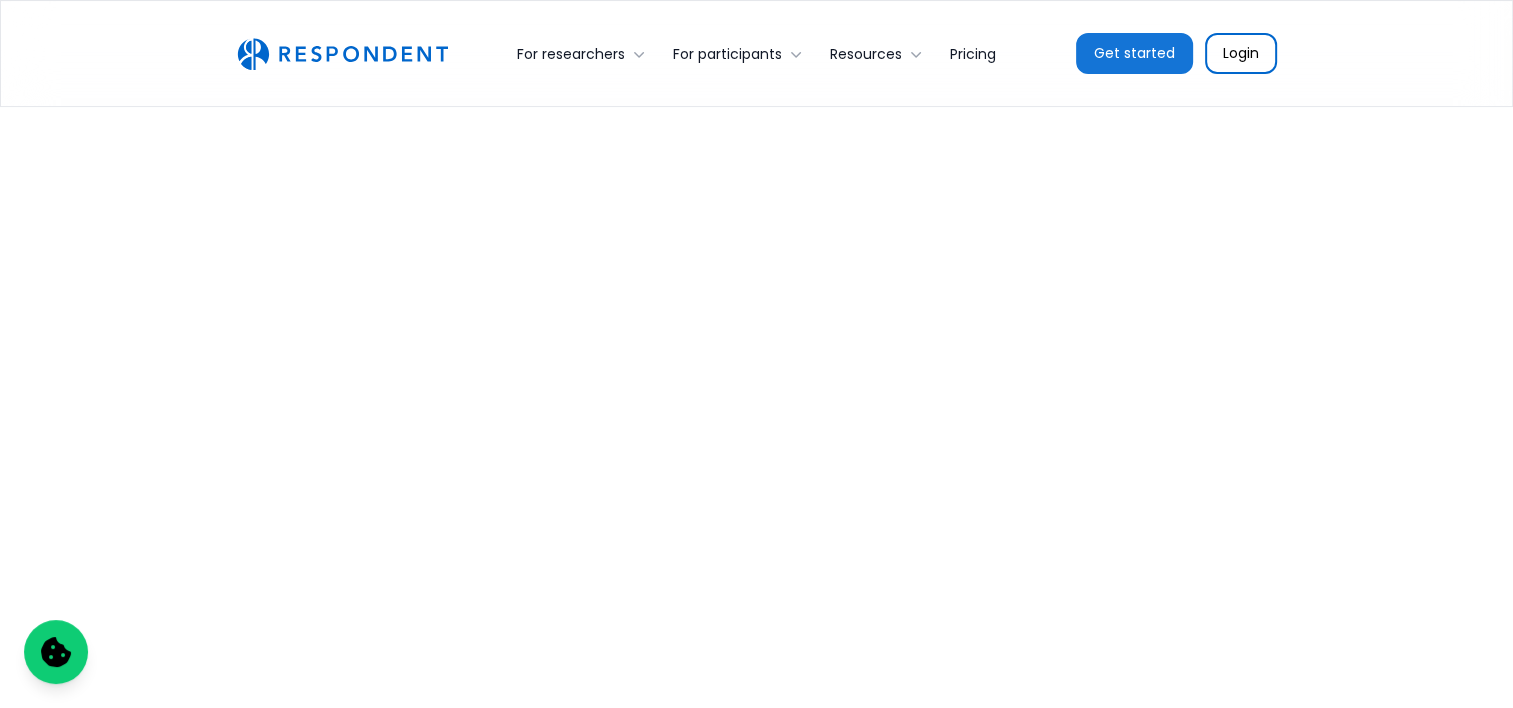 click on "Incentive Calculator Calculate the right incentive to recruit high-quality participants for your research study." at bounding box center [756, 250] 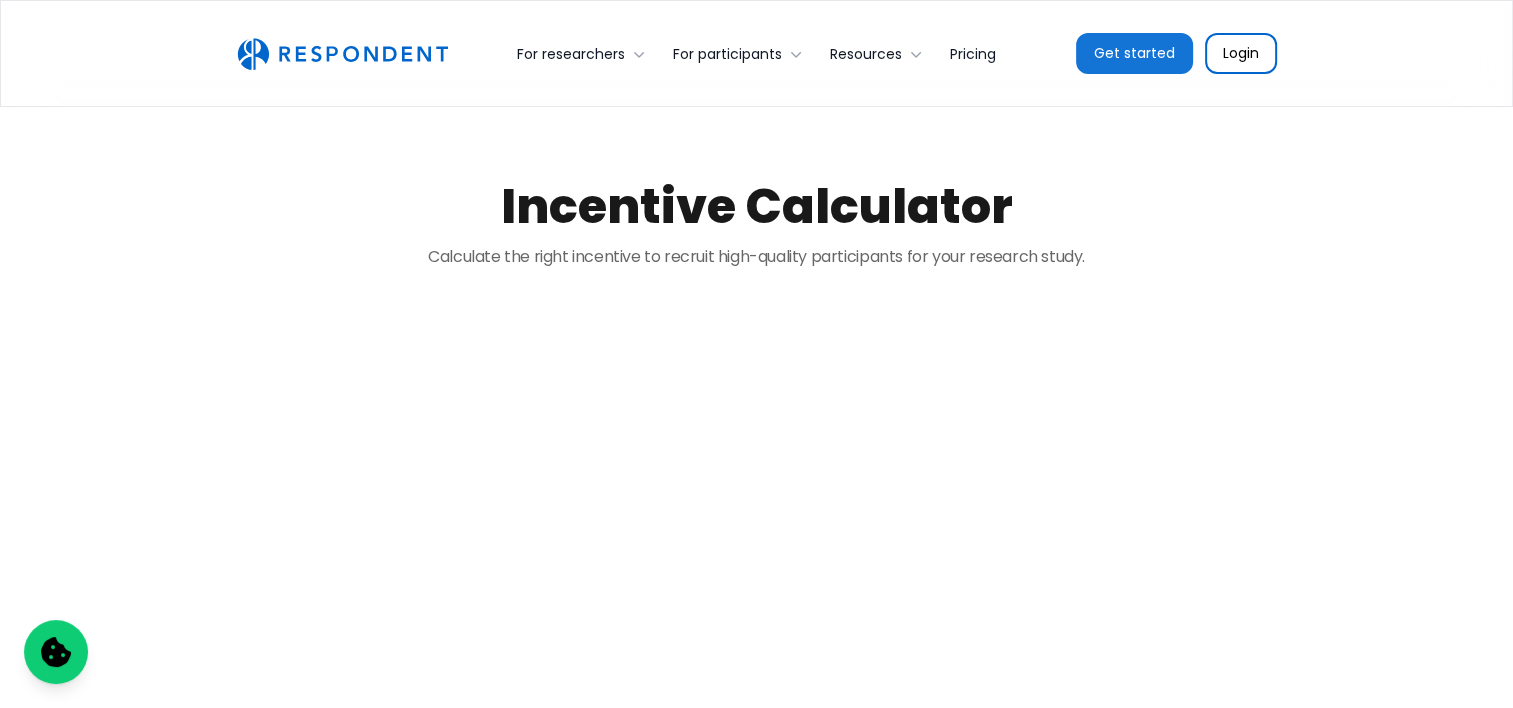 click on "Incentive Calculator Calculate the right incentive to recruit high-quality participants for your research study." at bounding box center [756, 550] 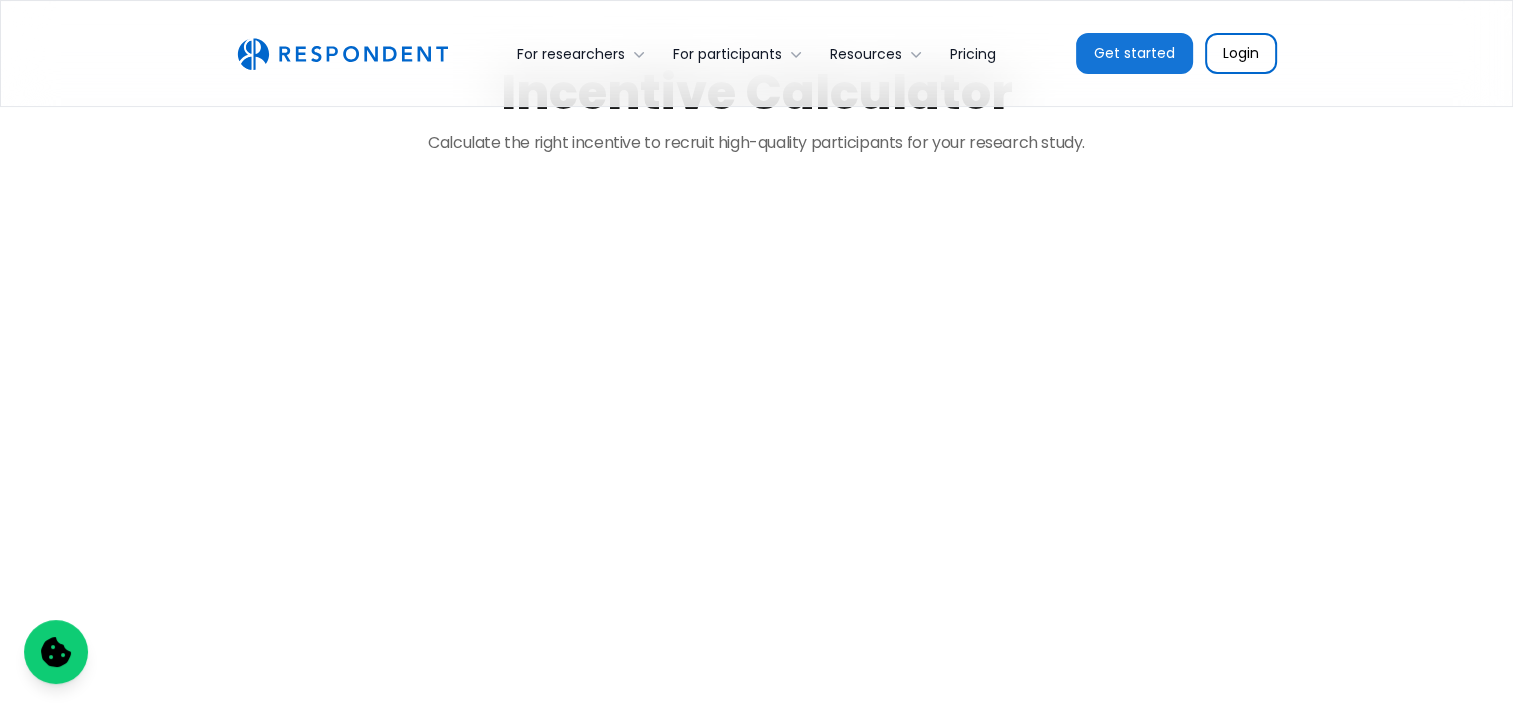 scroll, scrollTop: 0, scrollLeft: 0, axis: both 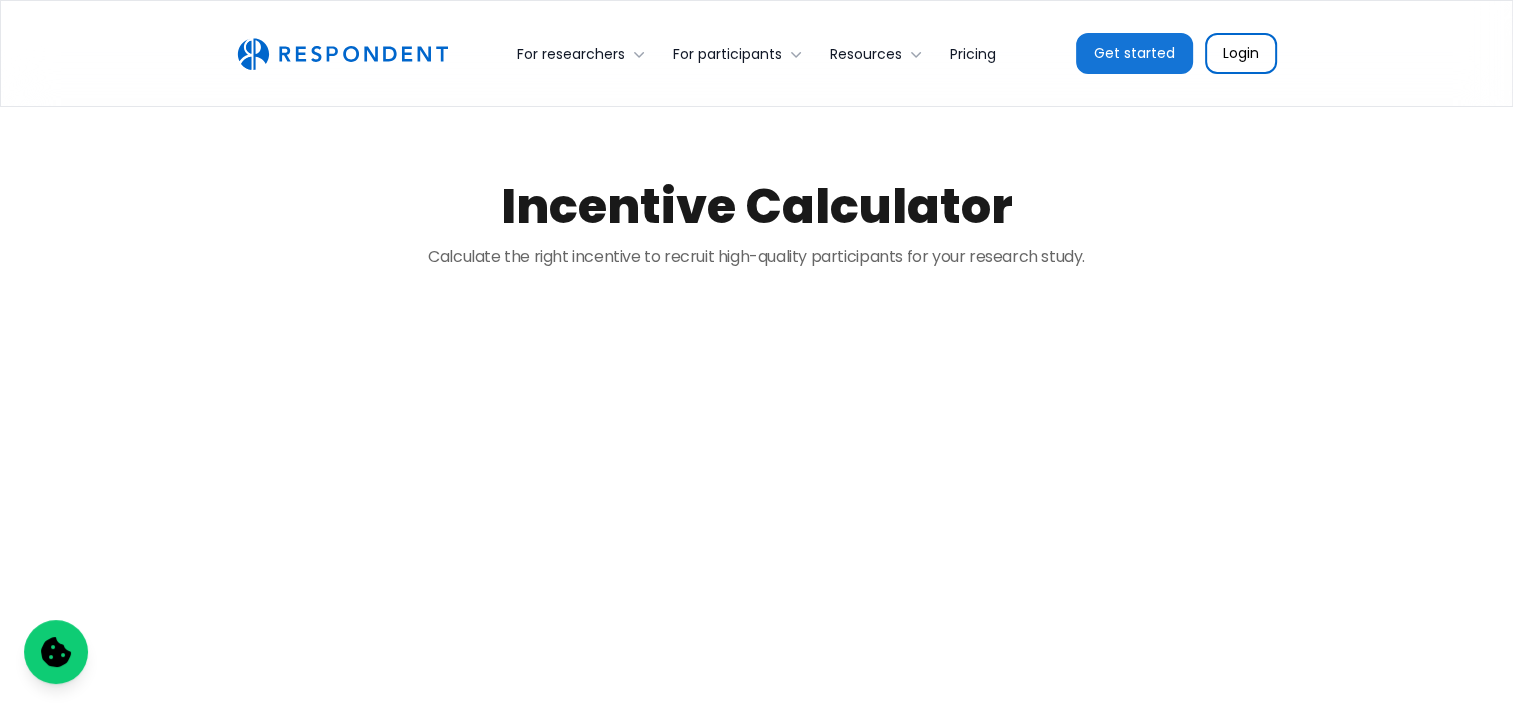 click on "Incentive Calculator Calculate the right incentive to recruit high-quality participants for your research study." at bounding box center (756, 550) 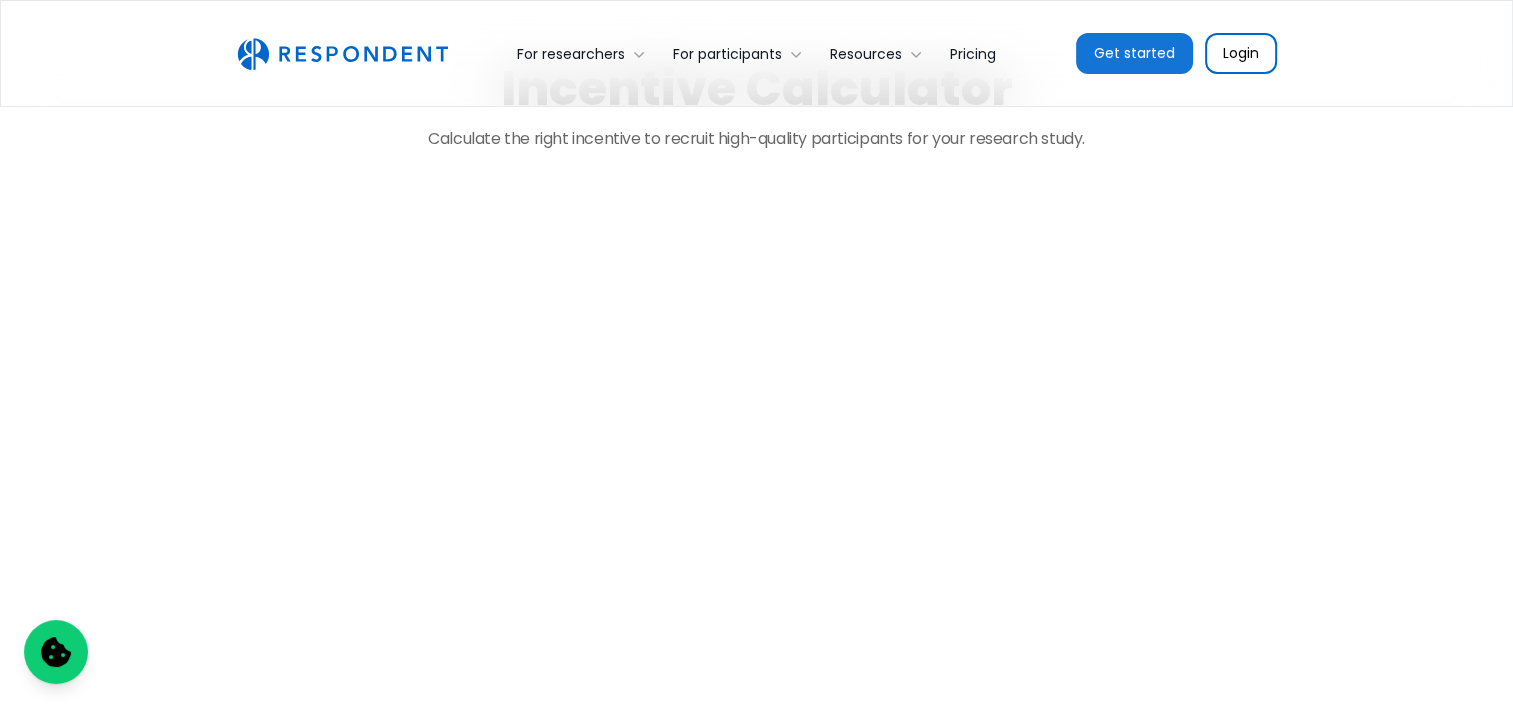 scroll, scrollTop: 300, scrollLeft: 0, axis: vertical 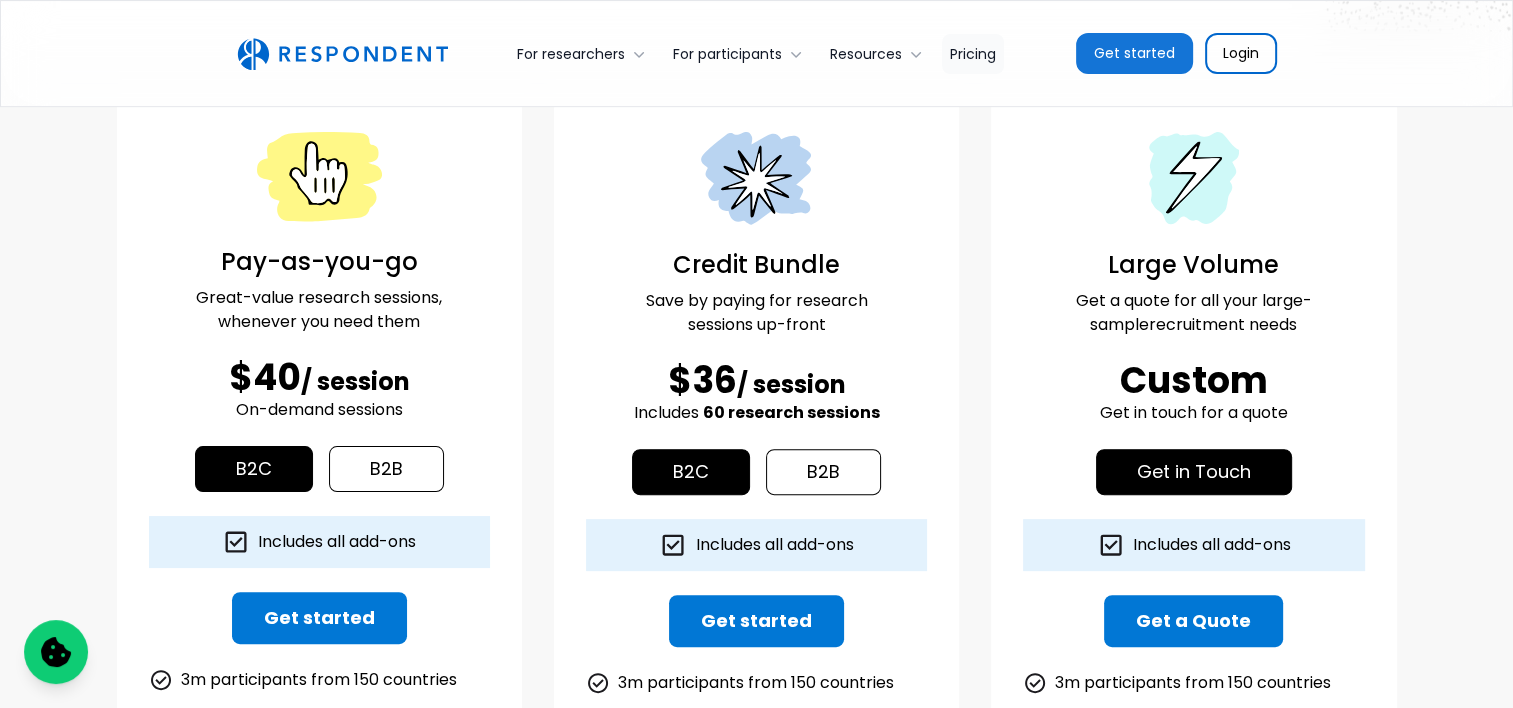 click on "Pricing" at bounding box center [973, 54] 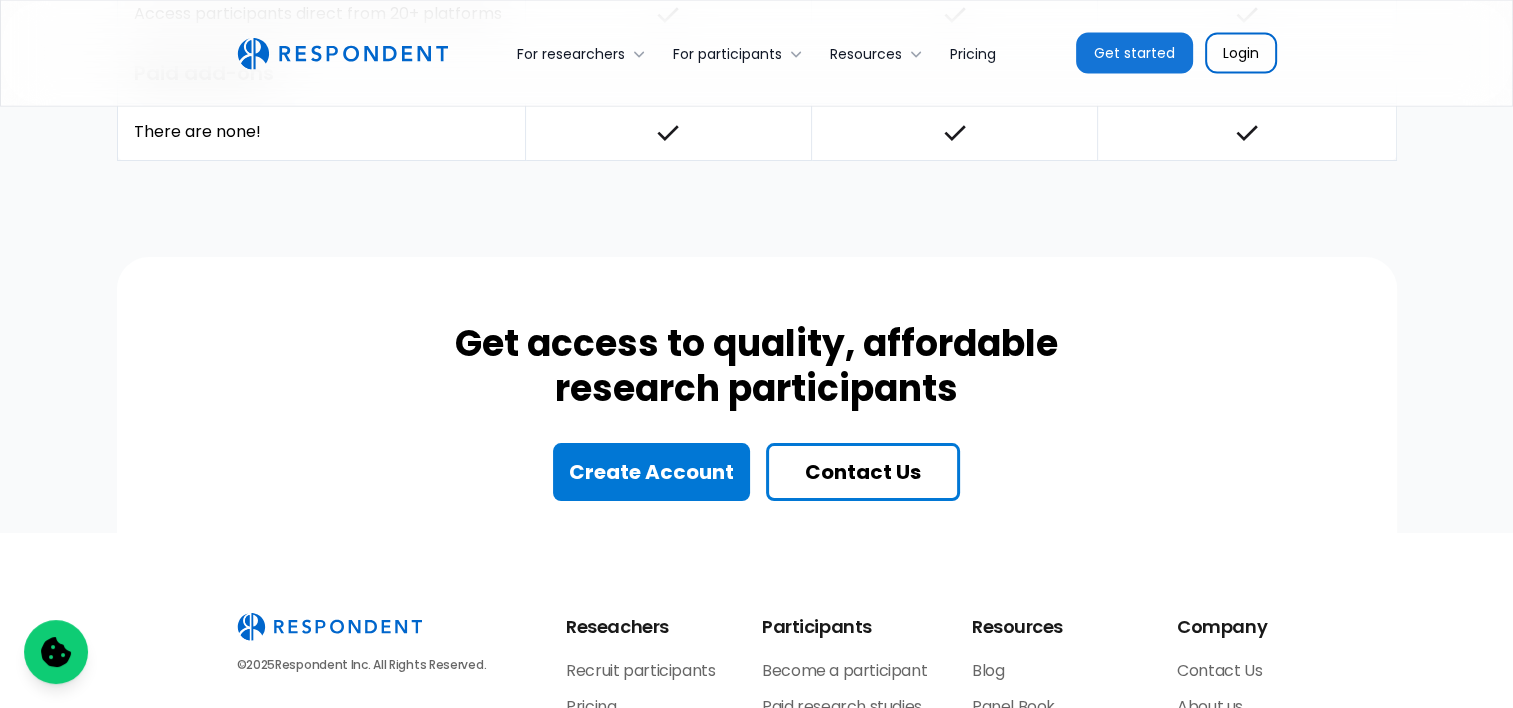 scroll, scrollTop: 4987, scrollLeft: 0, axis: vertical 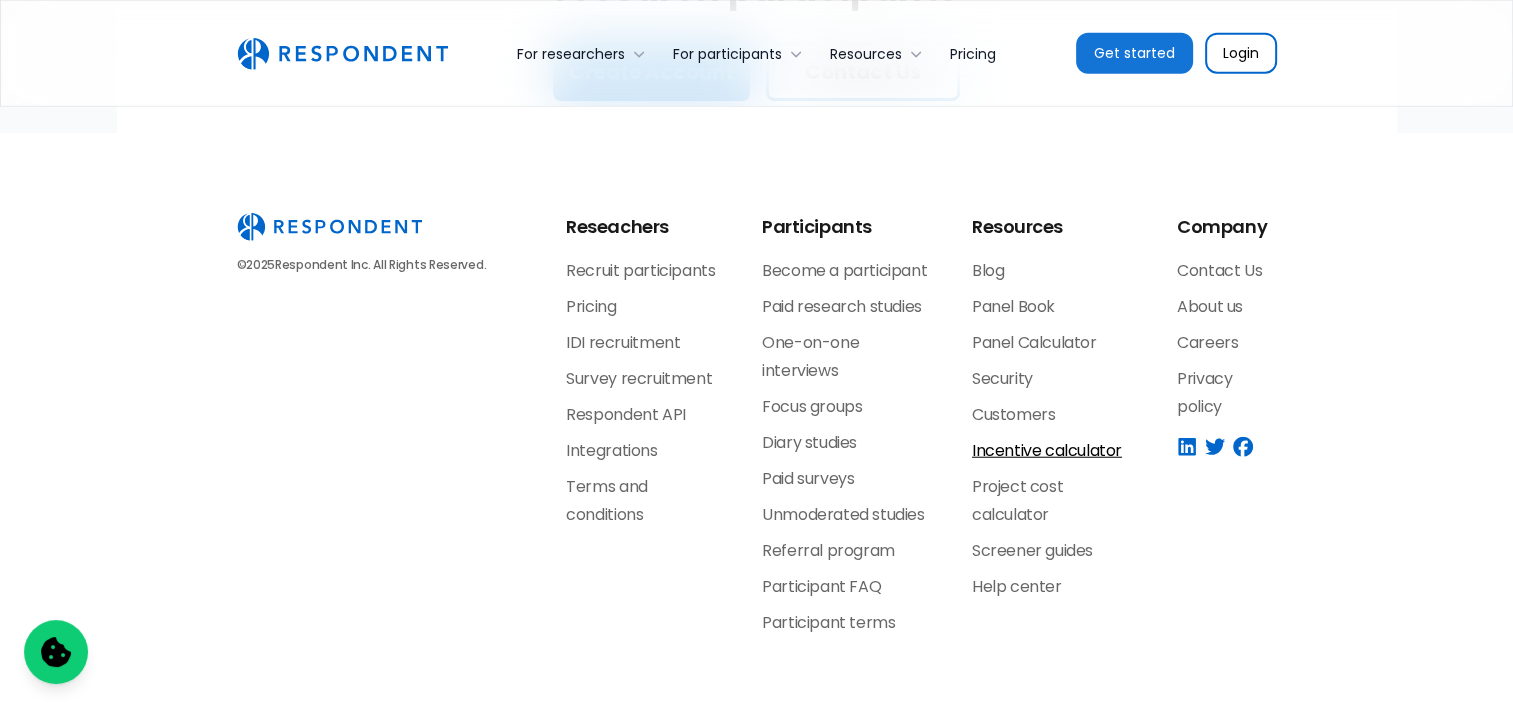 click on "Incentive calculator" at bounding box center (1047, 450) 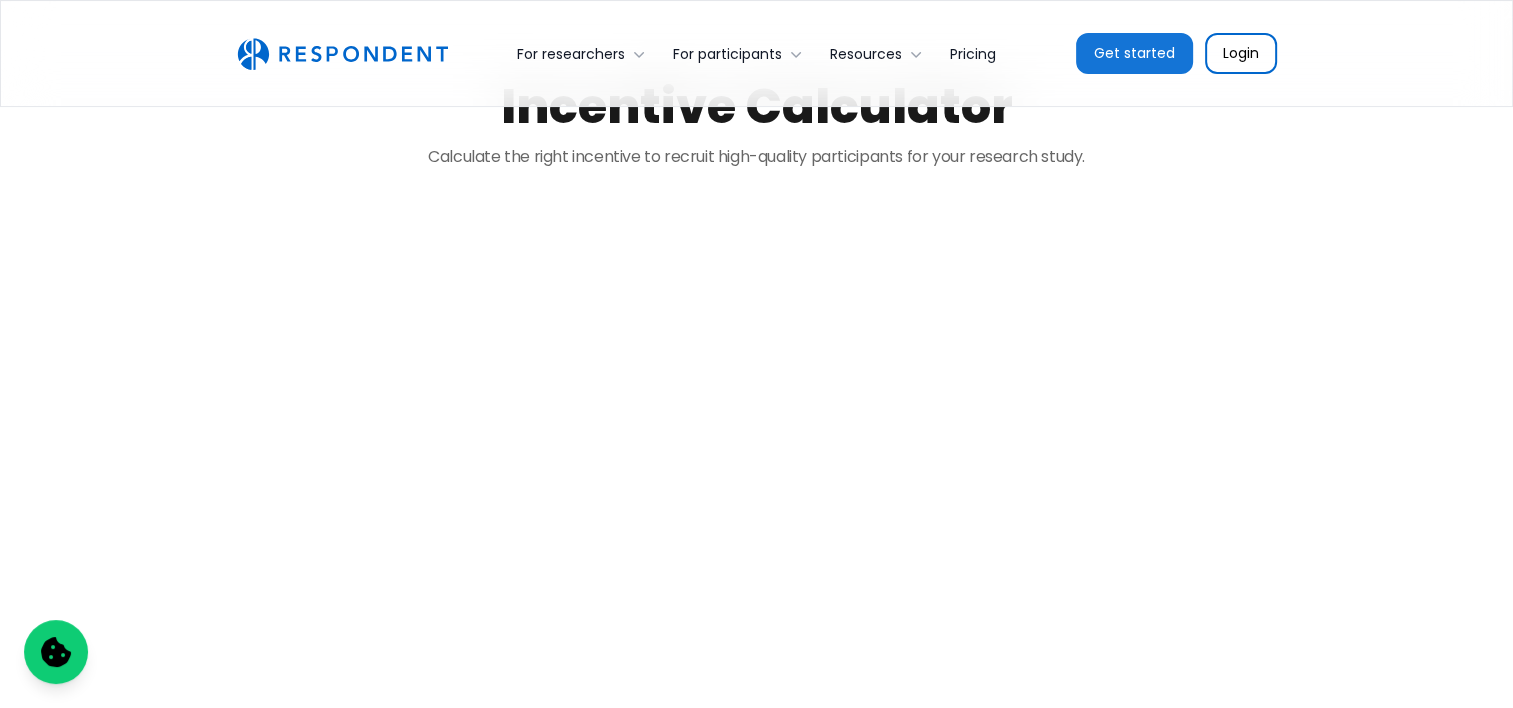 scroll, scrollTop: 300, scrollLeft: 0, axis: vertical 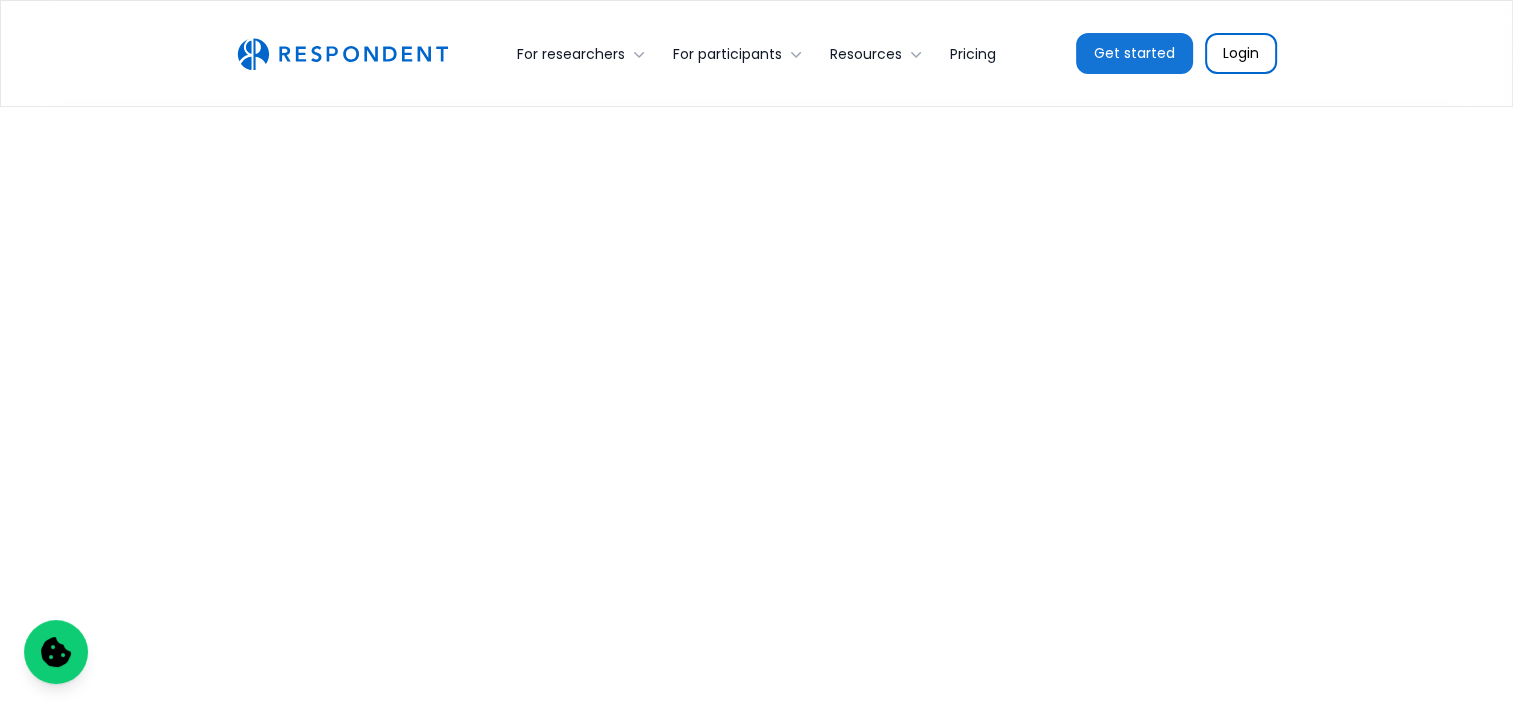 click on "Incentive Calculator Calculate the right incentive to recruit high-quality participants for your research study." at bounding box center (756, 250) 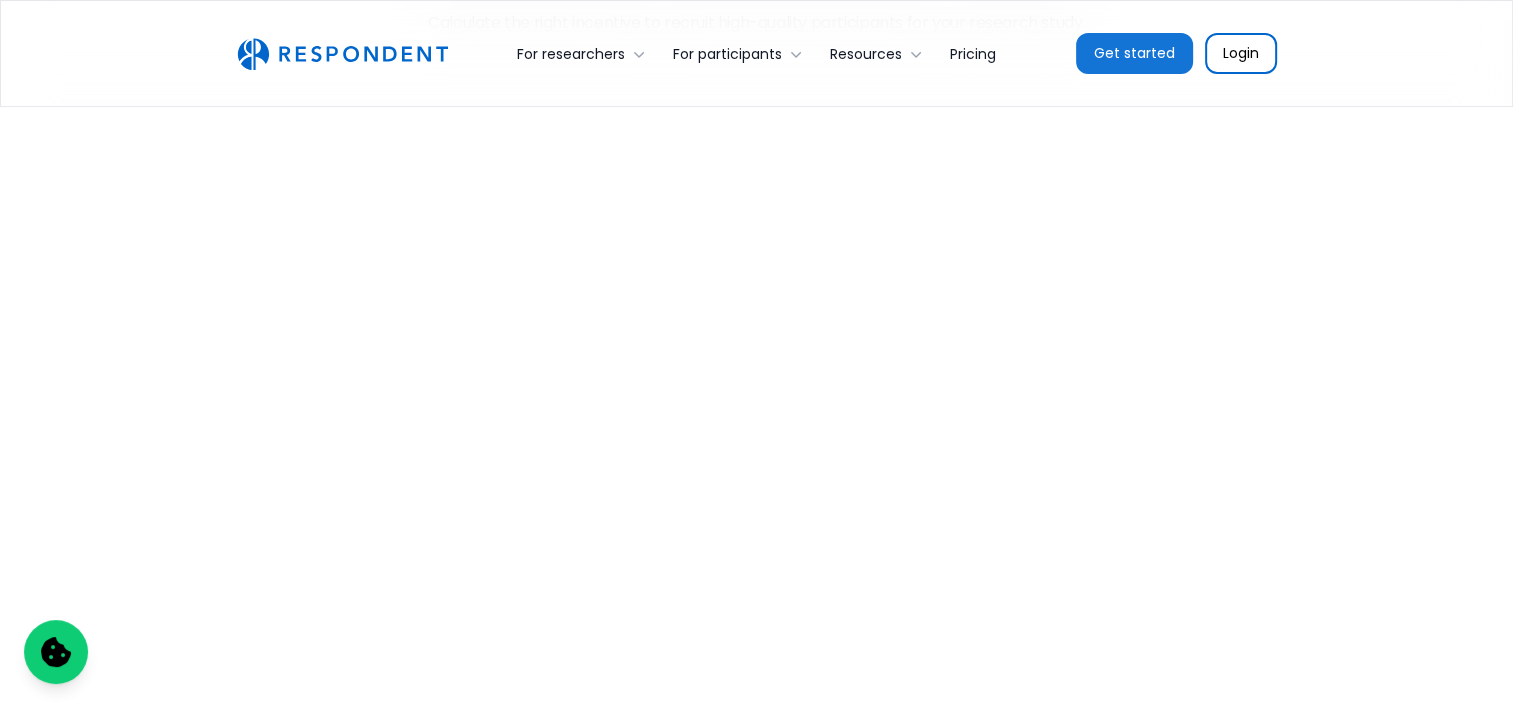 scroll, scrollTop: 200, scrollLeft: 0, axis: vertical 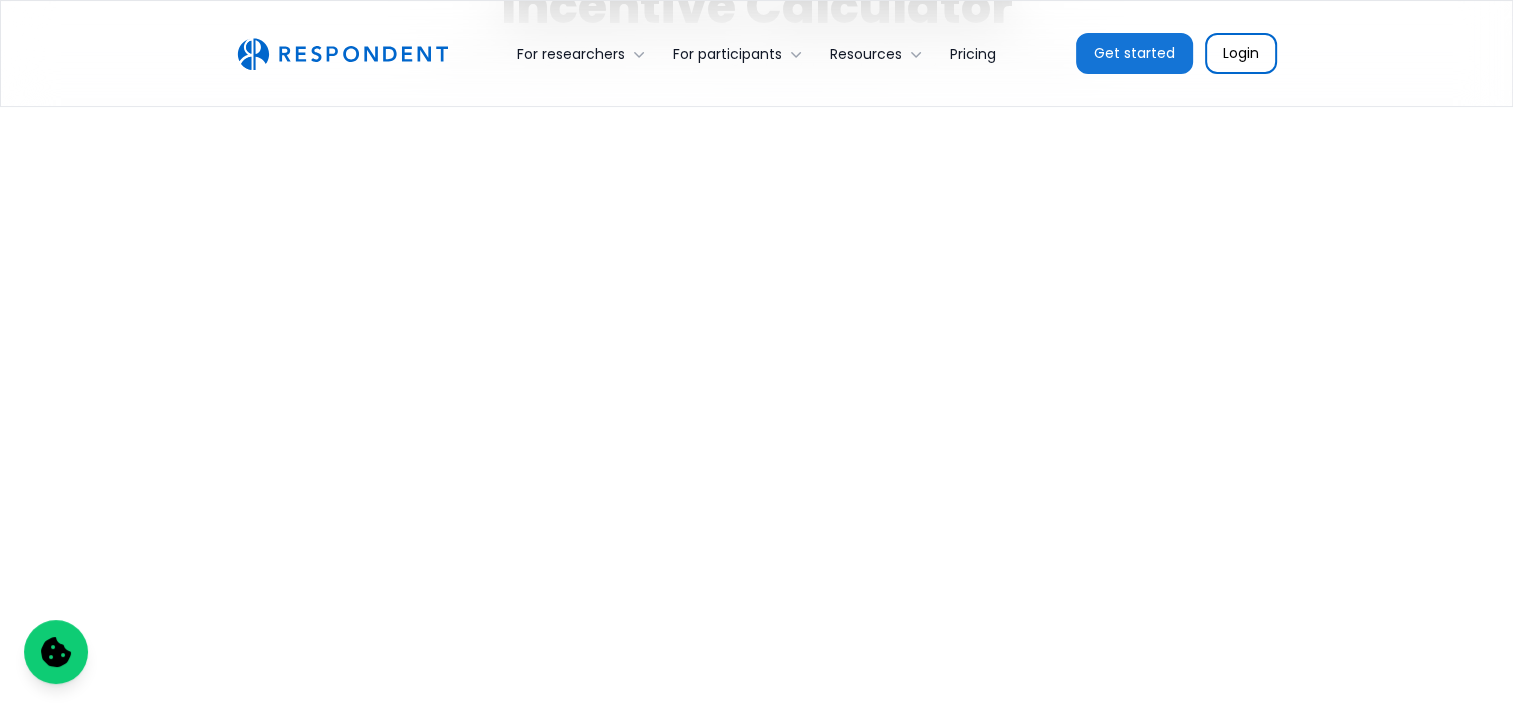 click on "Incentive Calculator Calculate the right incentive to recruit high-quality participants for your research study." at bounding box center [756, 350] 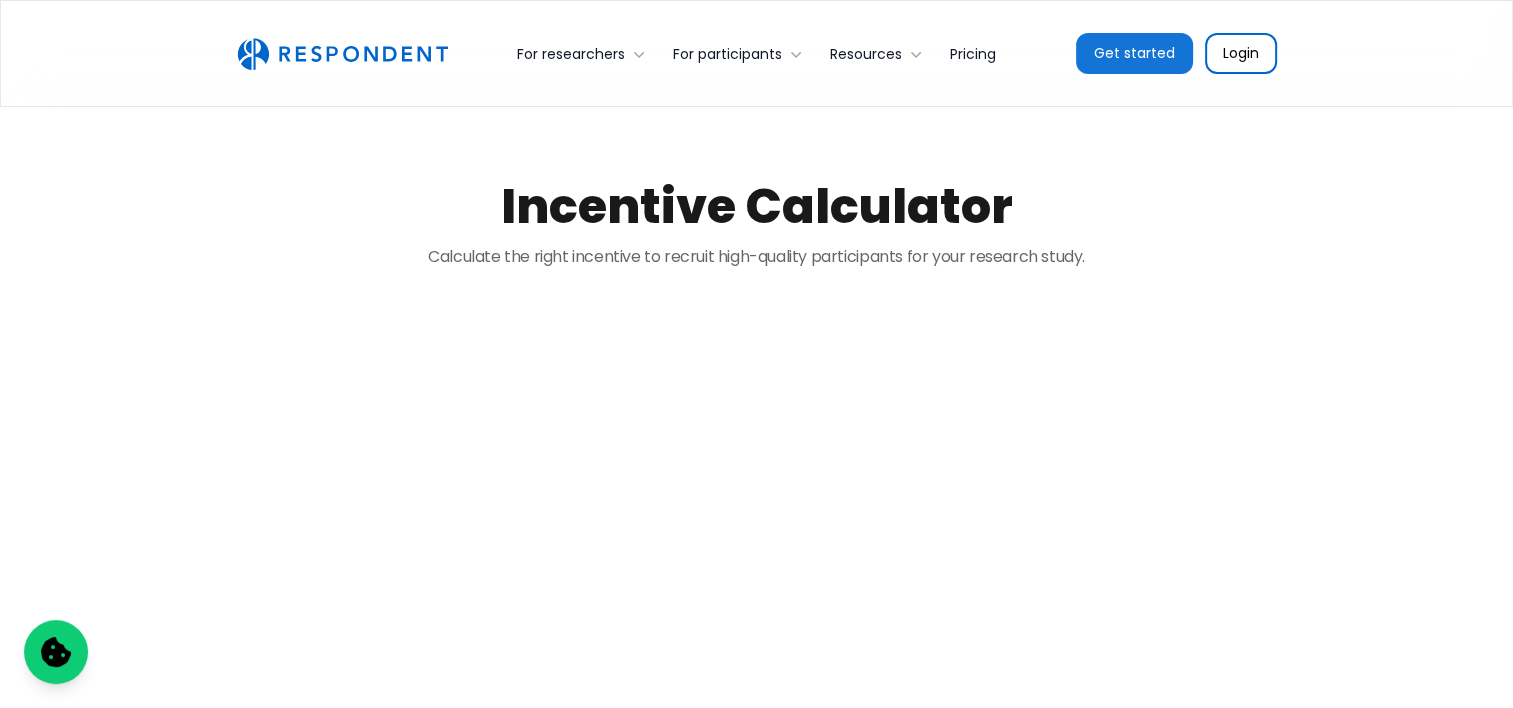 scroll, scrollTop: 192, scrollLeft: 0, axis: vertical 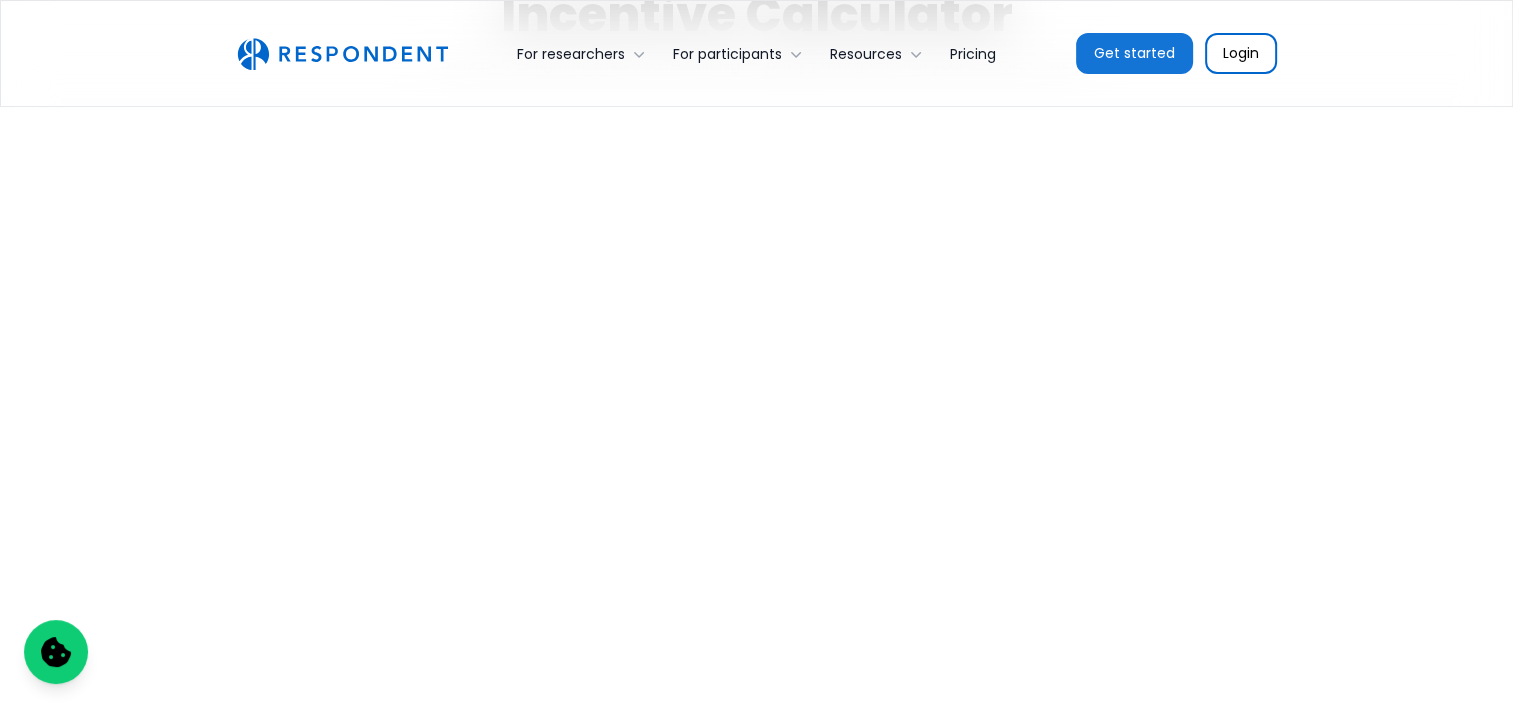 click on "Incentive Calculator Calculate the right incentive to recruit high-quality participants for your research study." at bounding box center [756, 358] 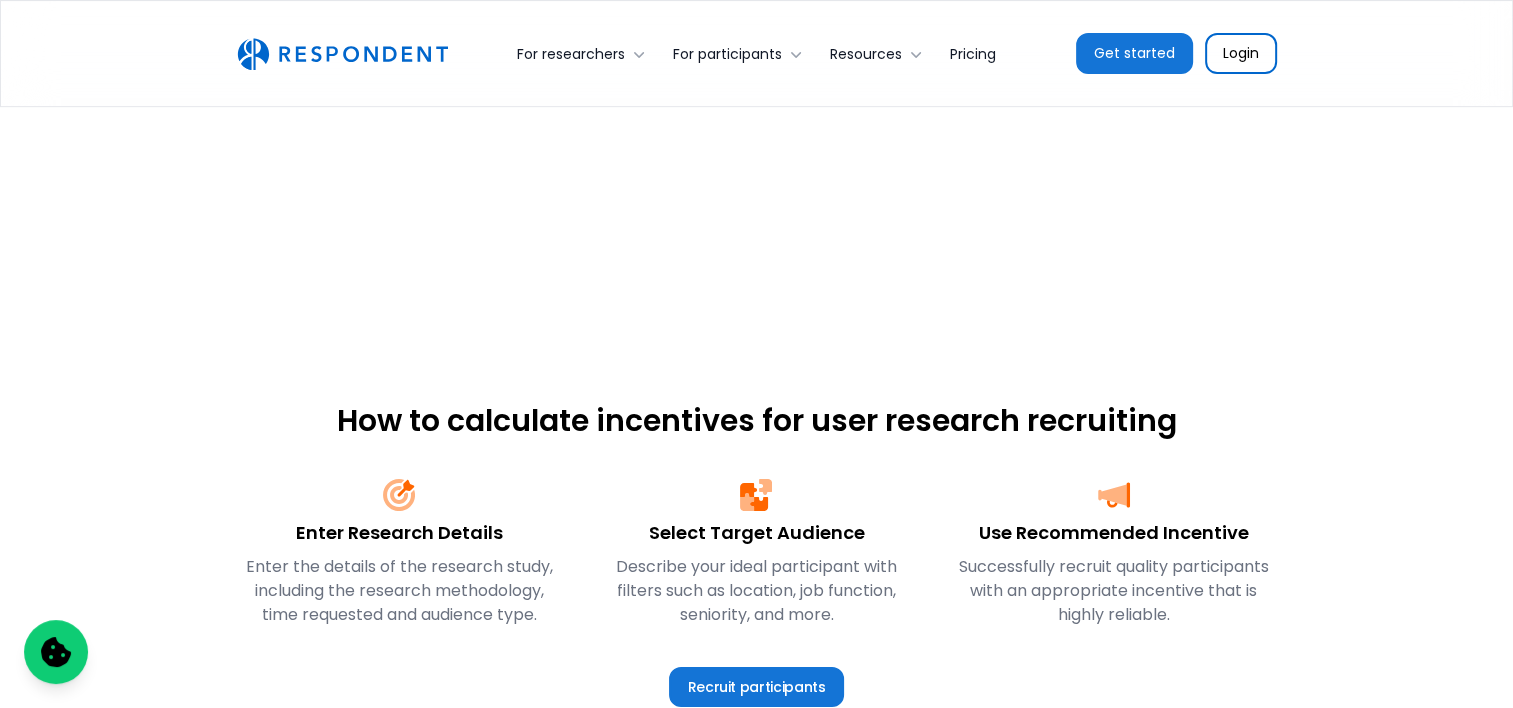 scroll, scrollTop: 892, scrollLeft: 0, axis: vertical 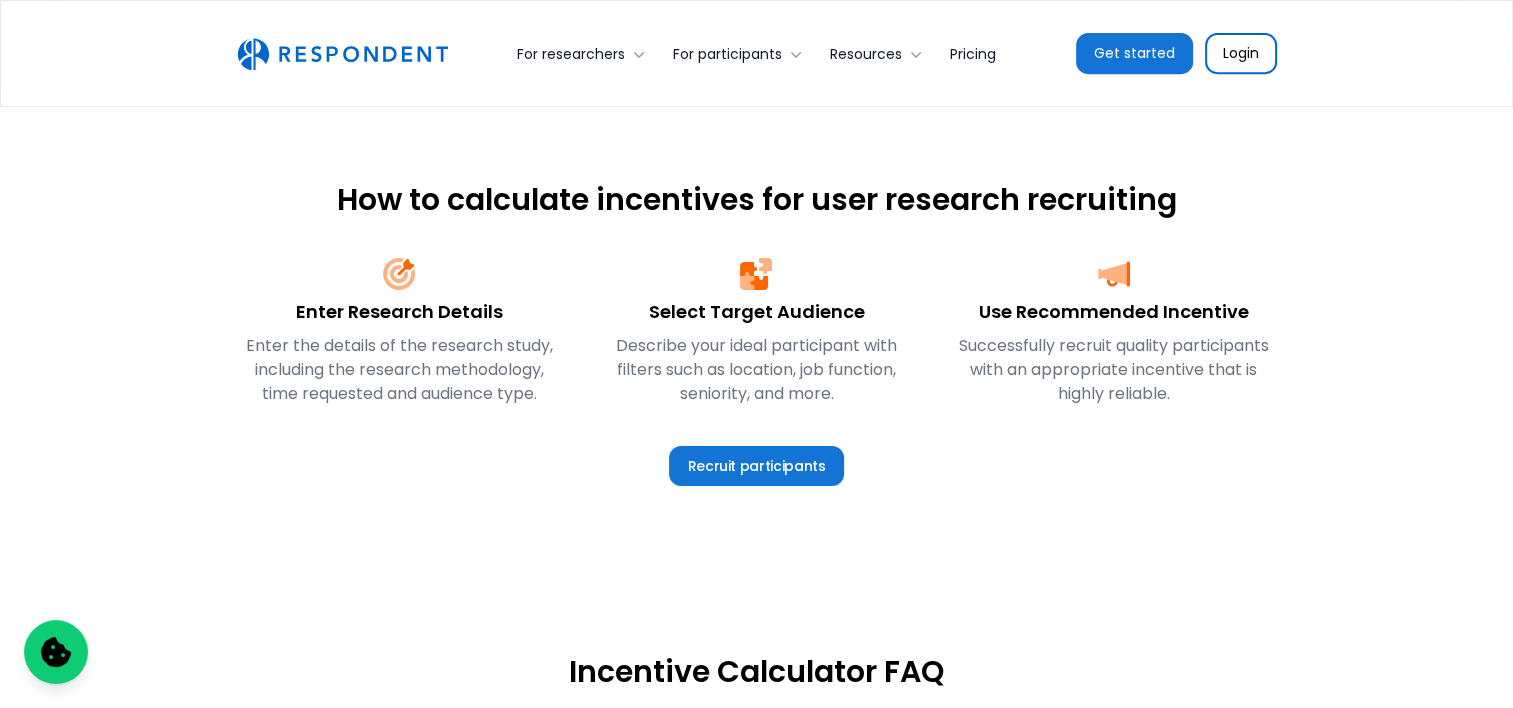 click on "How to calculate incentives for user research recruiting Enter Research Details Enter the details of the research study, including the research methodology, time requested and audience type. Select Target Audience Describe your ideal participant with filters such as location, job function, seniority, and more. Use Recommended Incentive Successfully recruit quality participants with an appropriate incentive that is highly reliable.  Recruit Participants" at bounding box center [756, 338] 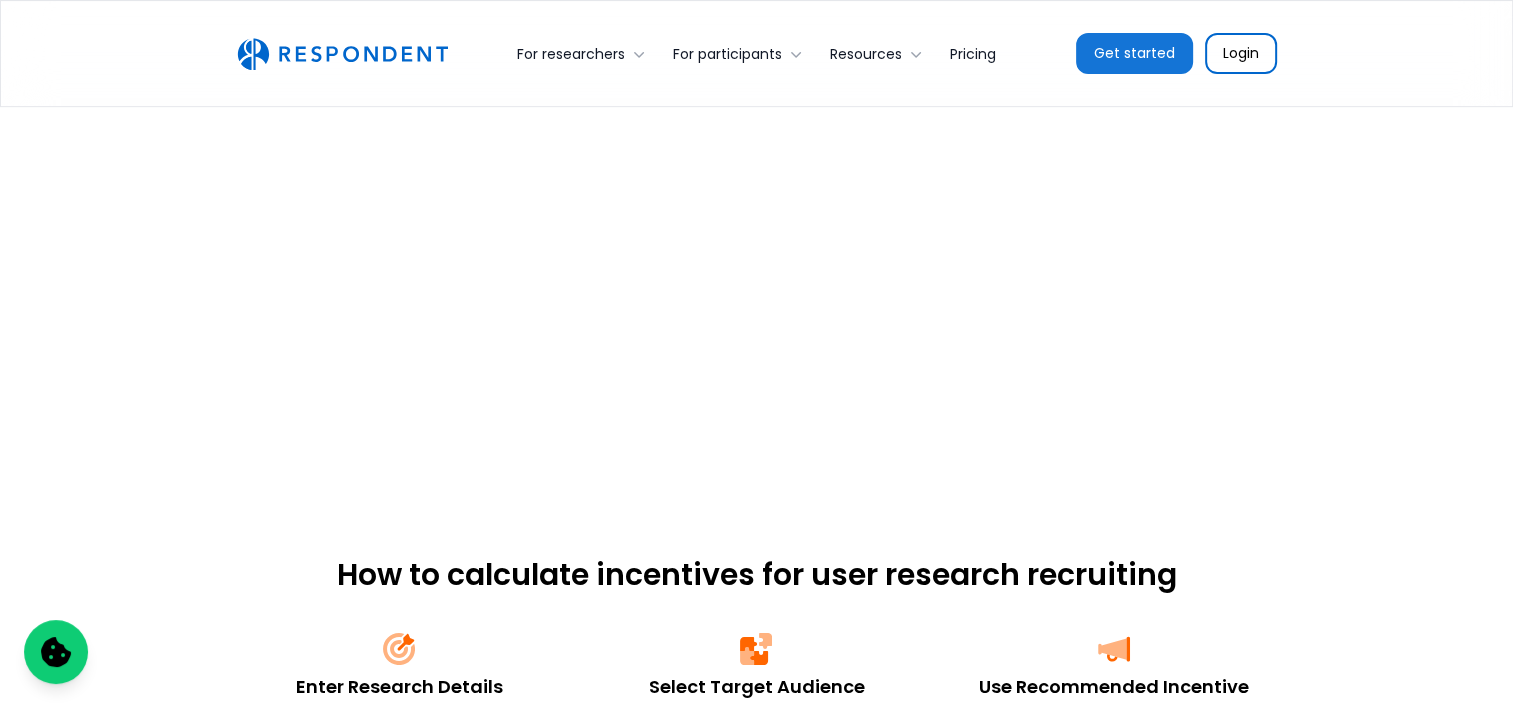 scroll, scrollTop: 0, scrollLeft: 0, axis: both 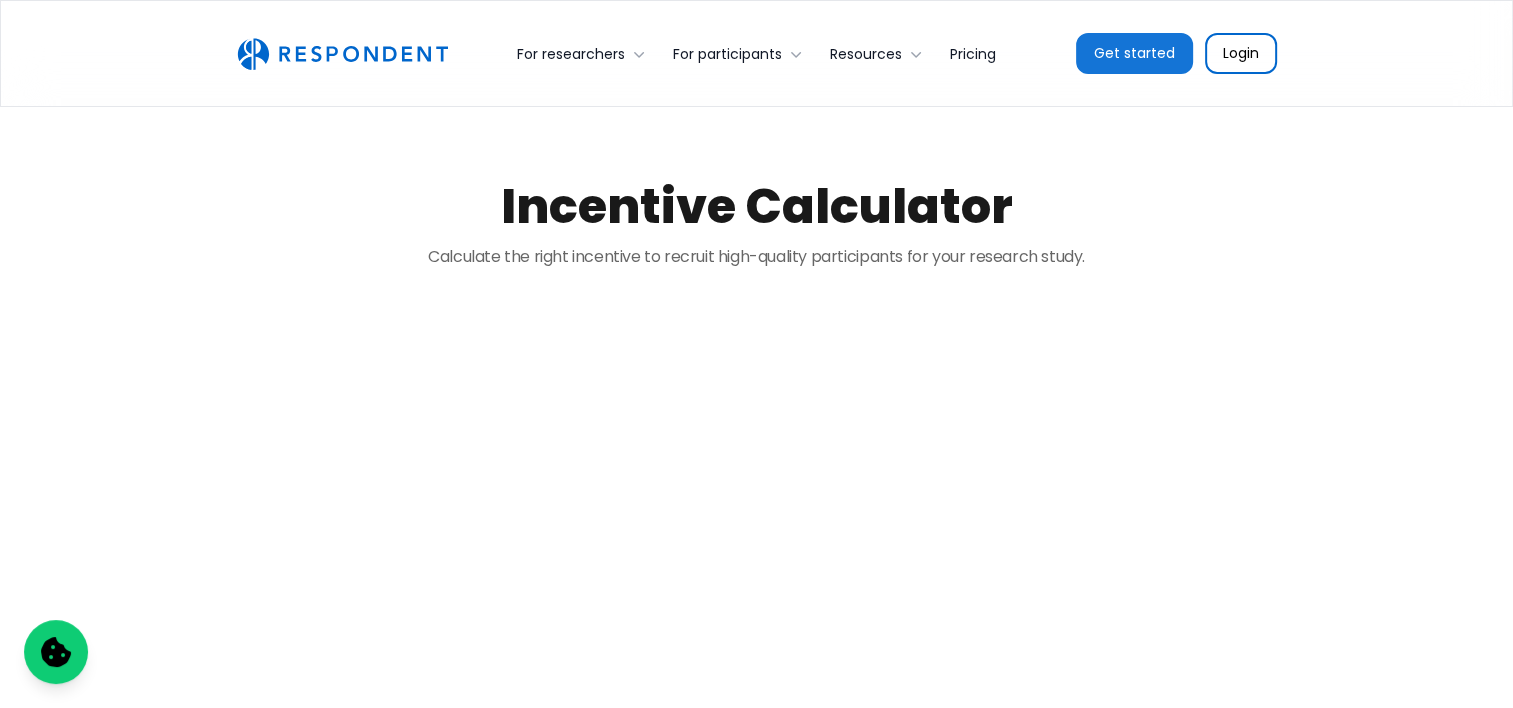 click on "Incentive Calculator Calculate the right incentive to recruit high-quality participants for your research study." at bounding box center (756, 550) 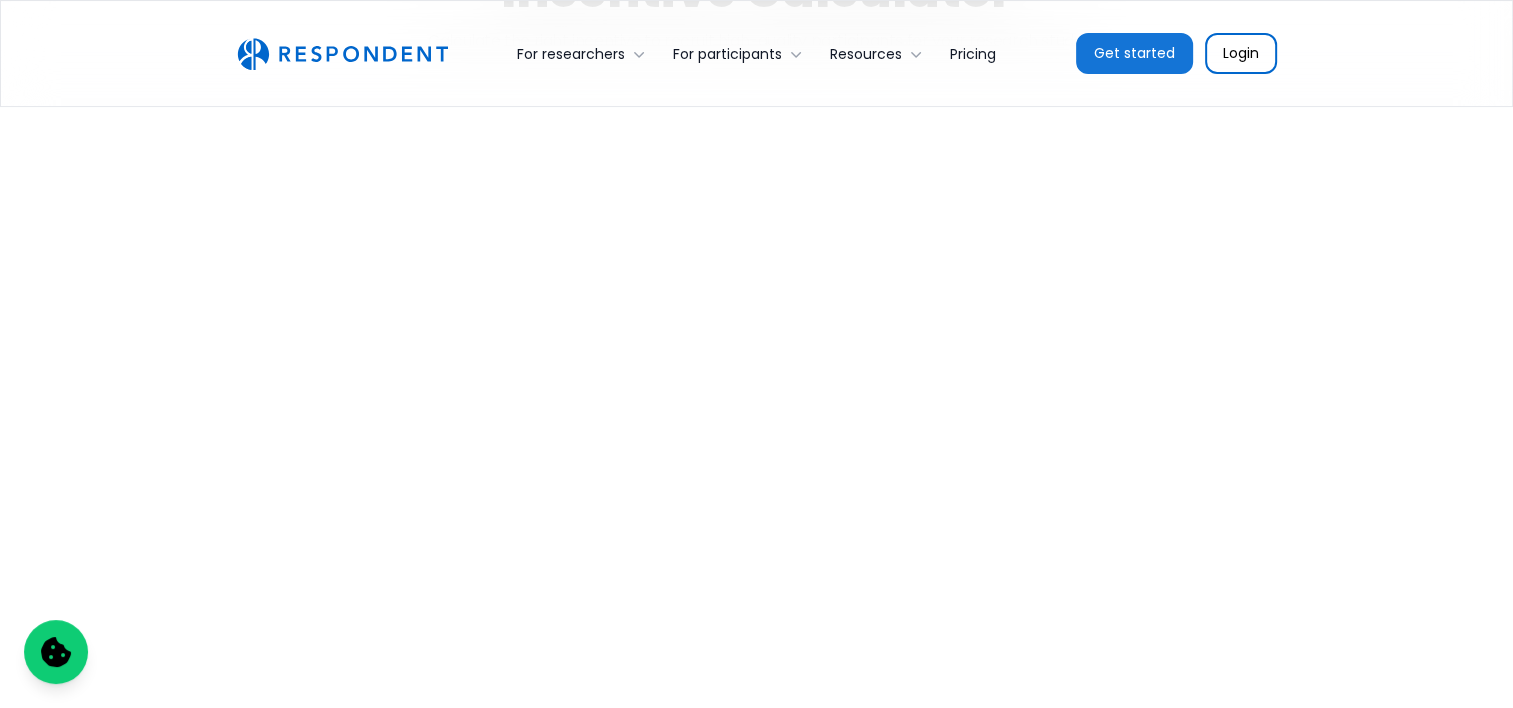 scroll, scrollTop: 200, scrollLeft: 0, axis: vertical 